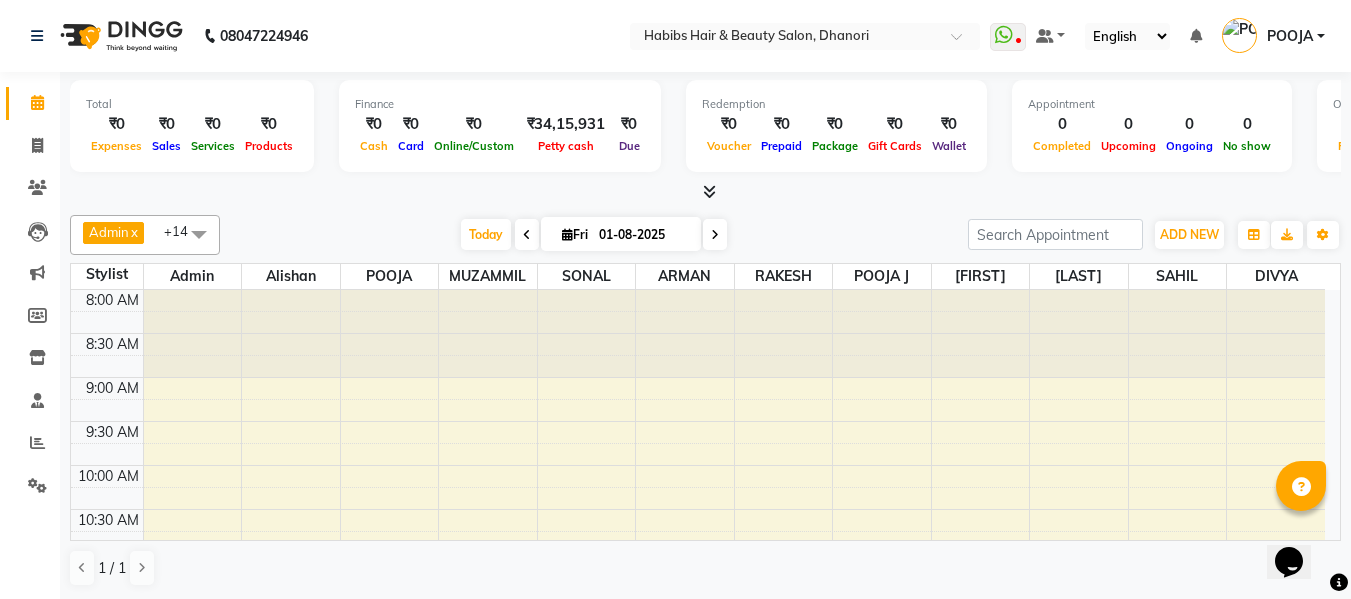 scroll, scrollTop: 0, scrollLeft: 0, axis: both 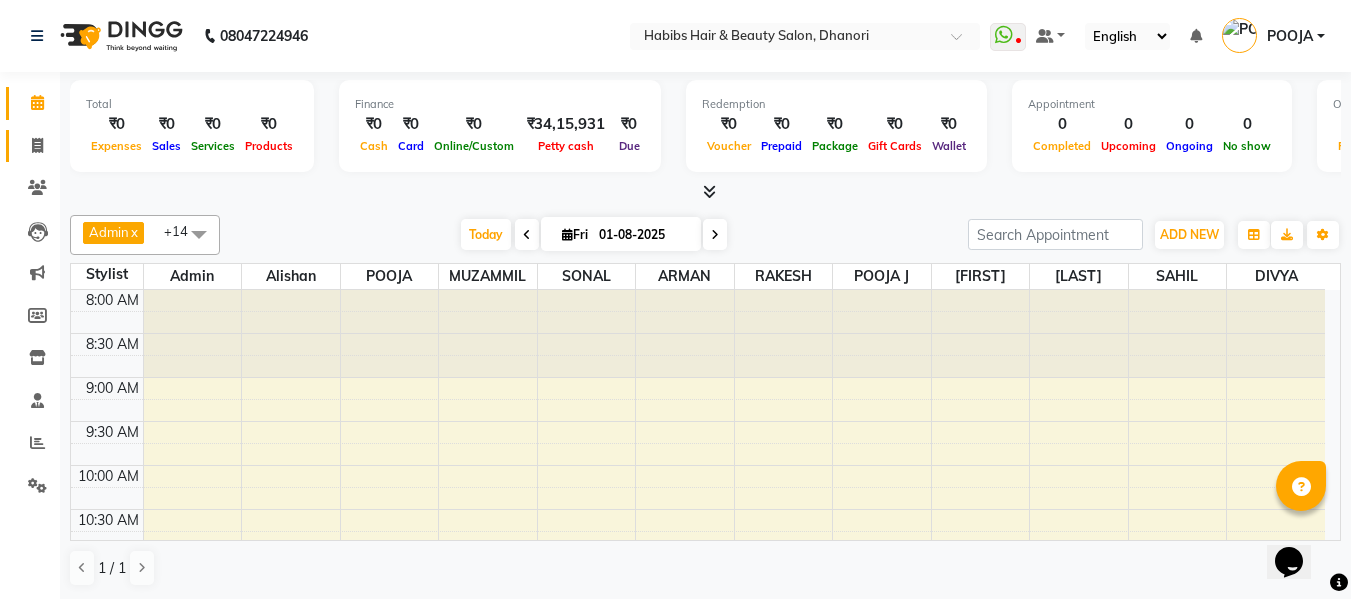 click on "Invoice" 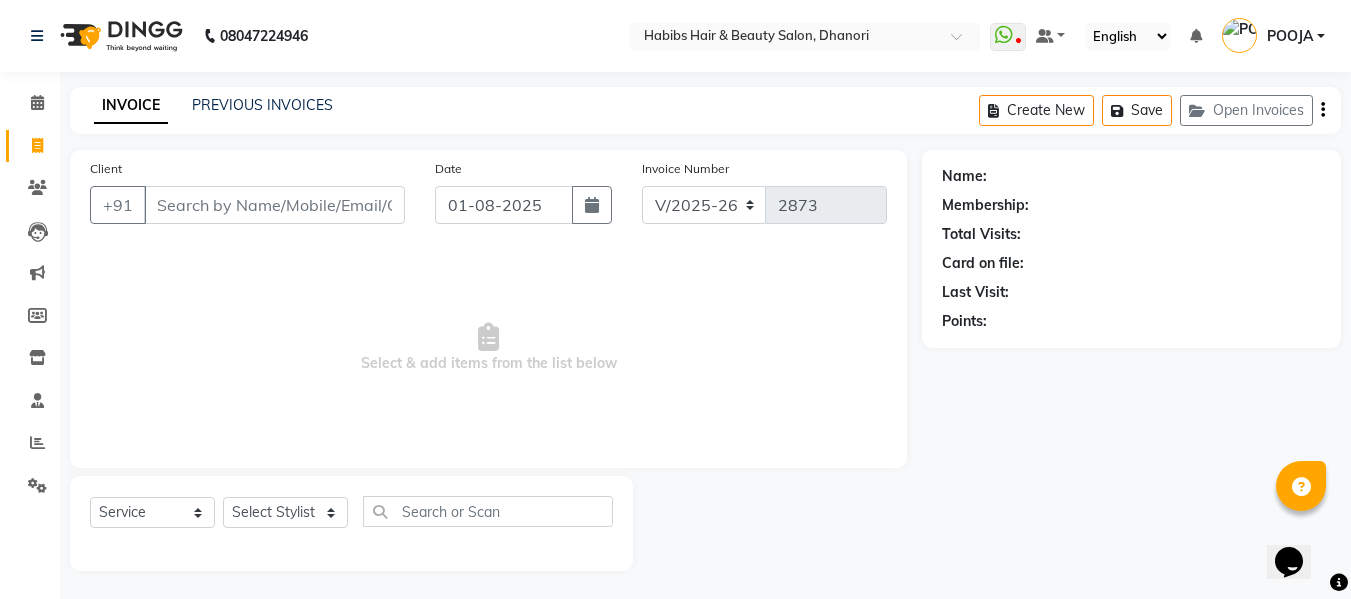 click on "Client" at bounding box center [274, 205] 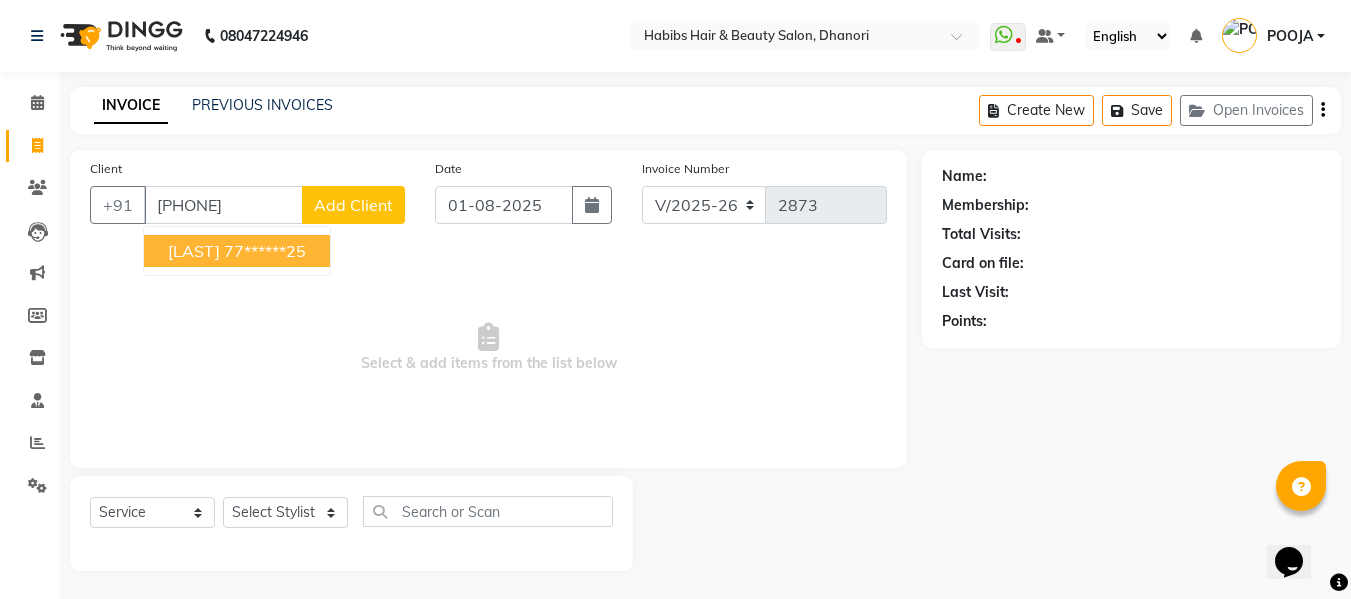 click on "77******25" at bounding box center (265, 251) 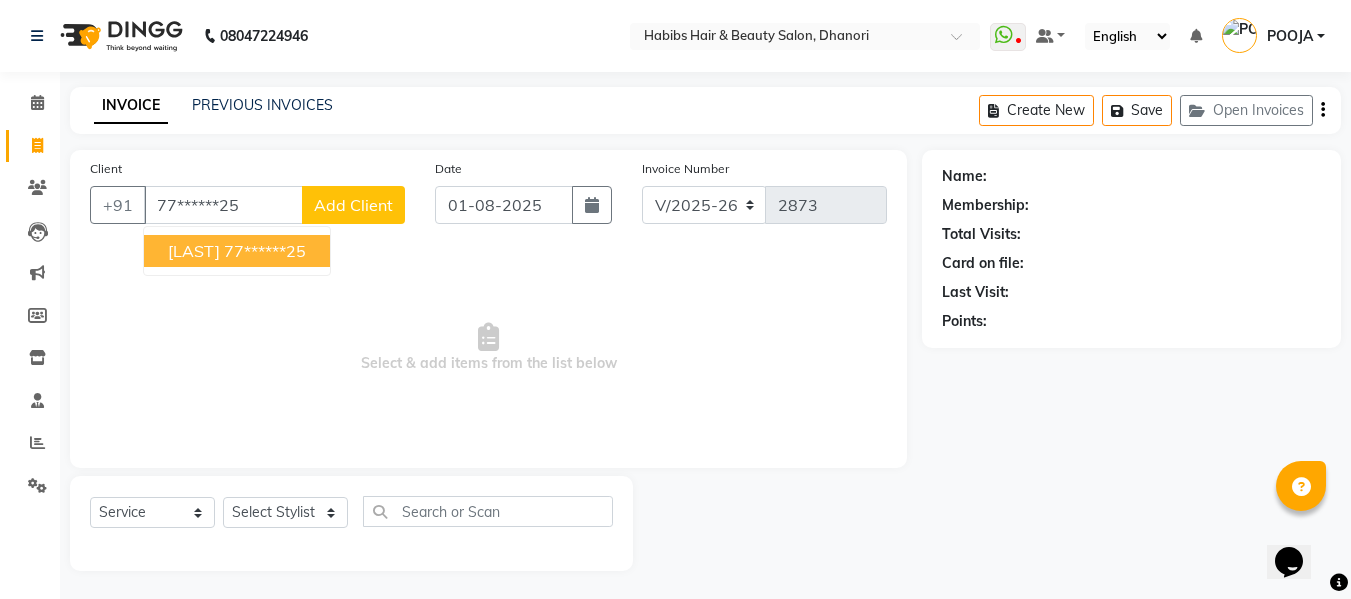 type on "77******25" 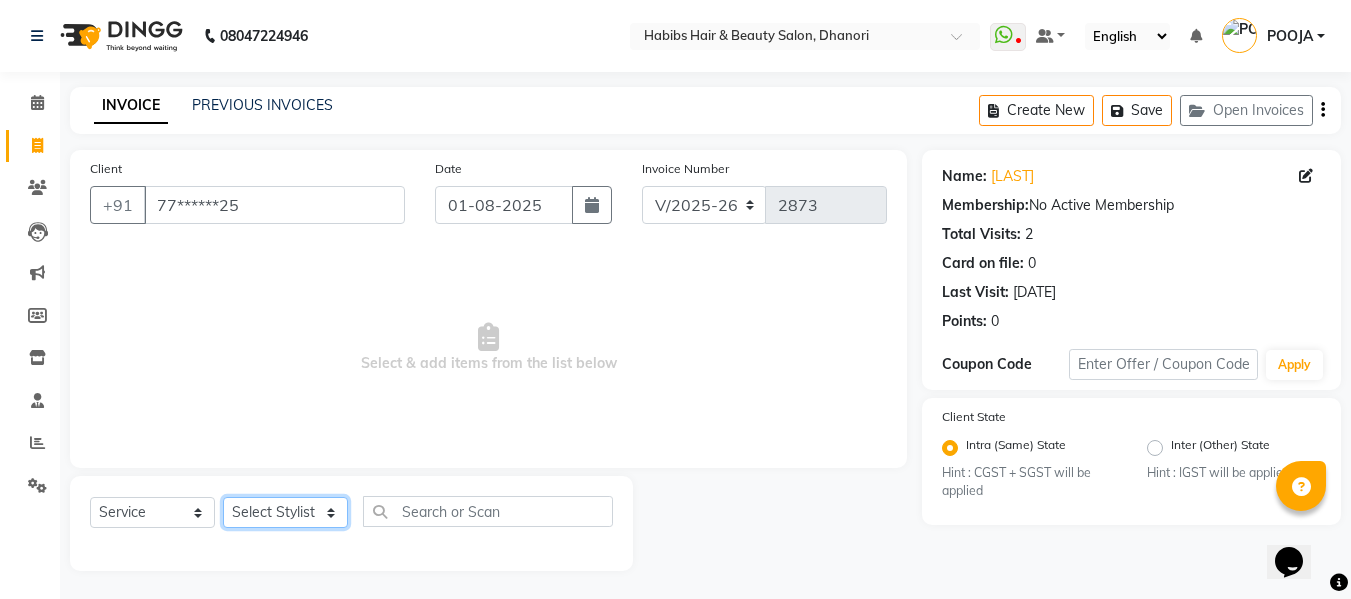 click on "Select Stylist Admin [FIRST] [FIRST] [FIRST] [FIRST] [FIRST] [FIRST] [FIRST] [FIRST] [FIRST] [FIRST] [LAST]" 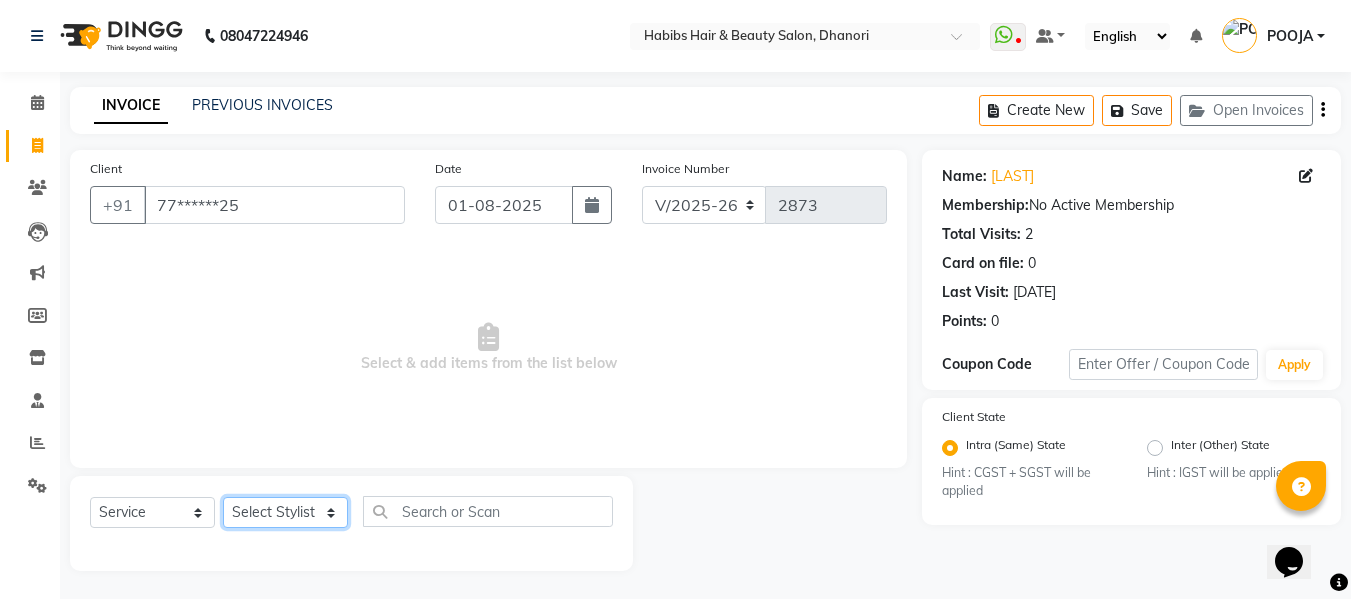 select on "35846" 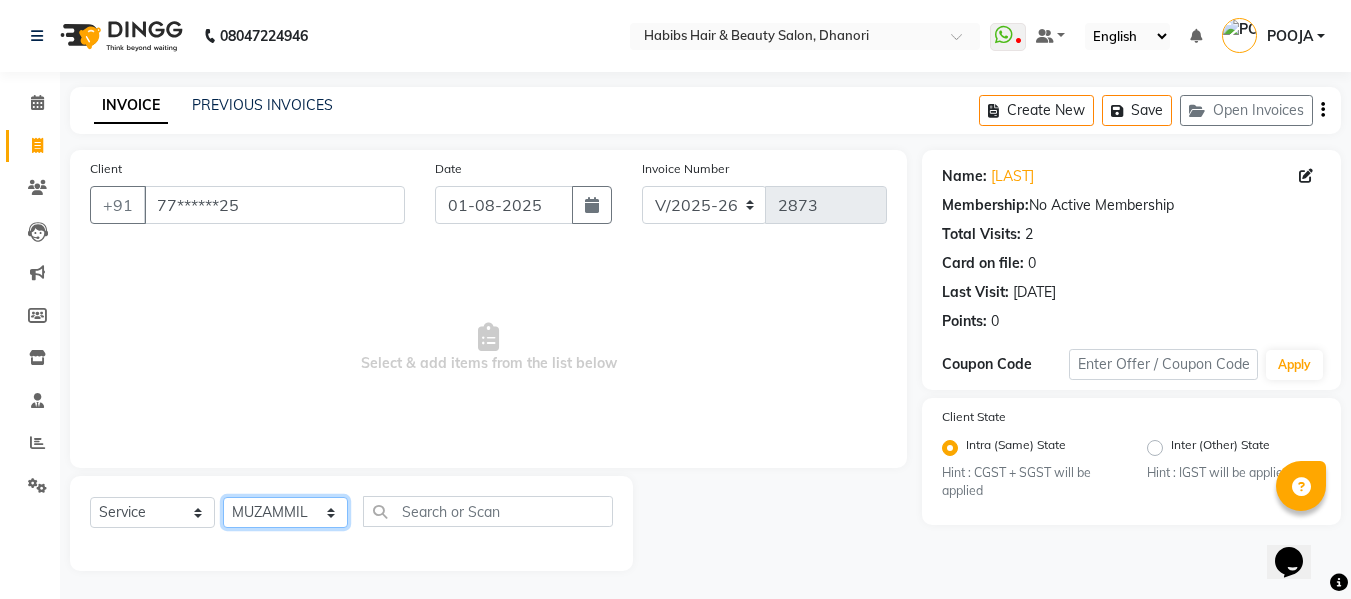 click on "Select Stylist Admin [FIRST] [FIRST] [FIRST] [FIRST] [FIRST] [FIRST] [FIRST] [FIRST] [FIRST] [FIRST] [LAST]" 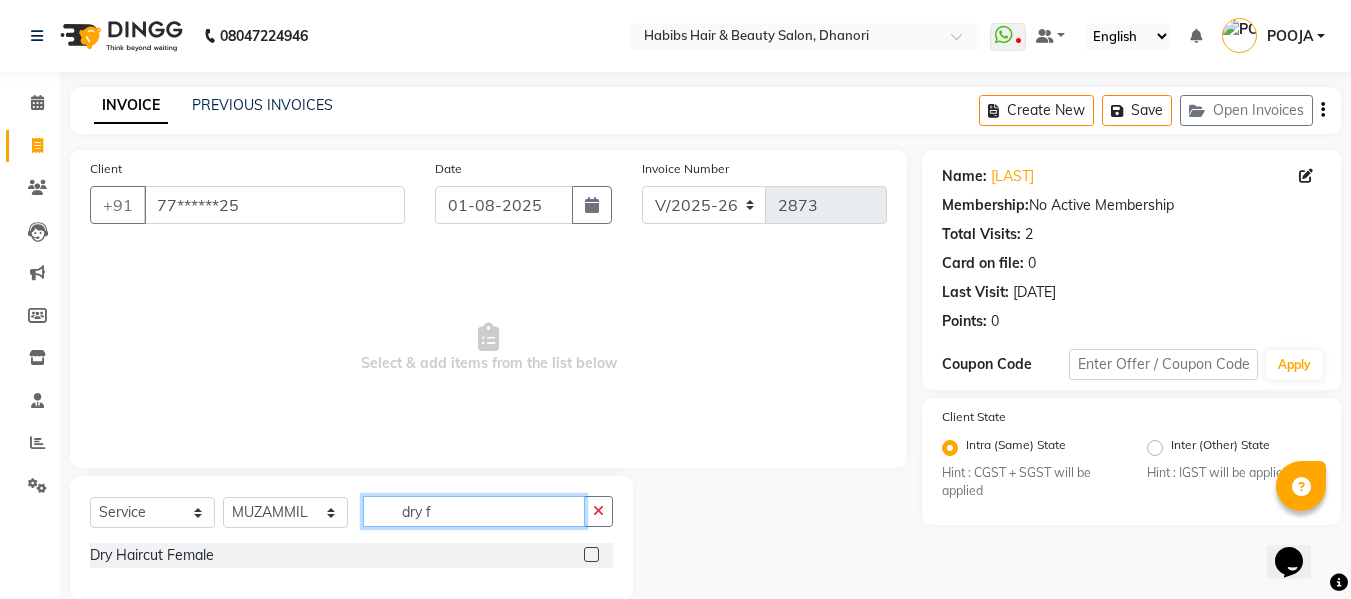 type on "dry f" 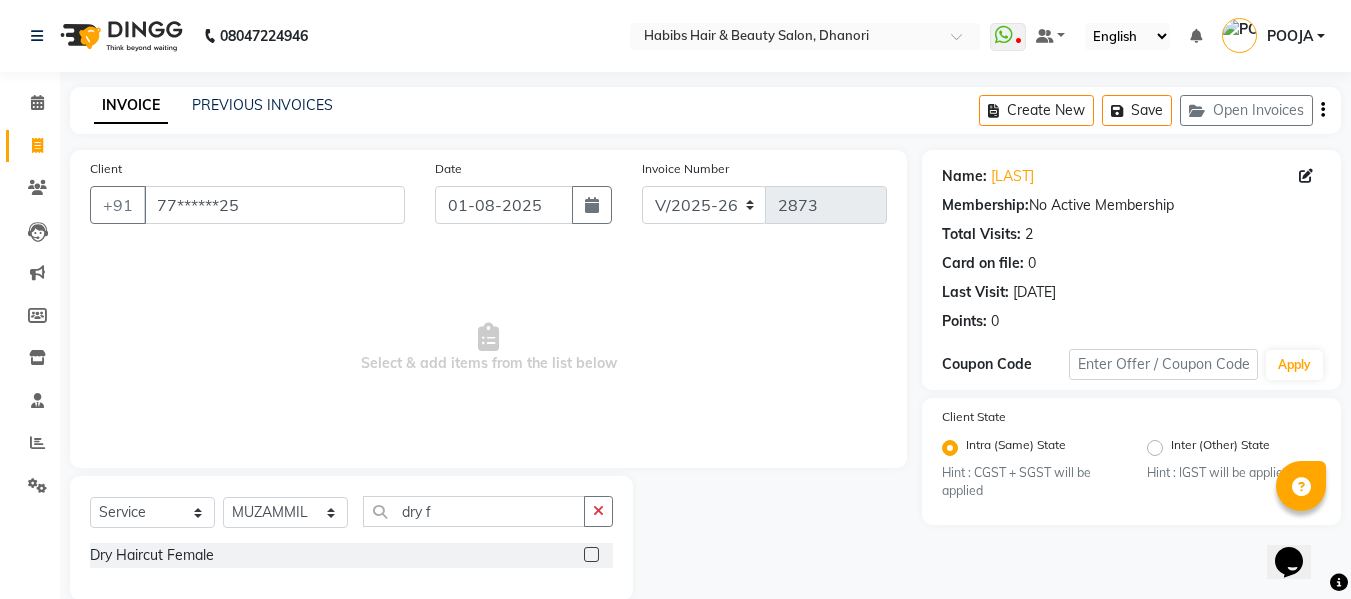 click 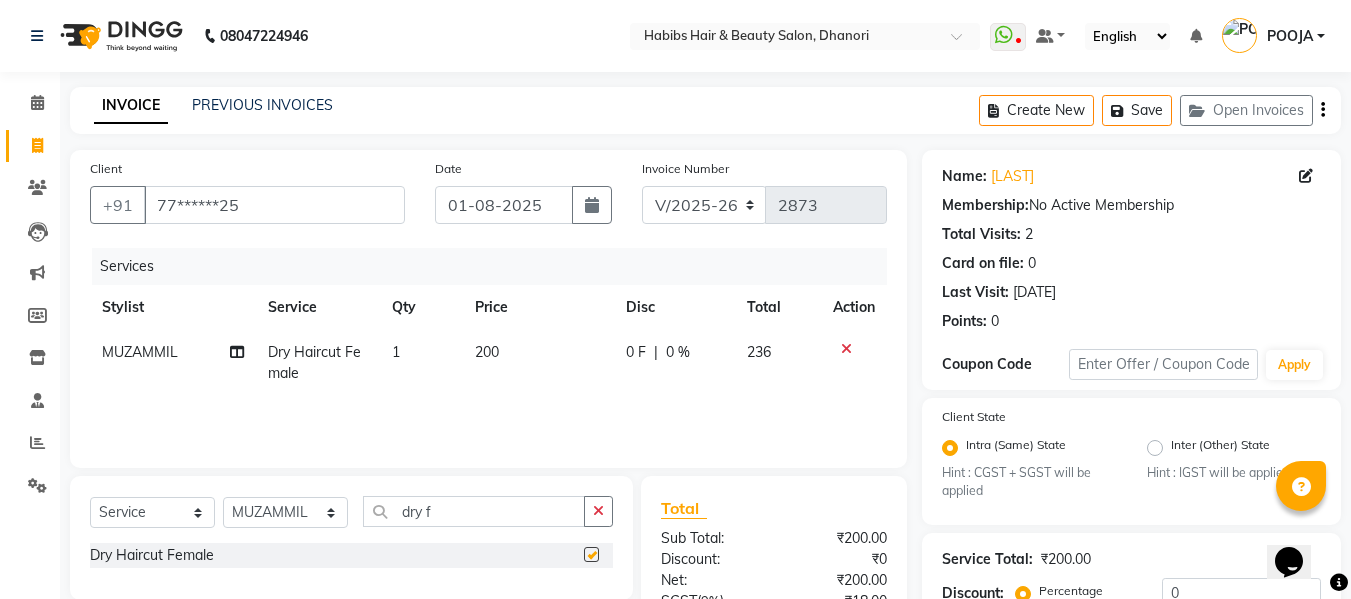 checkbox on "false" 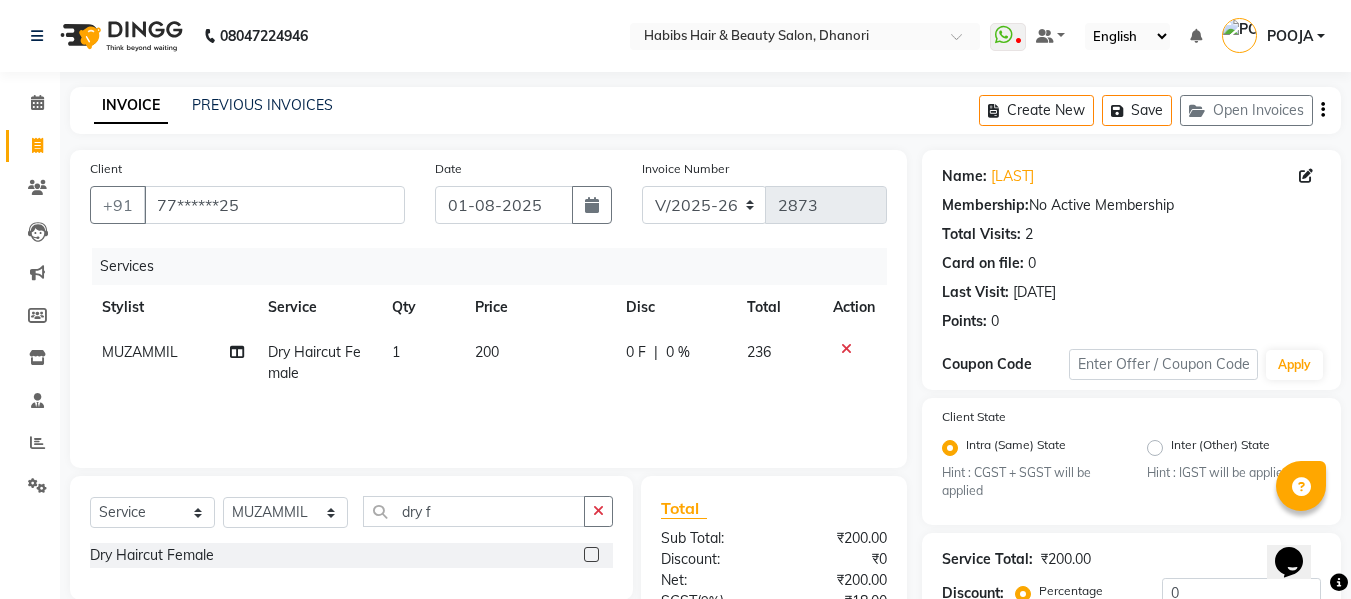click on "200" 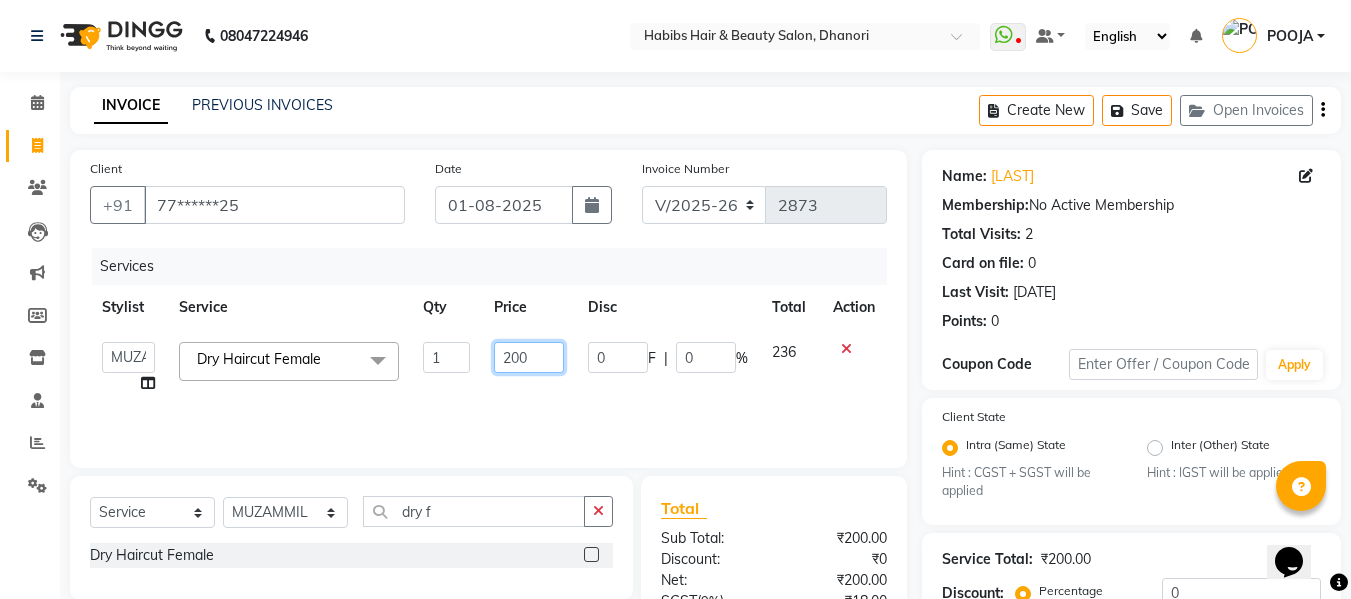 click on "200" 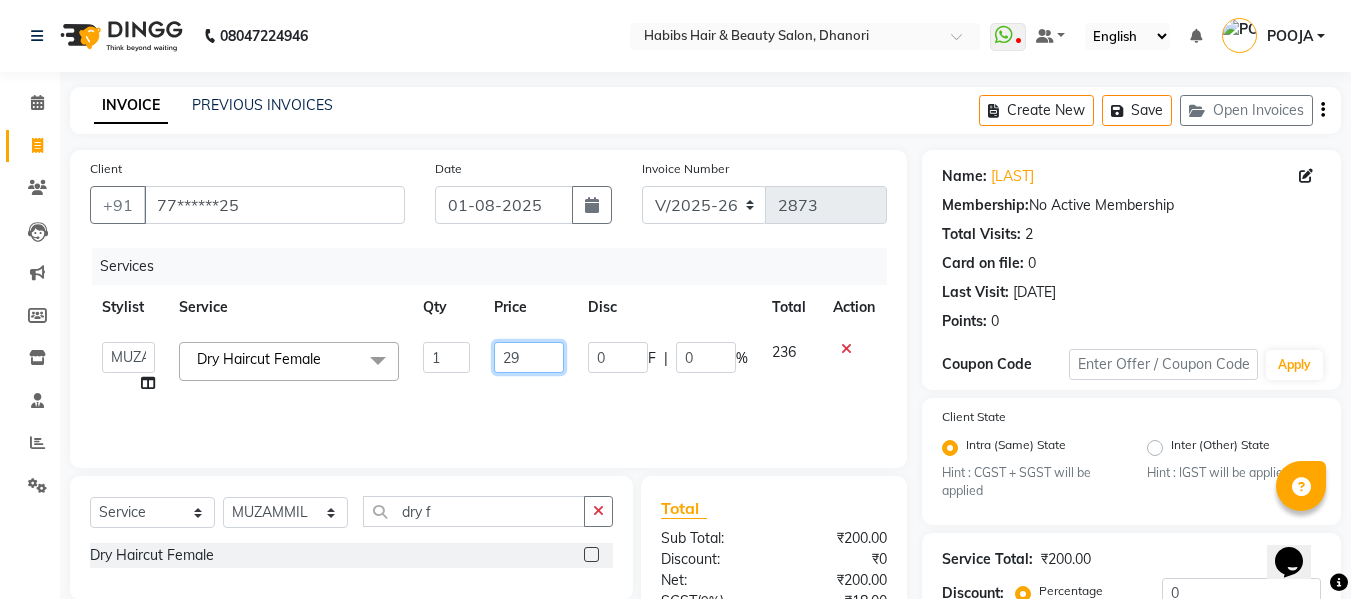 type on "297" 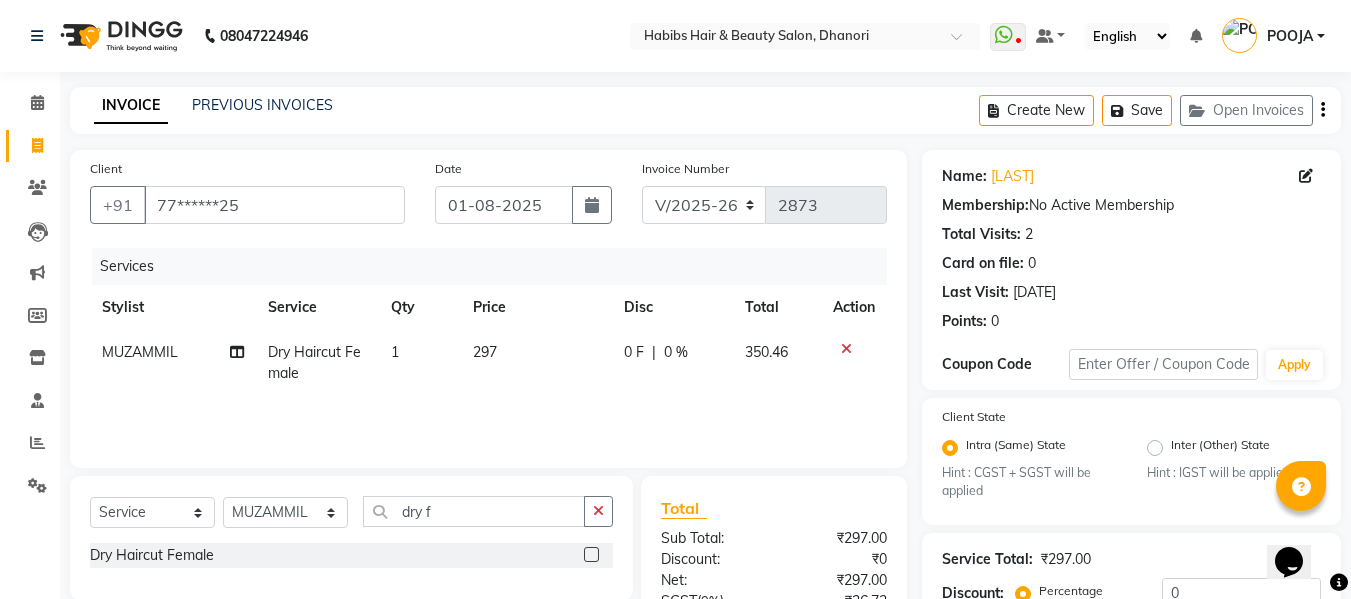 click on "297" 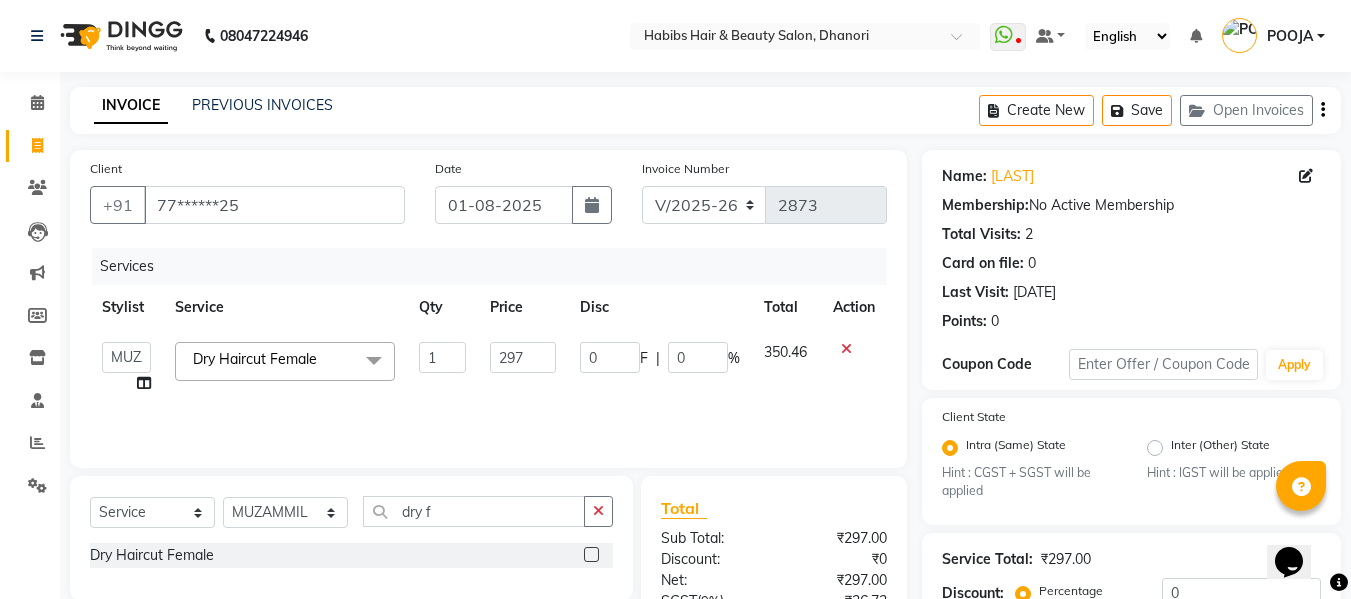 scroll, scrollTop: 211, scrollLeft: 0, axis: vertical 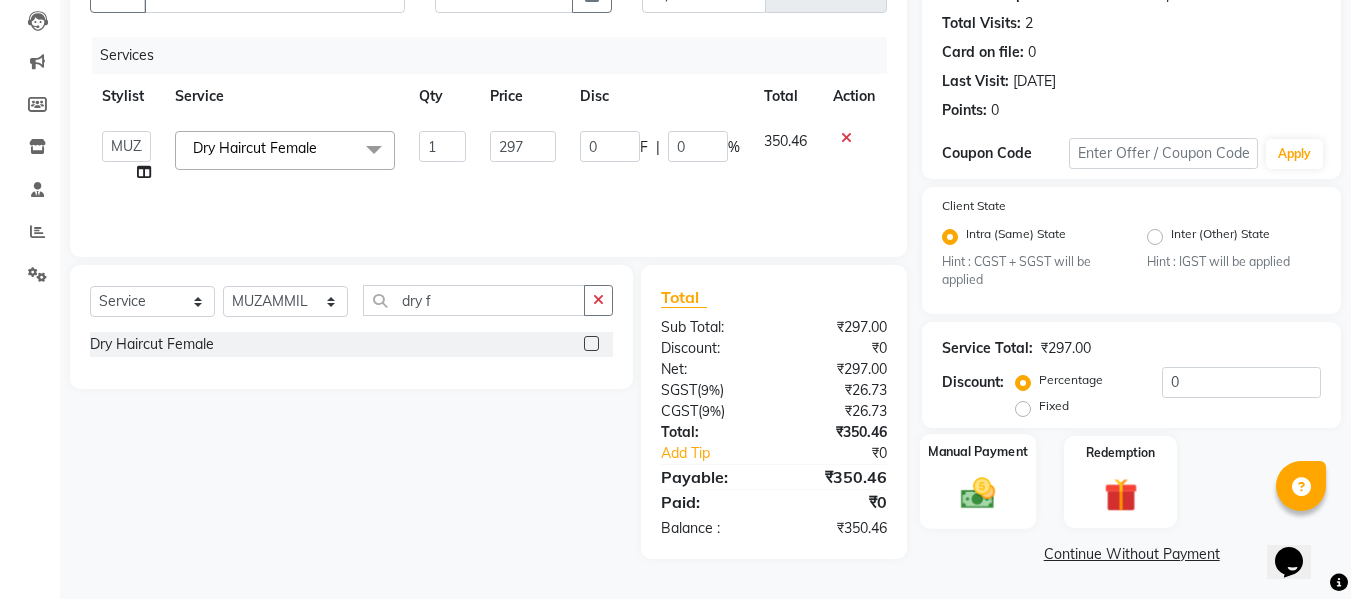 click on "Manual Payment" 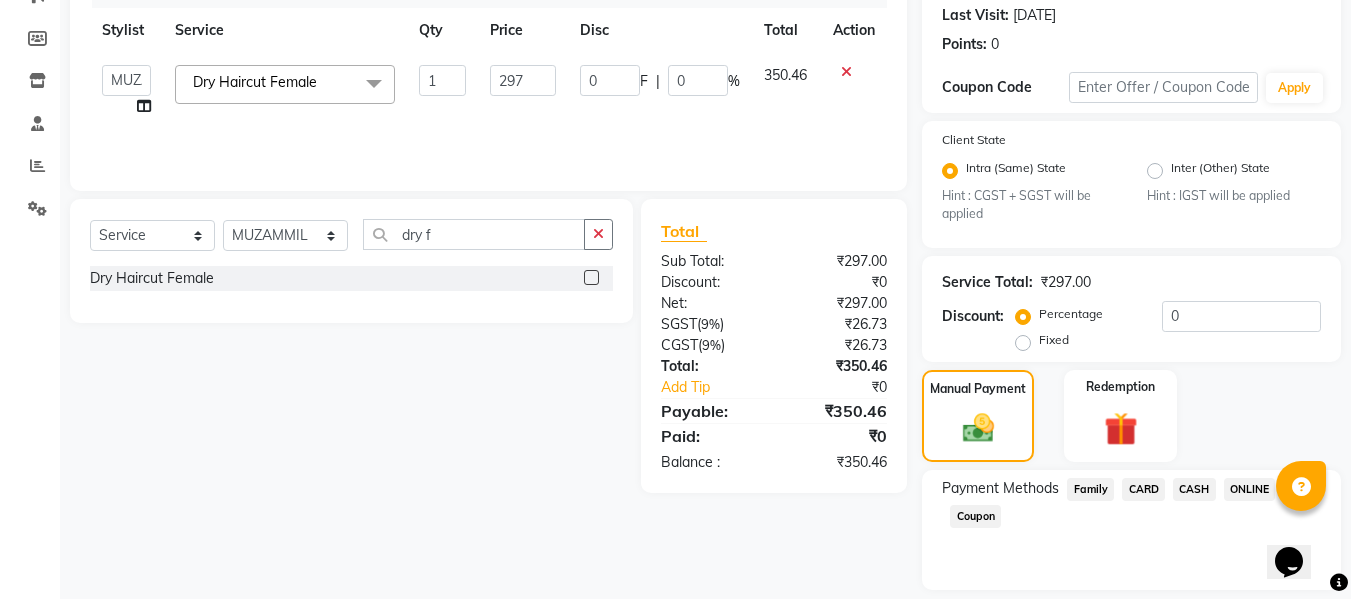 scroll, scrollTop: 339, scrollLeft: 0, axis: vertical 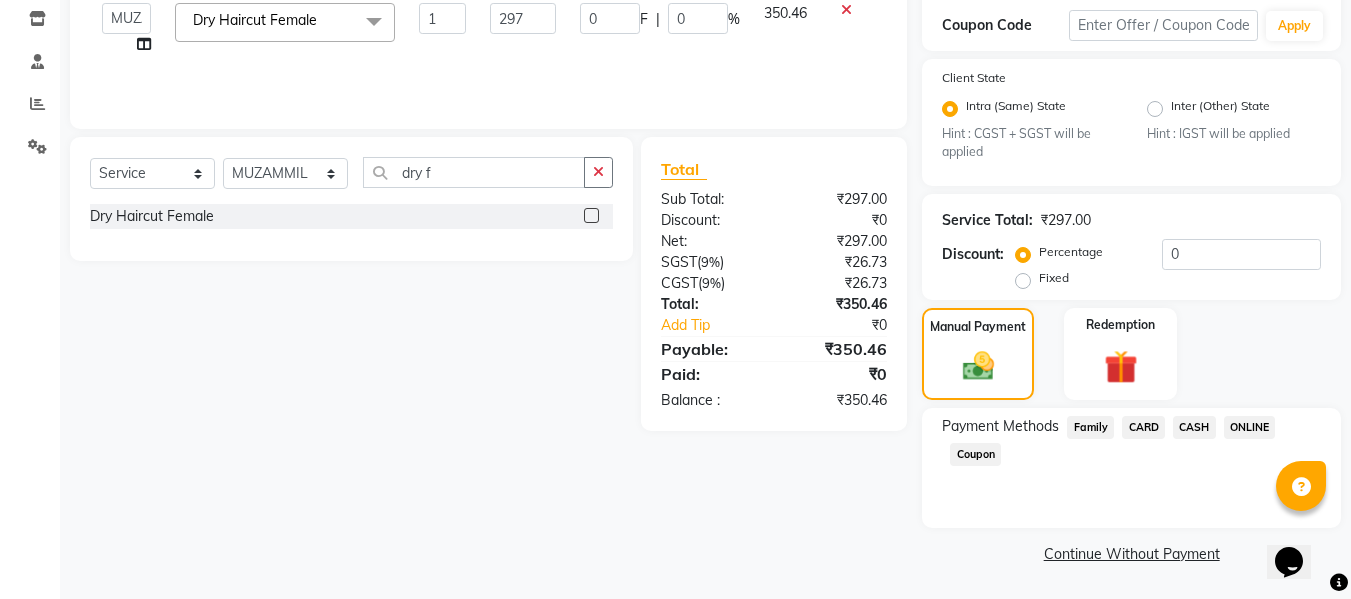 click on "ONLINE" 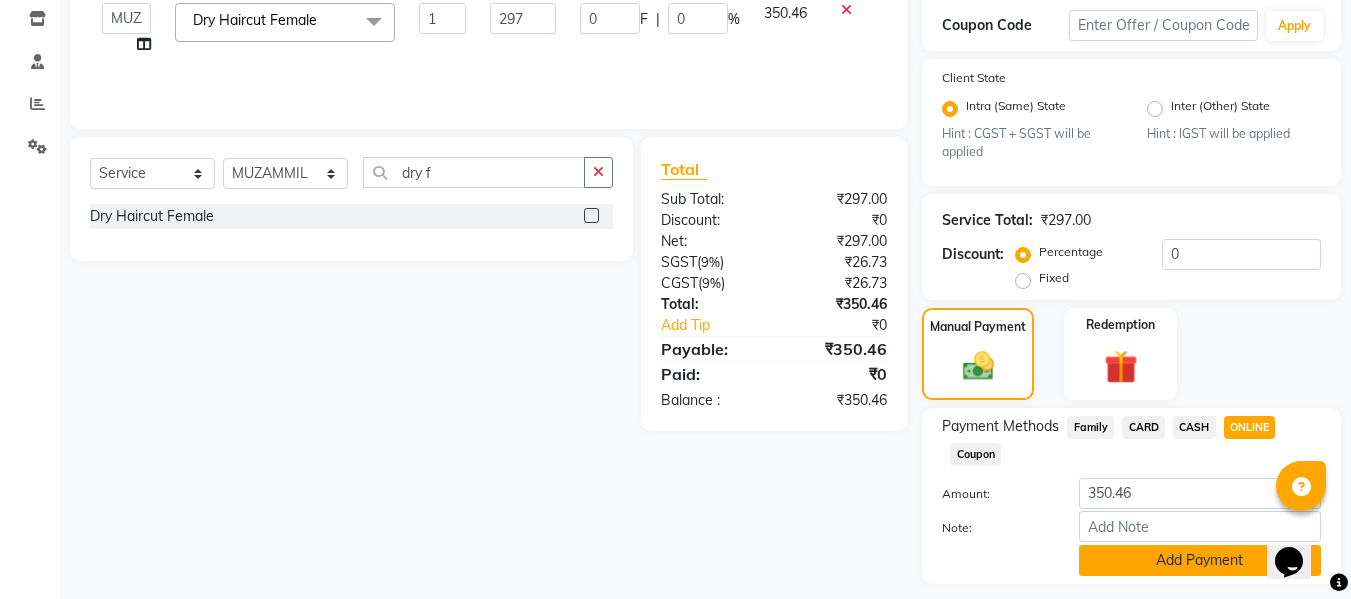 click on "Add Payment" 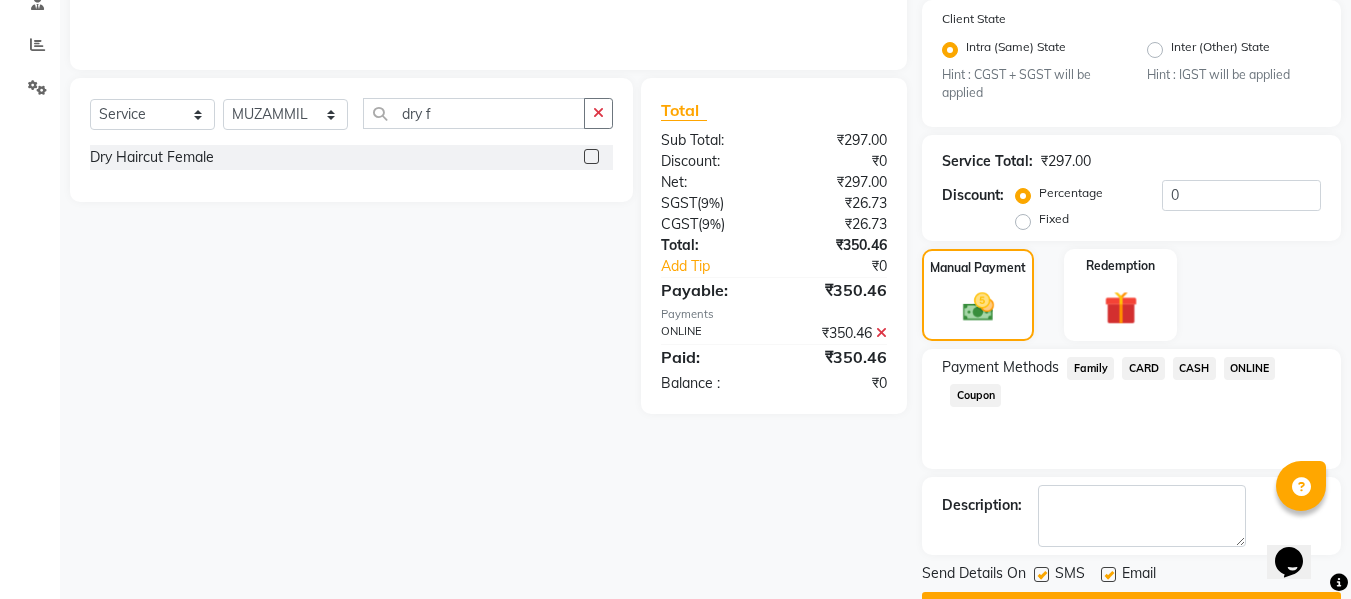 scroll, scrollTop: 452, scrollLeft: 0, axis: vertical 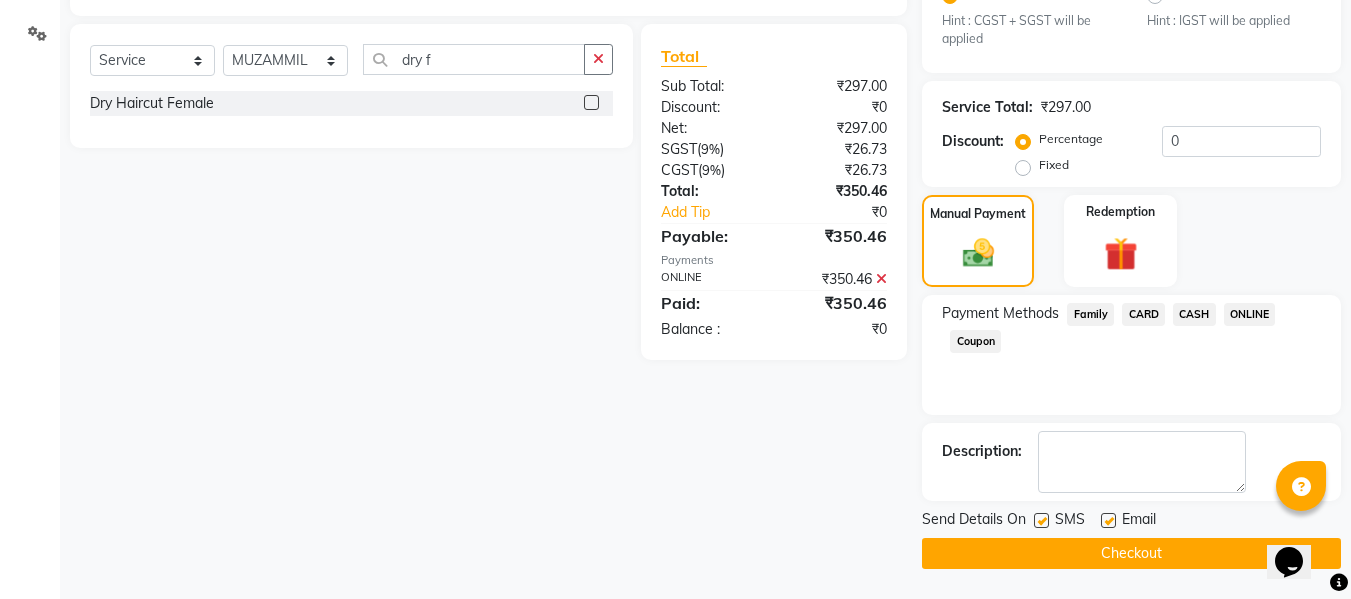 click on "Checkout" 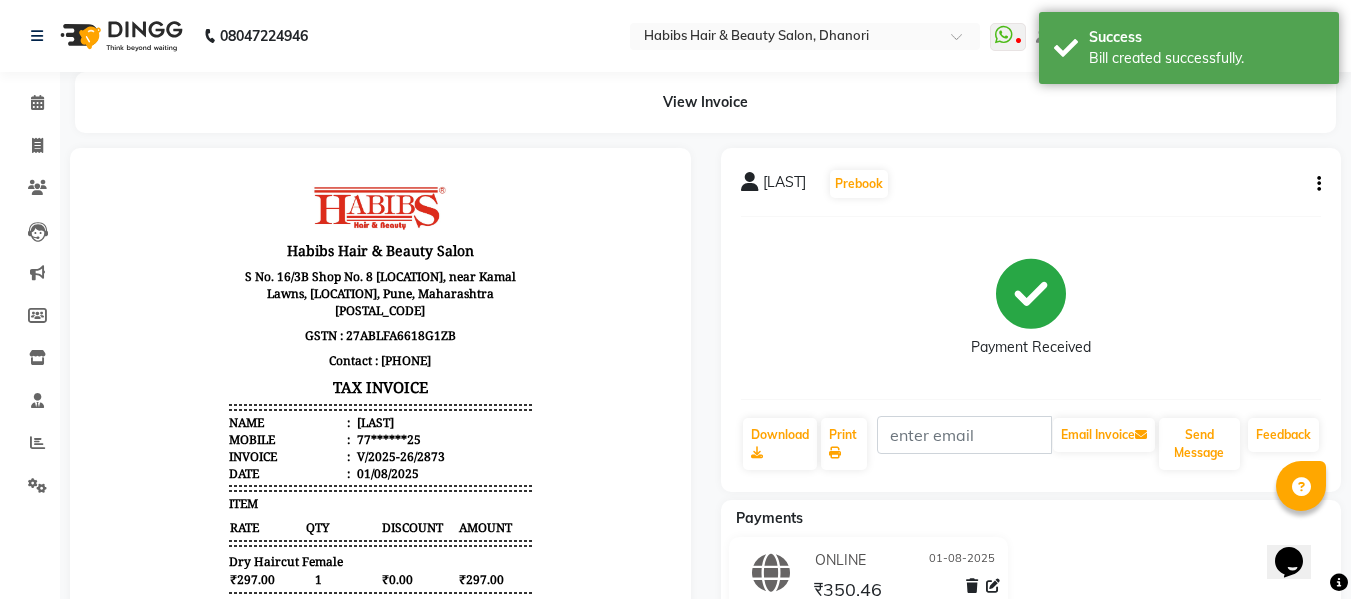 scroll, scrollTop: 0, scrollLeft: 0, axis: both 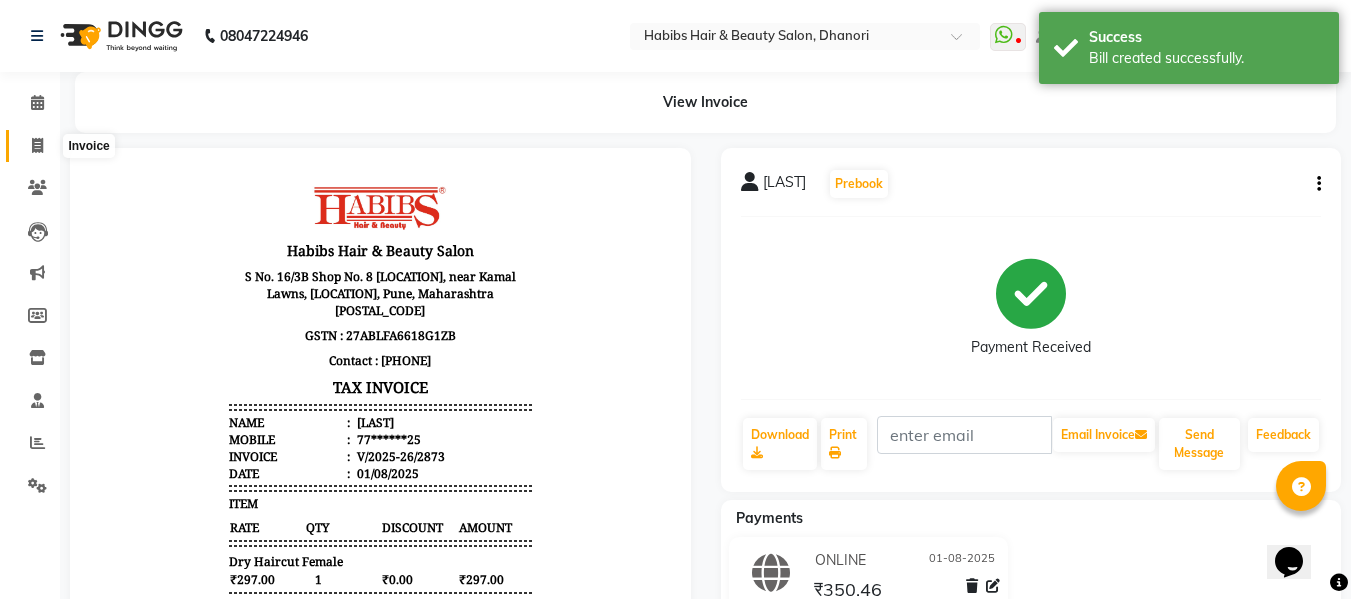 click 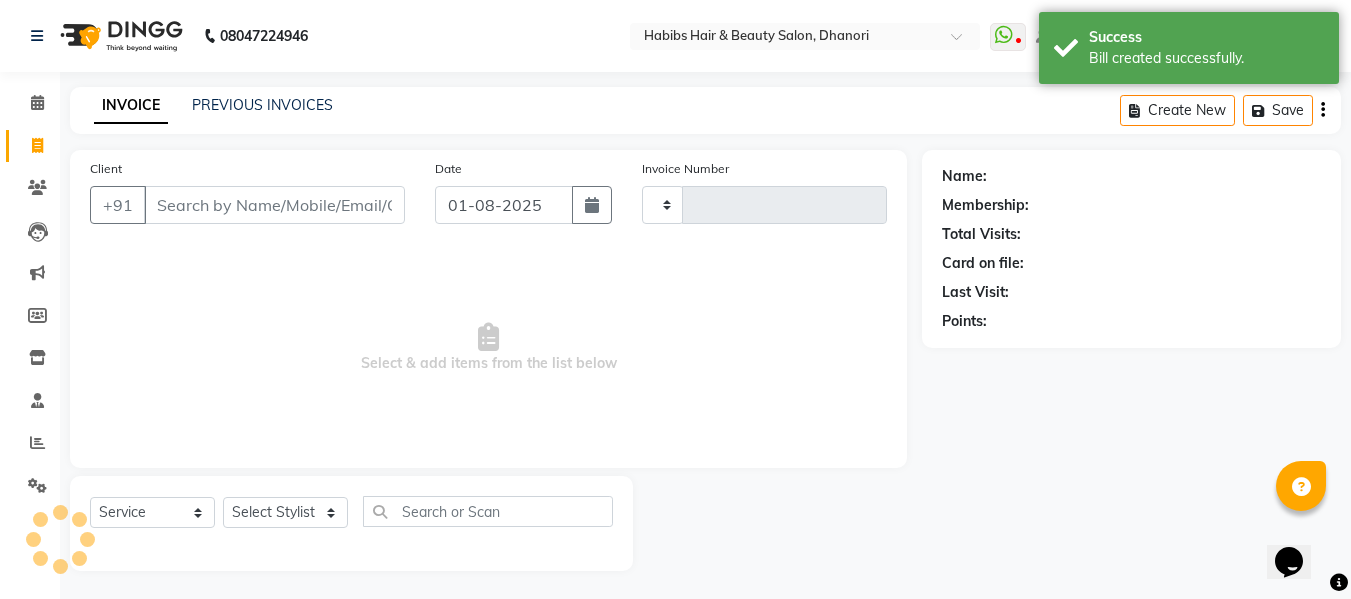 scroll, scrollTop: 2, scrollLeft: 0, axis: vertical 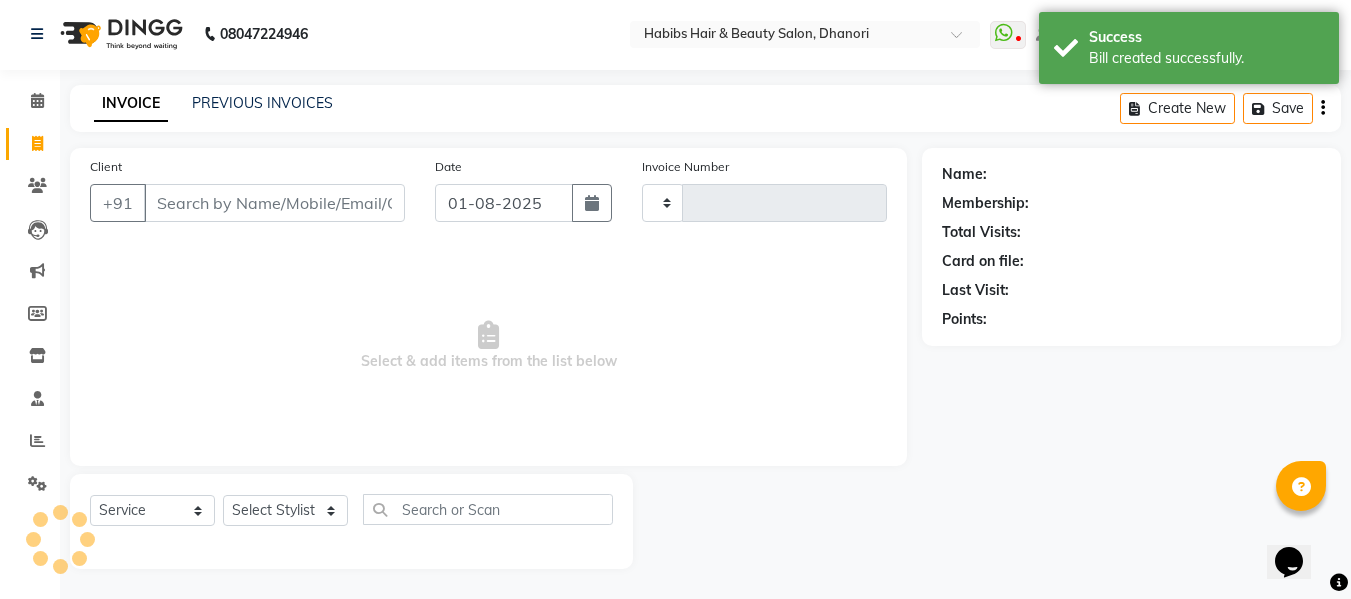 type on "2874" 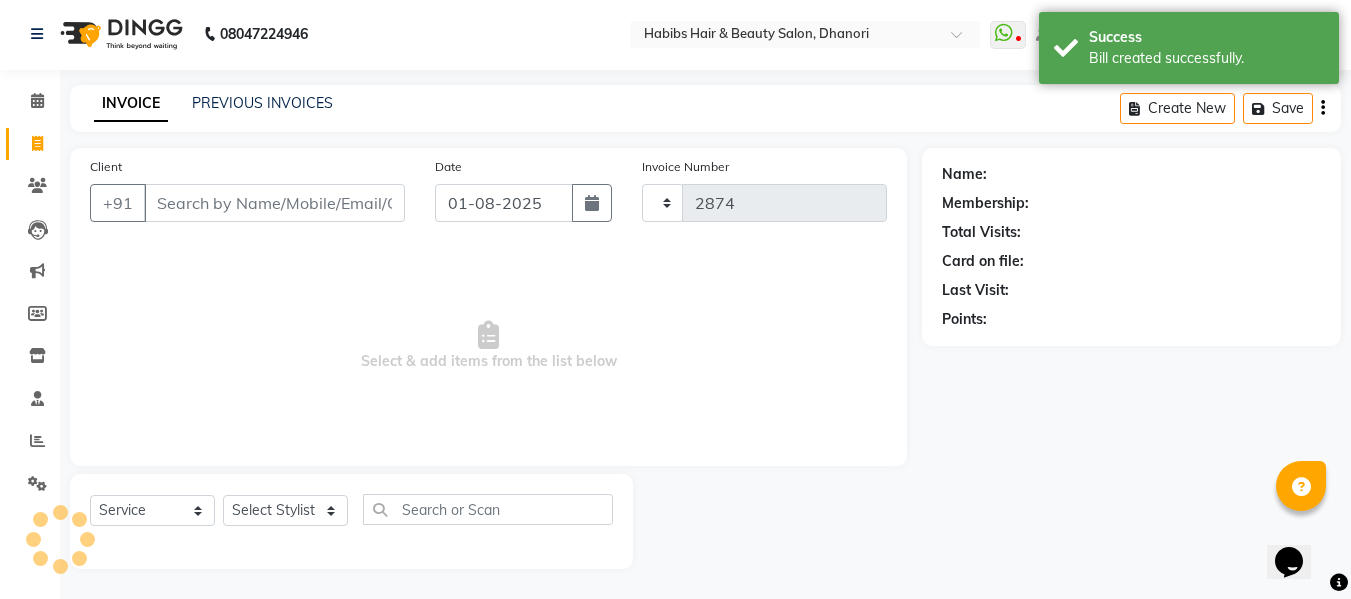 select on "4967" 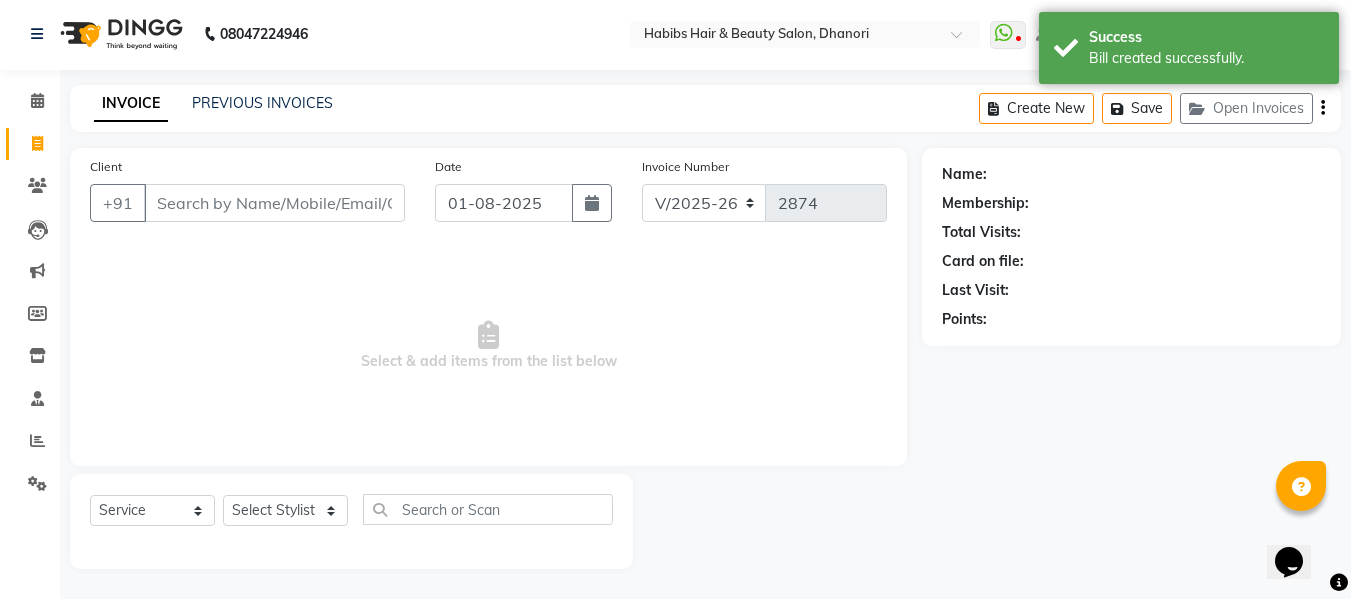 click on "Client" at bounding box center [274, 203] 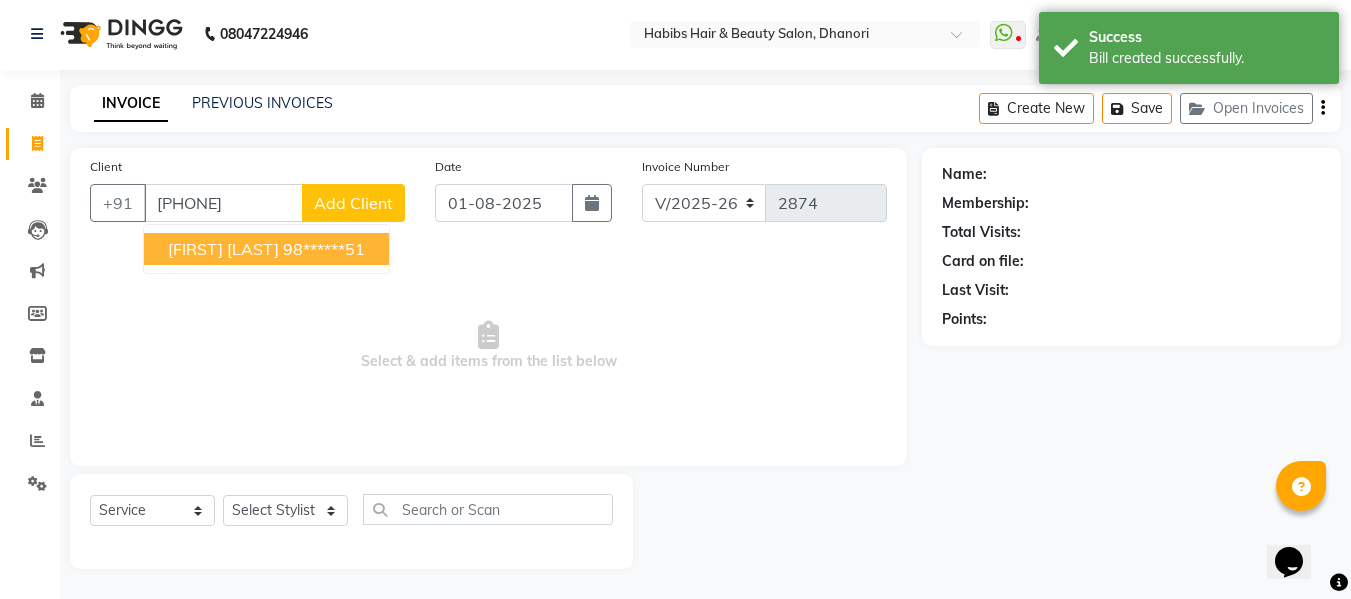 click on "98******51" at bounding box center [324, 249] 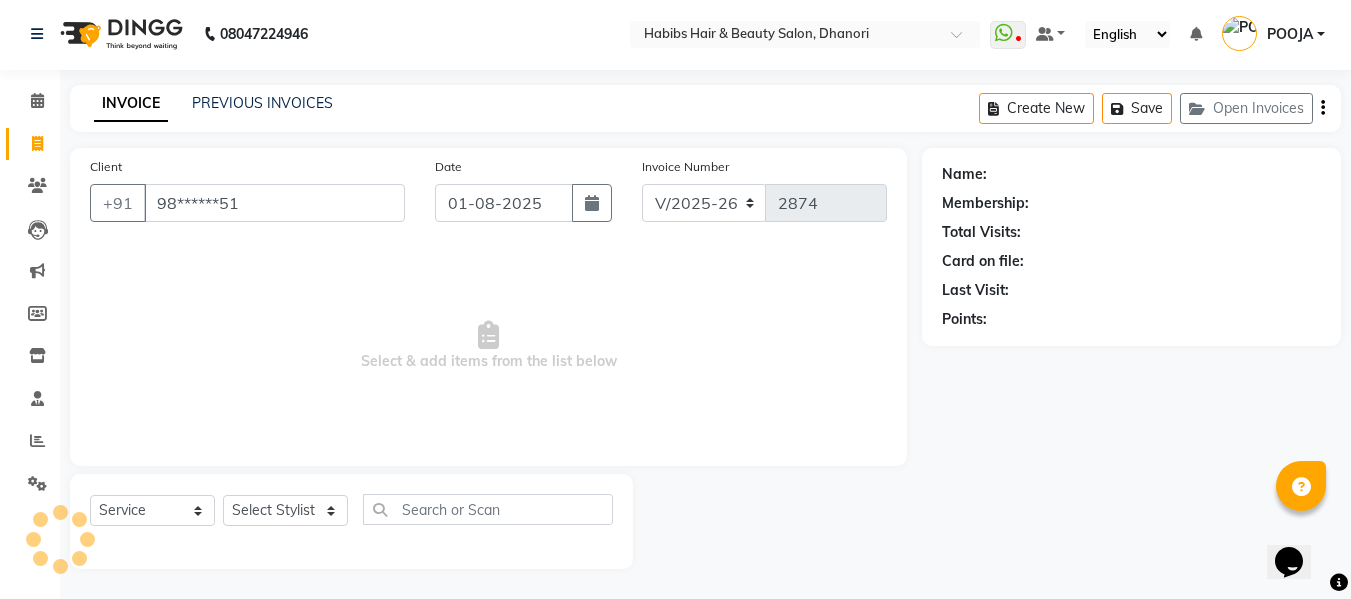 type on "98******51" 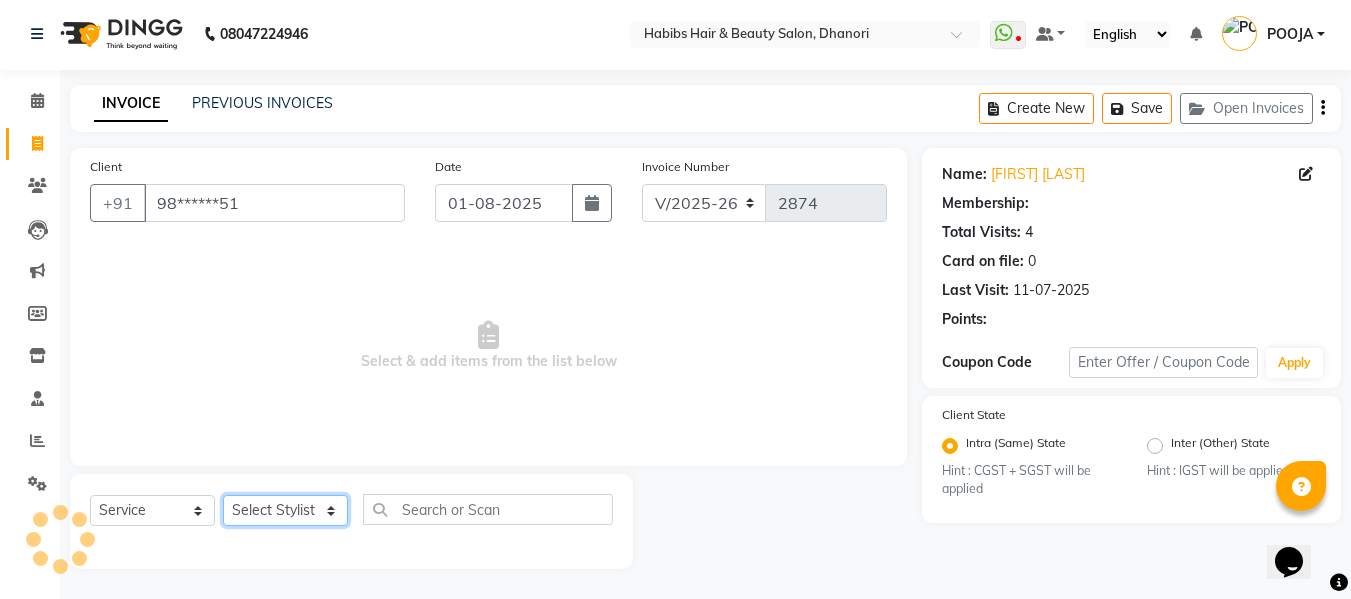 click on "Select Stylist Admin [FIRST] [FIRST] [FIRST] [FIRST] [FIRST] [FIRST] [FIRST] [FIRST] [FIRST] [FIRST] [LAST]" 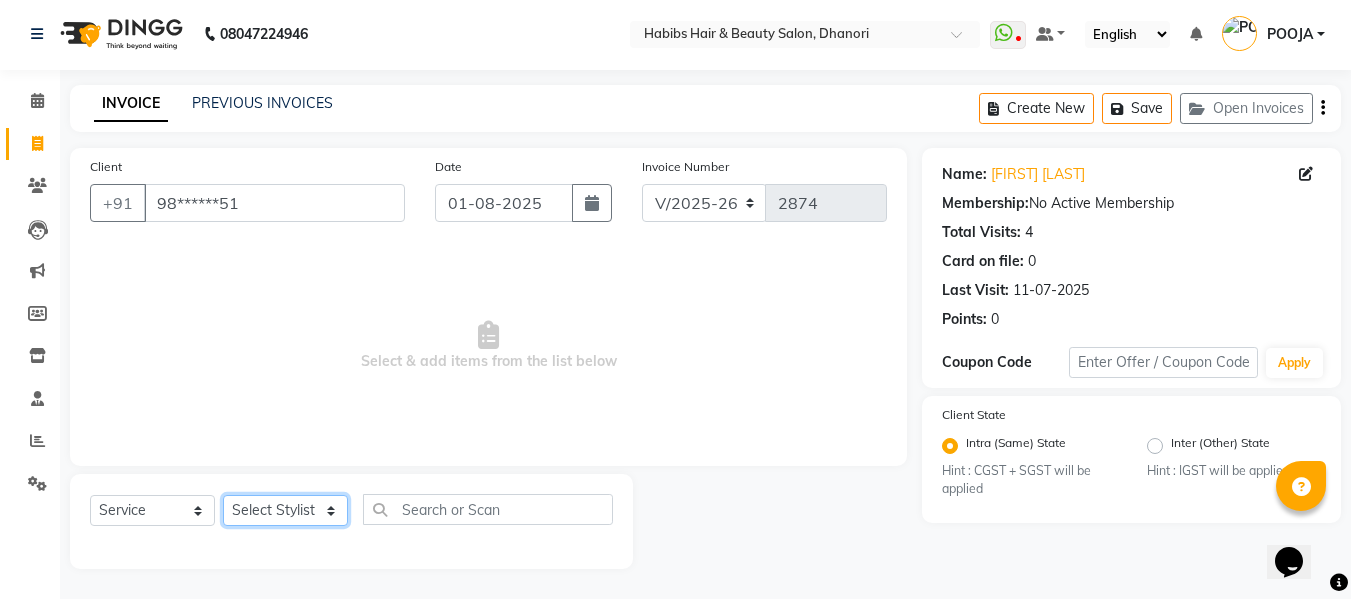 select on "[ZIP]" 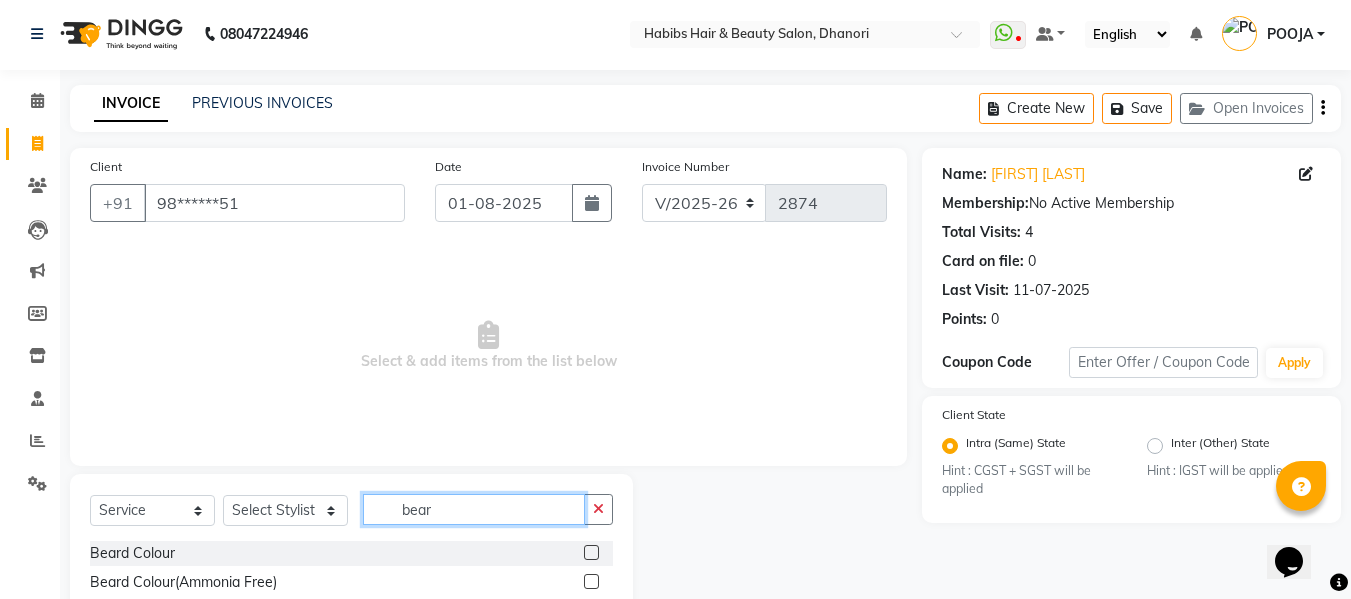 scroll, scrollTop: 147, scrollLeft: 0, axis: vertical 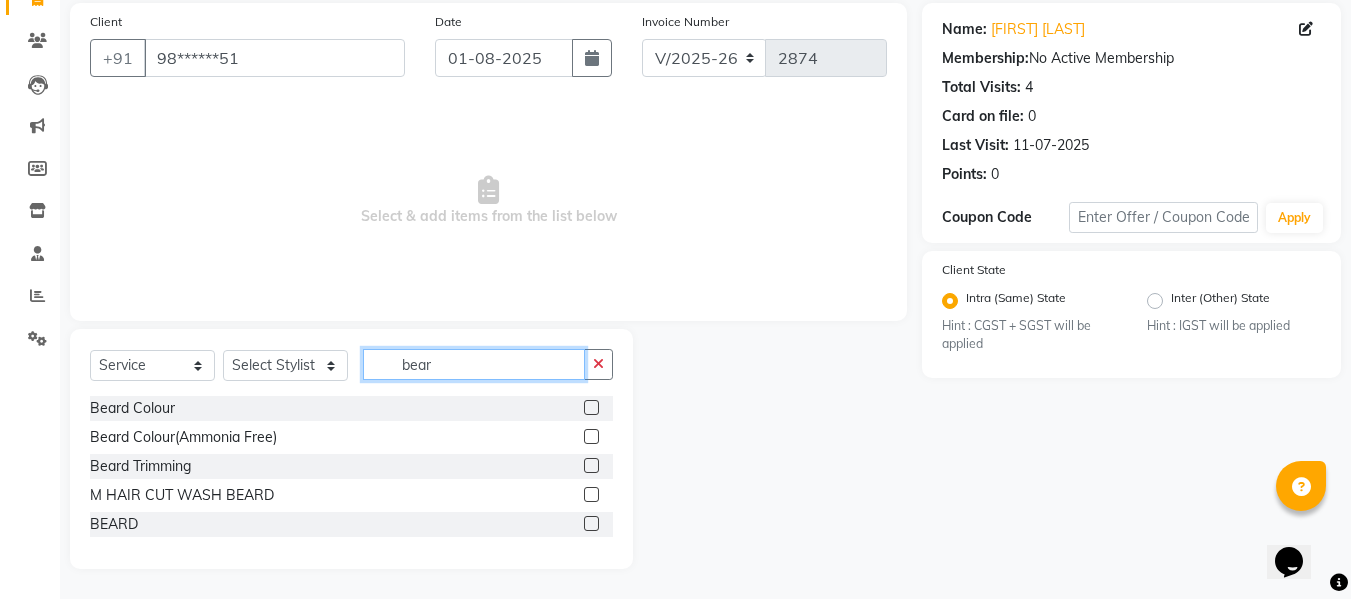 type on "bear" 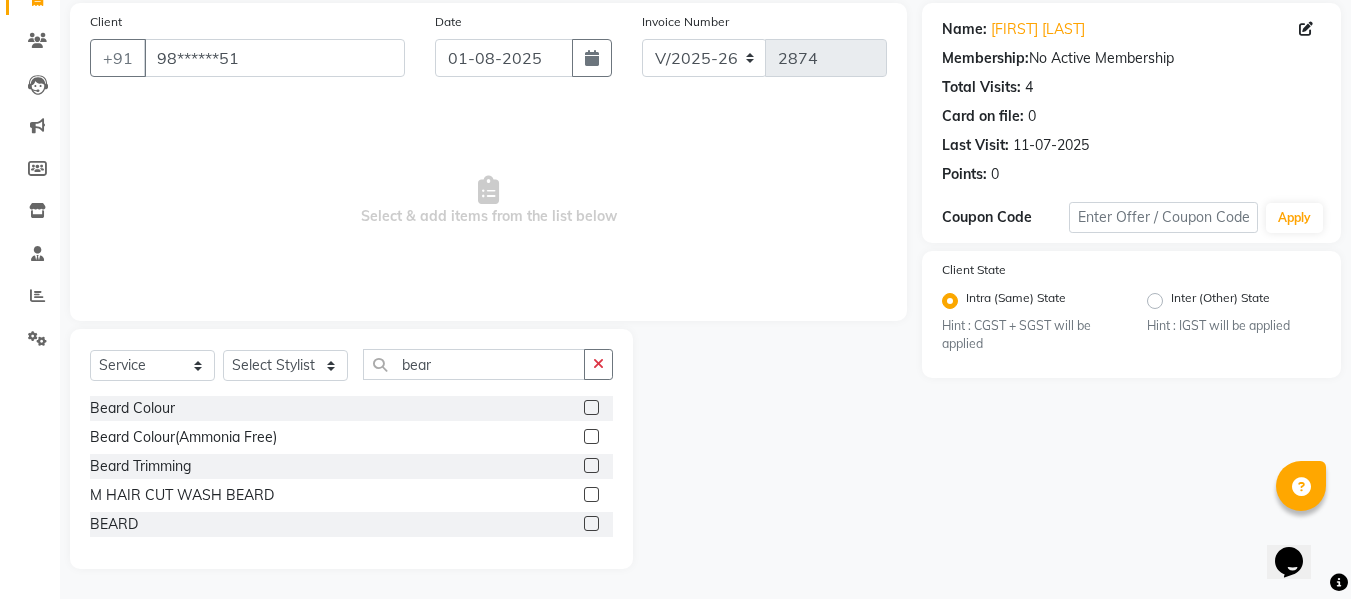 click 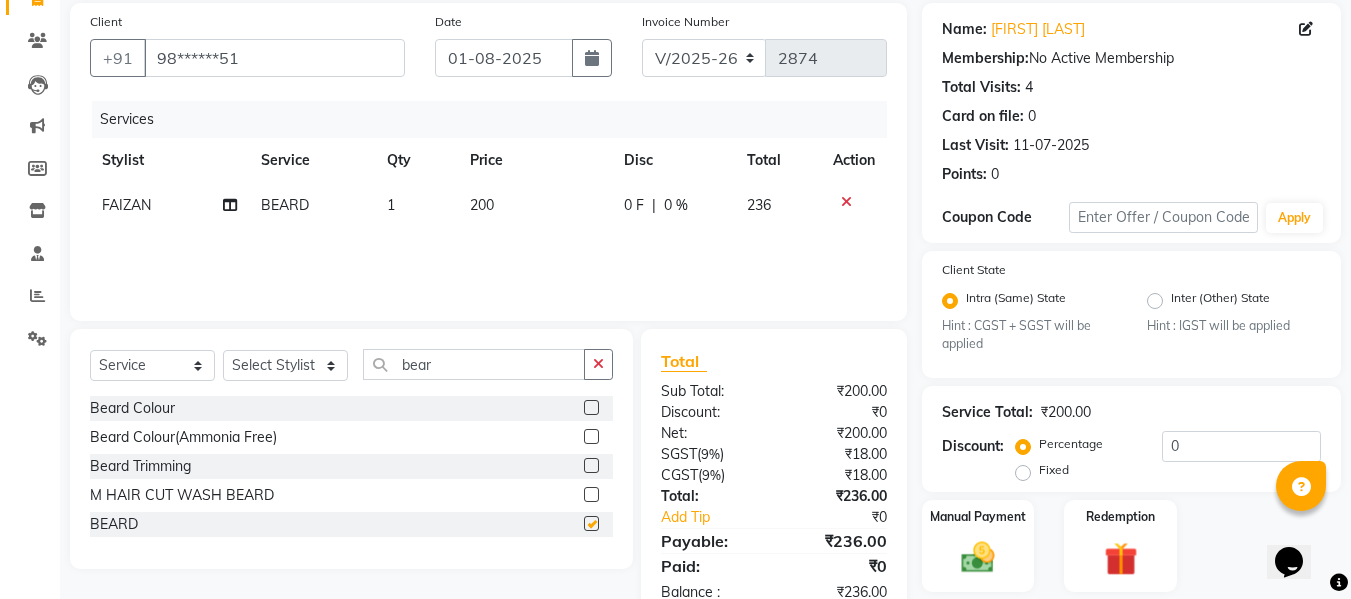 checkbox on "false" 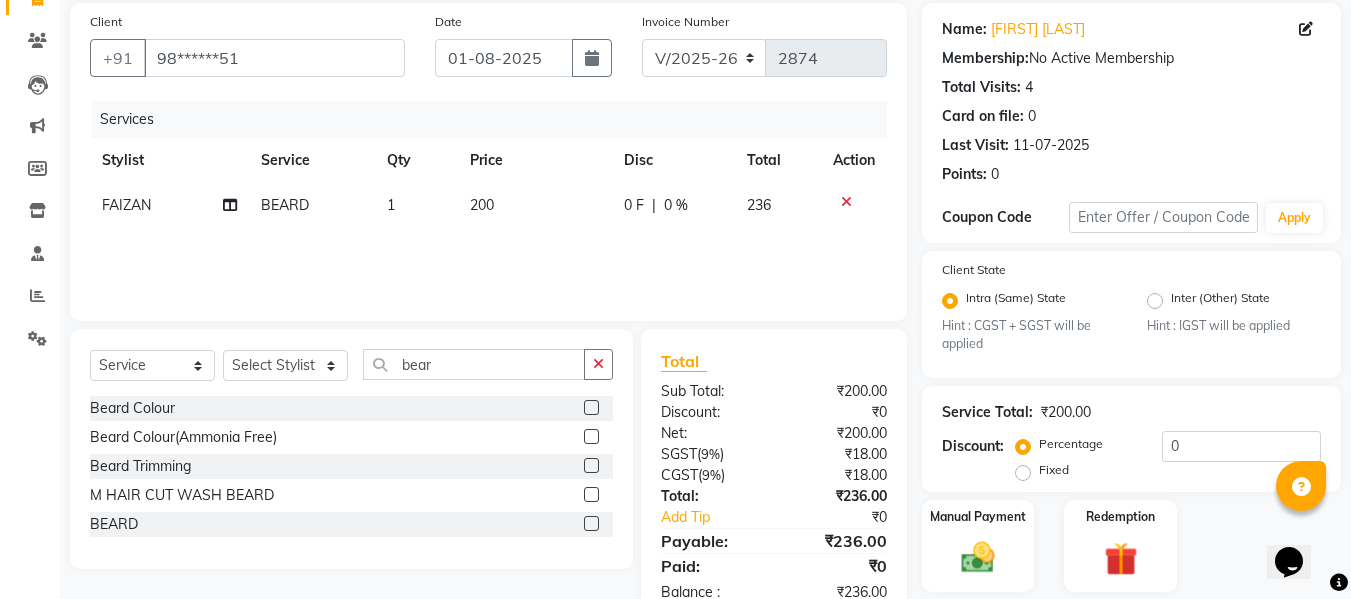 scroll, scrollTop: 211, scrollLeft: 0, axis: vertical 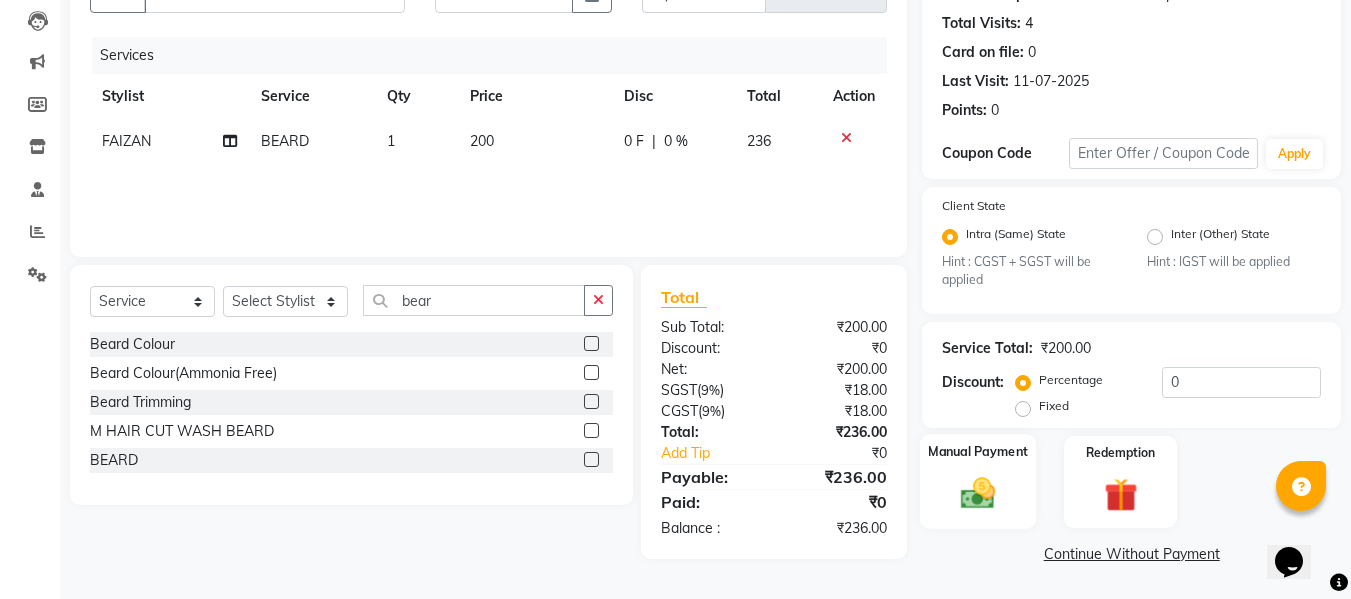 click 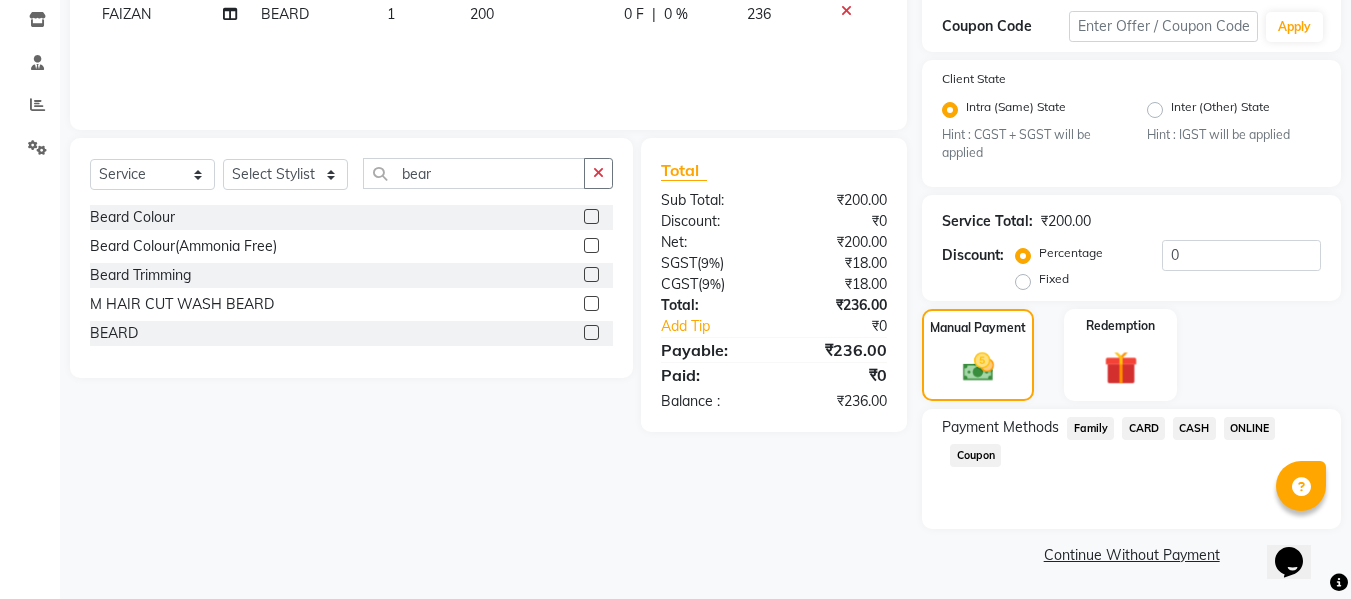 scroll, scrollTop: 339, scrollLeft: 0, axis: vertical 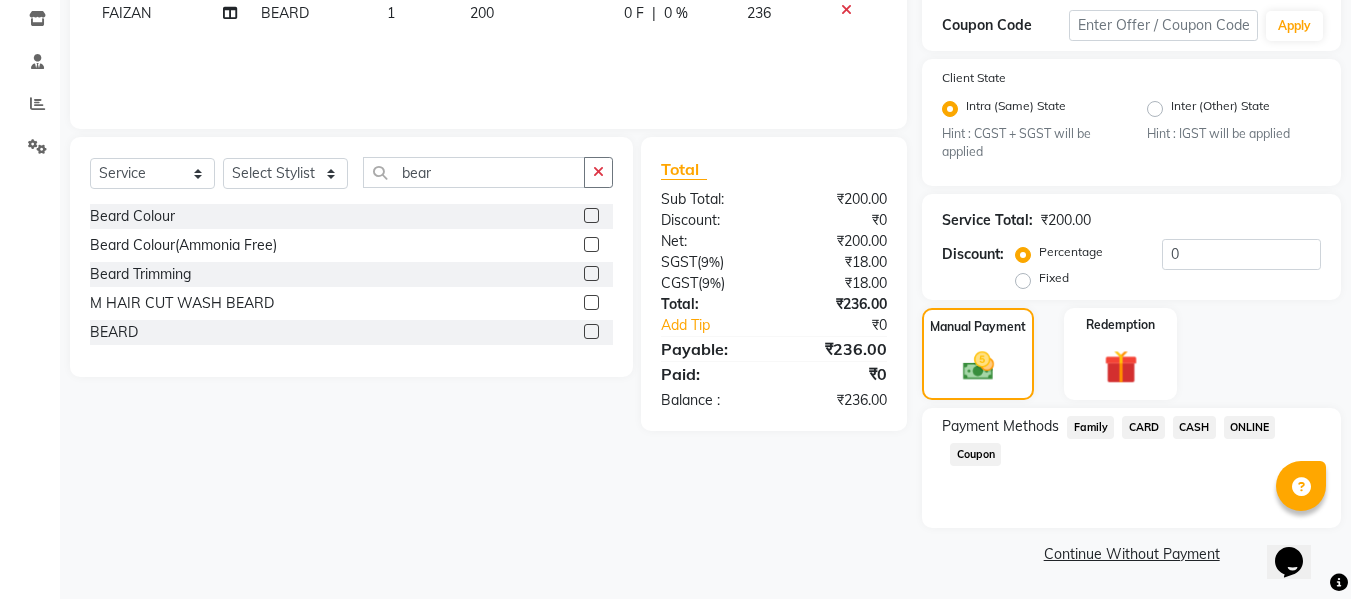 click on "ONLINE" 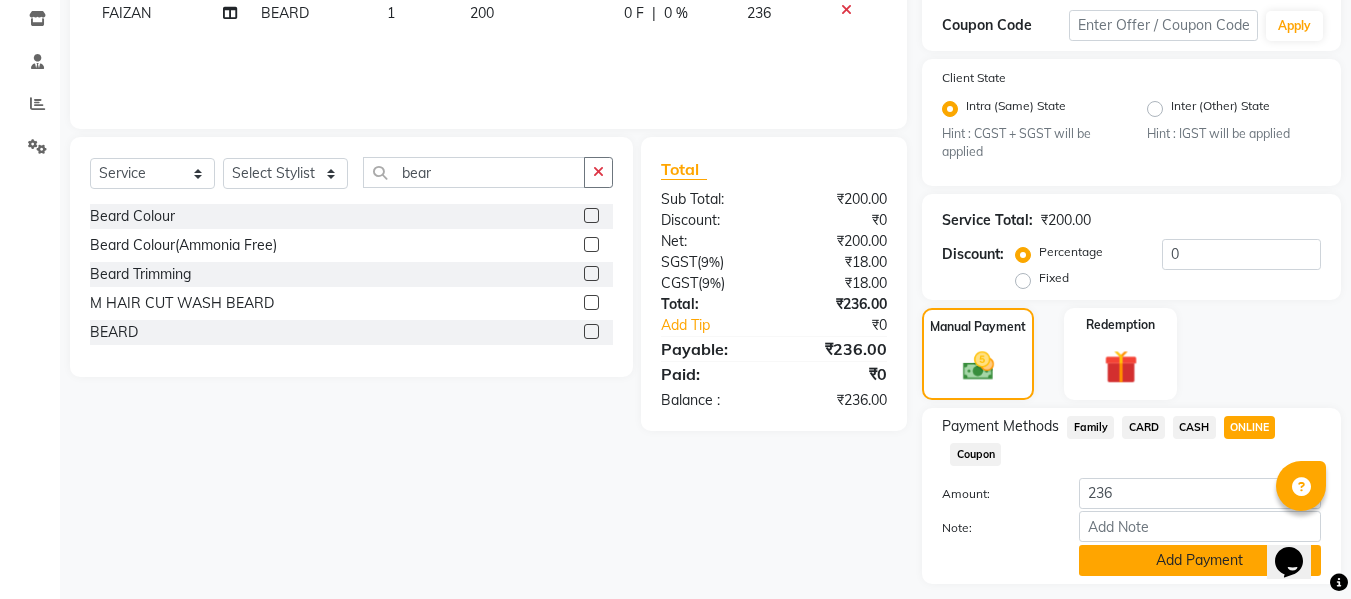 click on "Add Payment" 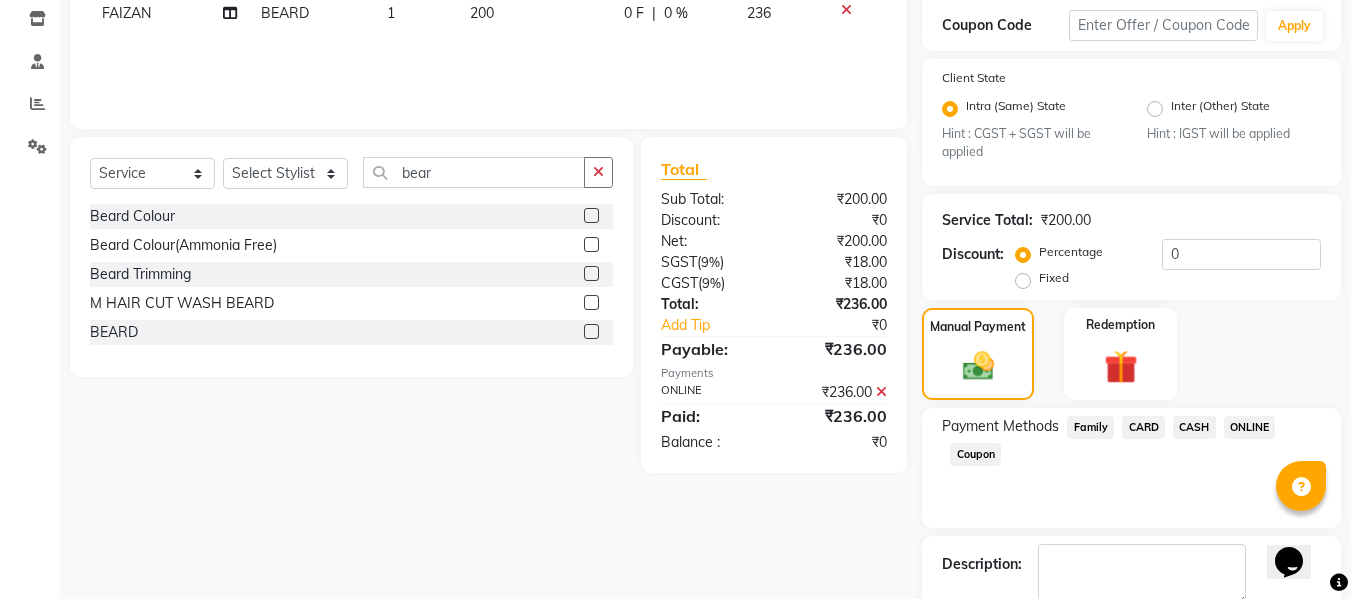 scroll, scrollTop: 452, scrollLeft: 0, axis: vertical 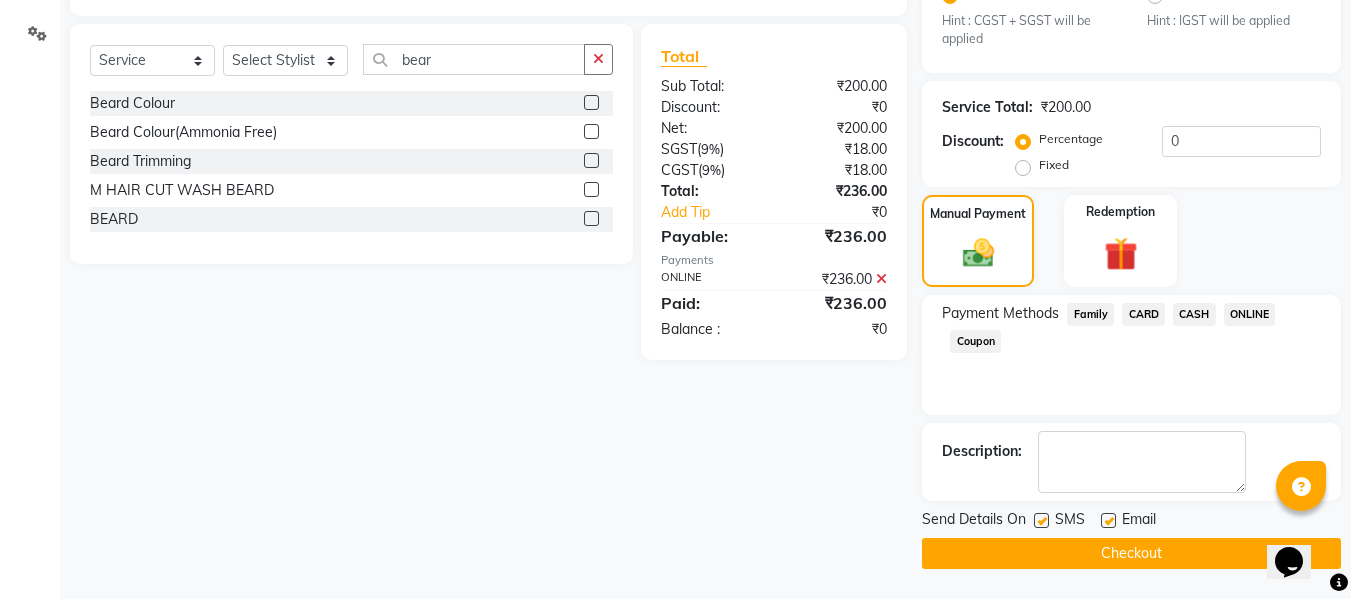 click on "Checkout" 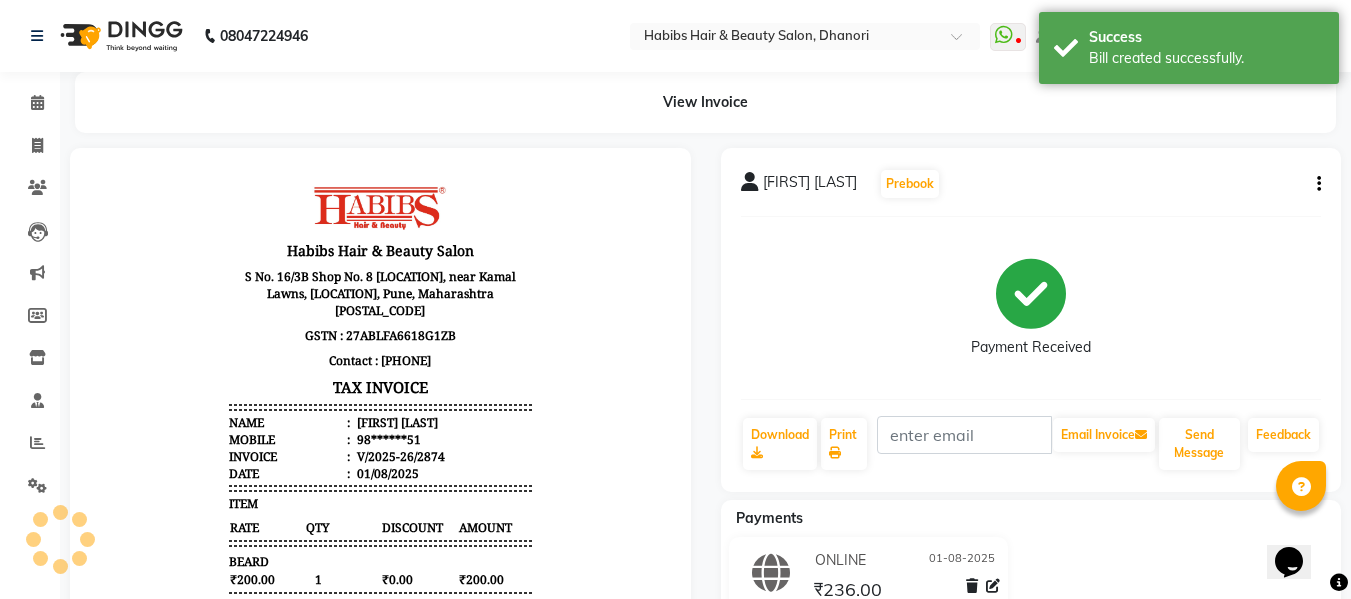 scroll, scrollTop: 0, scrollLeft: 0, axis: both 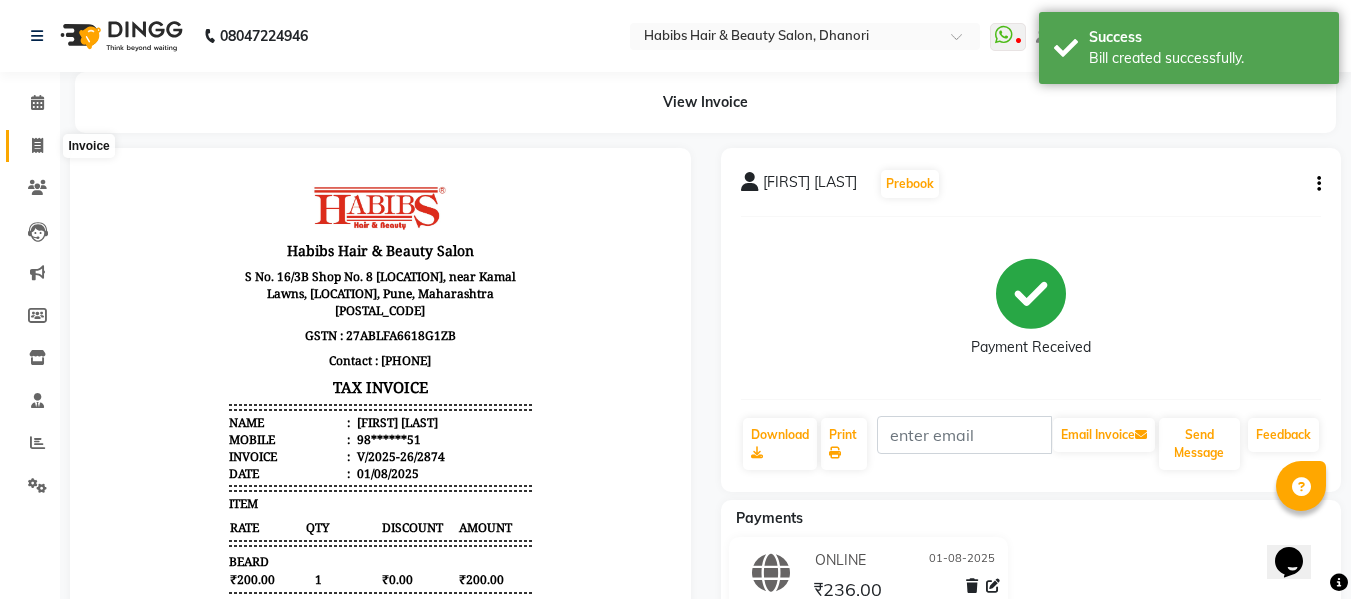 click 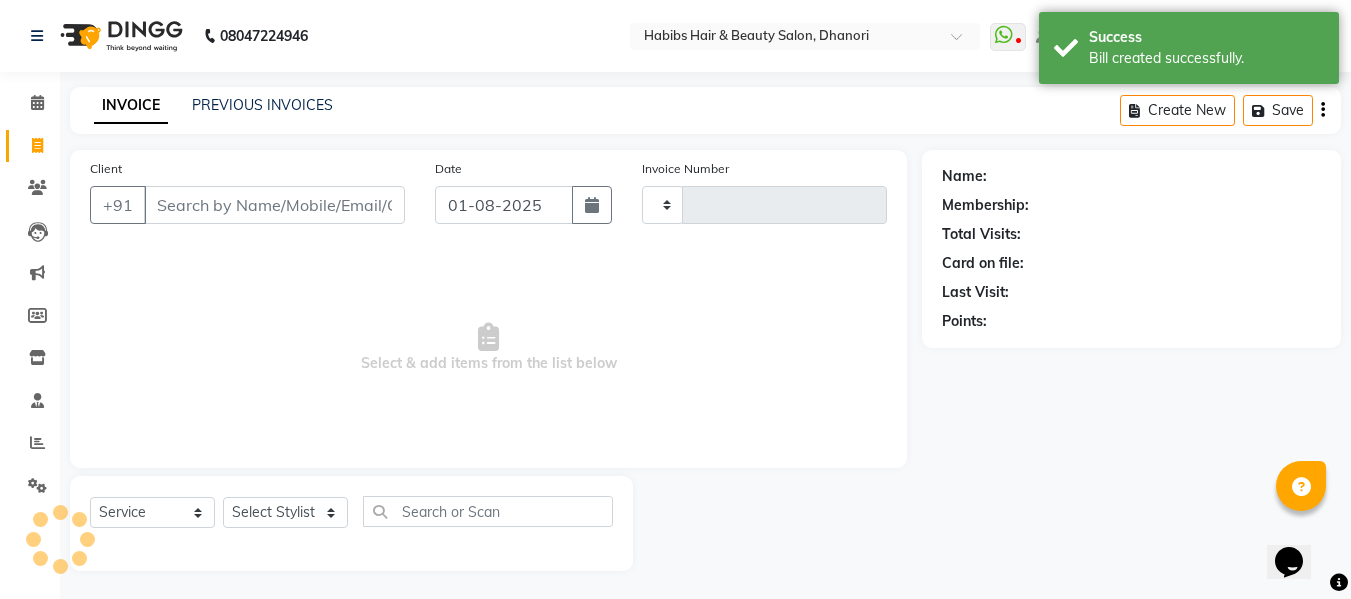 scroll, scrollTop: 2, scrollLeft: 0, axis: vertical 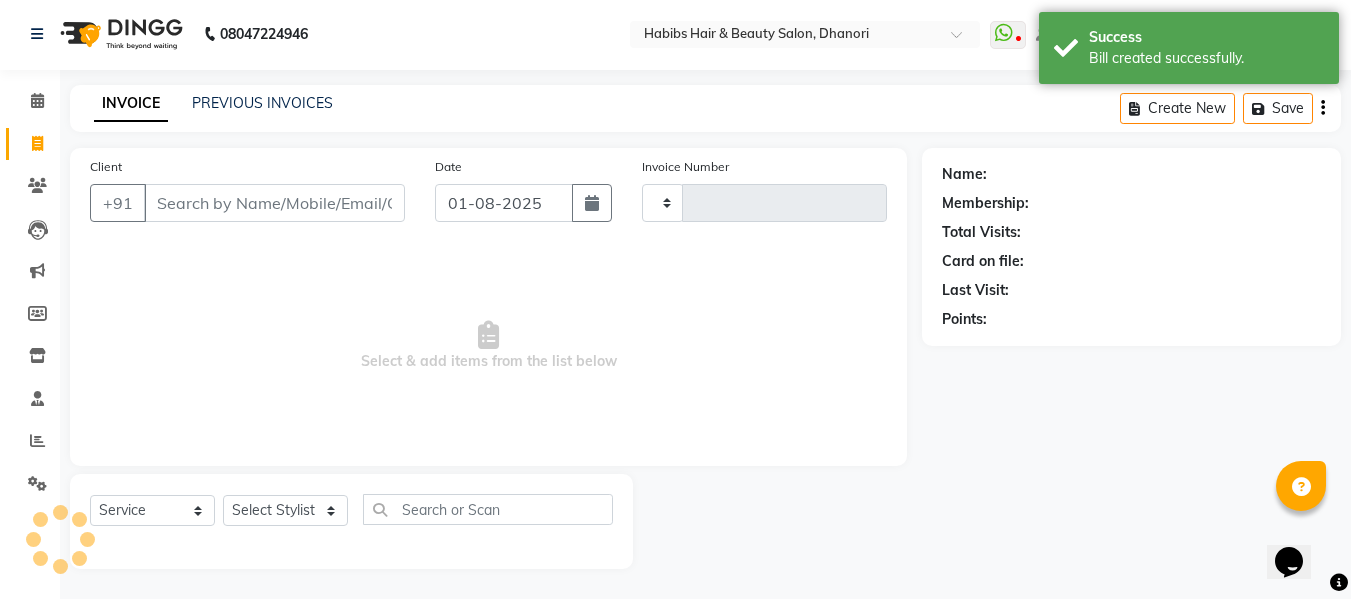 type on "2875" 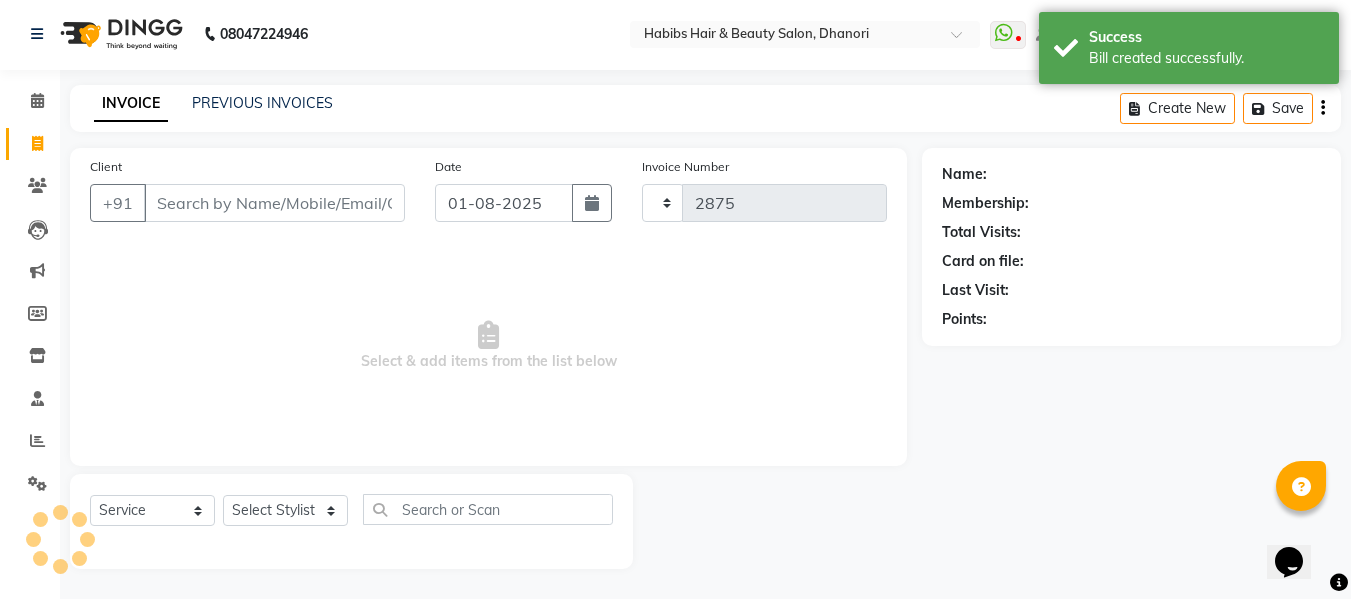 select on "4967" 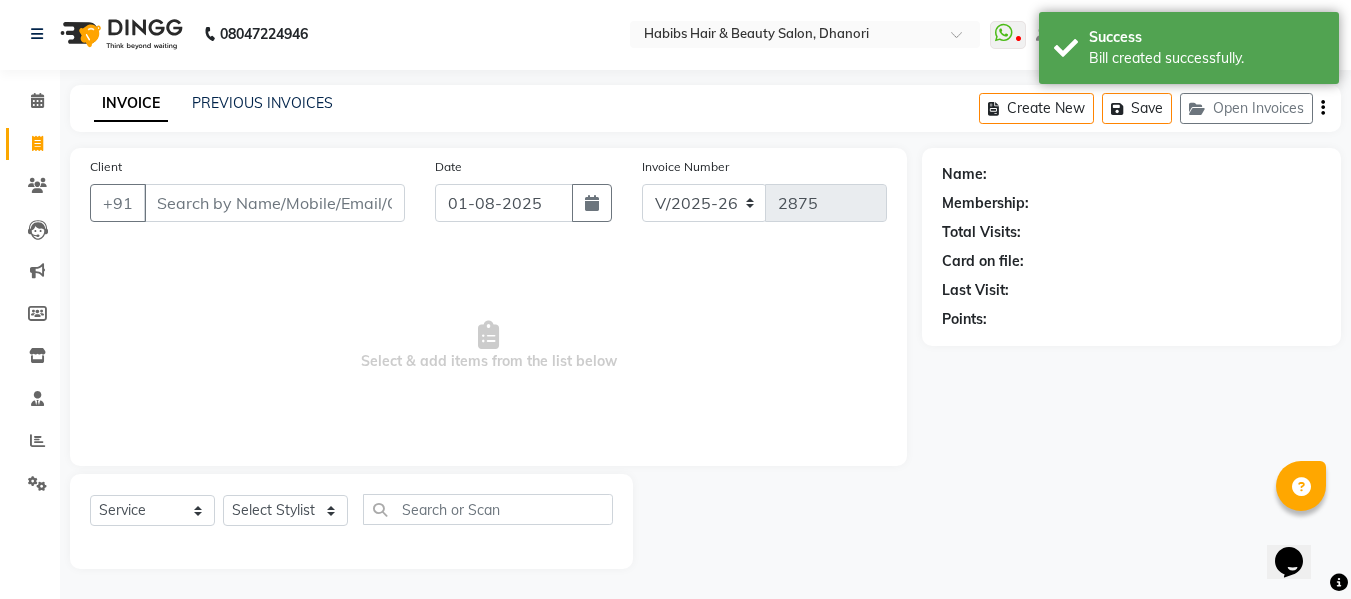 click on "Client" at bounding box center (274, 203) 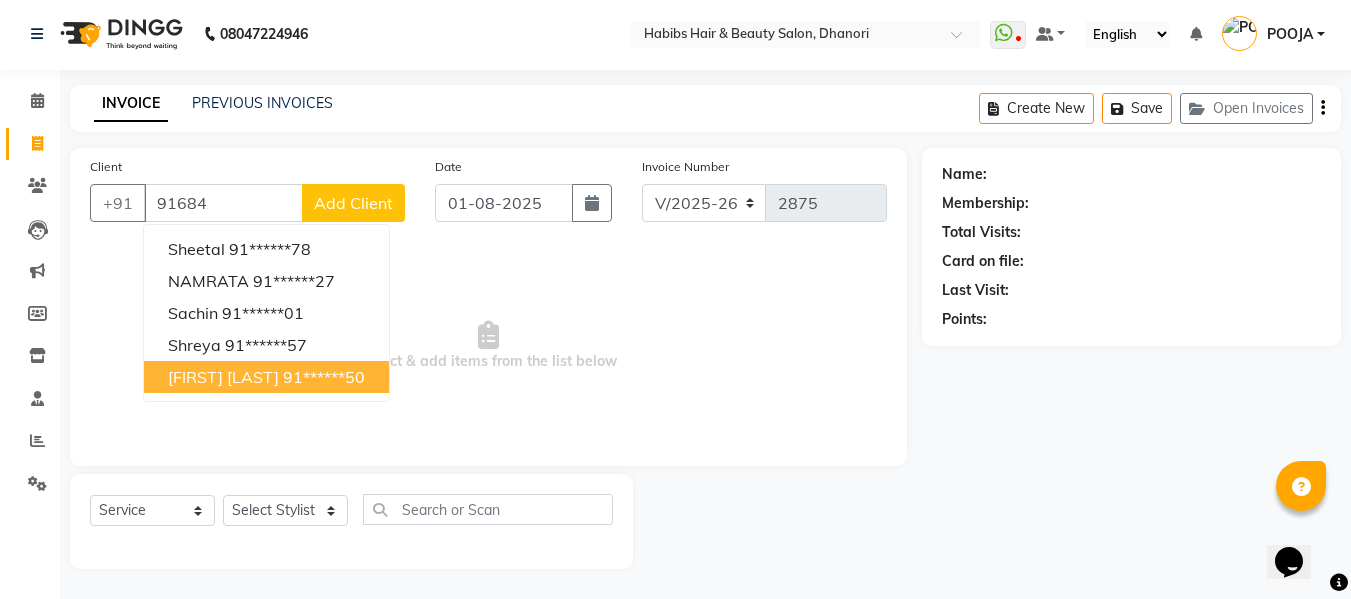 click on "[FIRST] [LAST]" at bounding box center (223, 377) 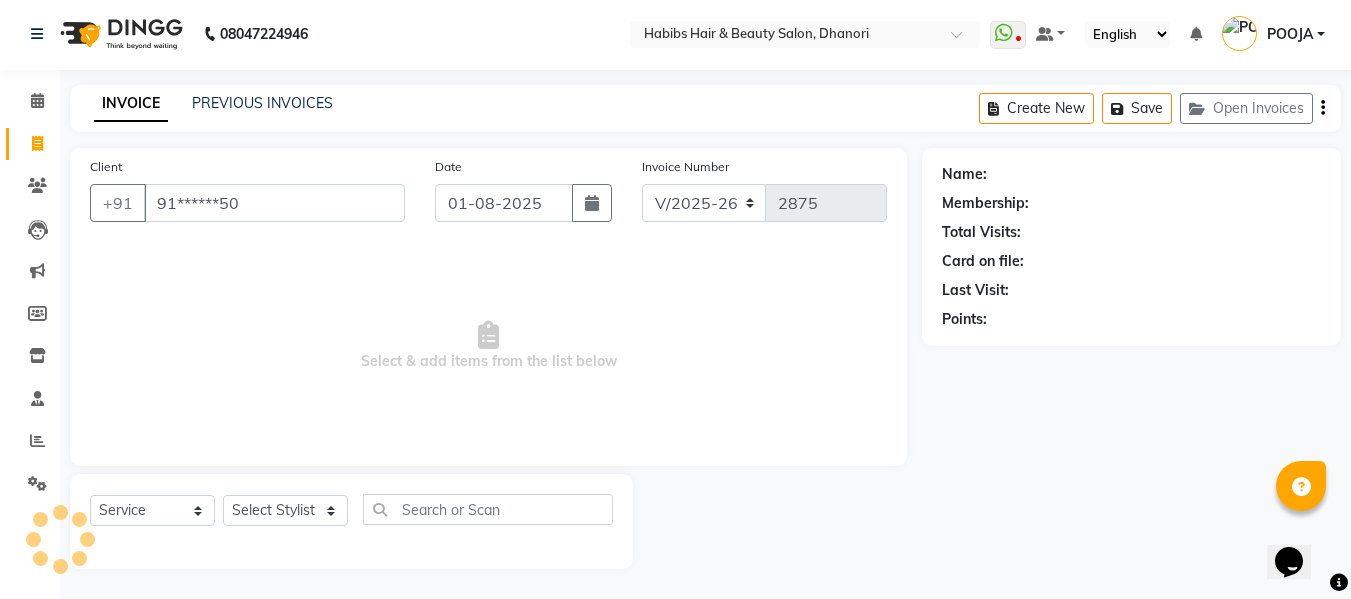 type on "91******50" 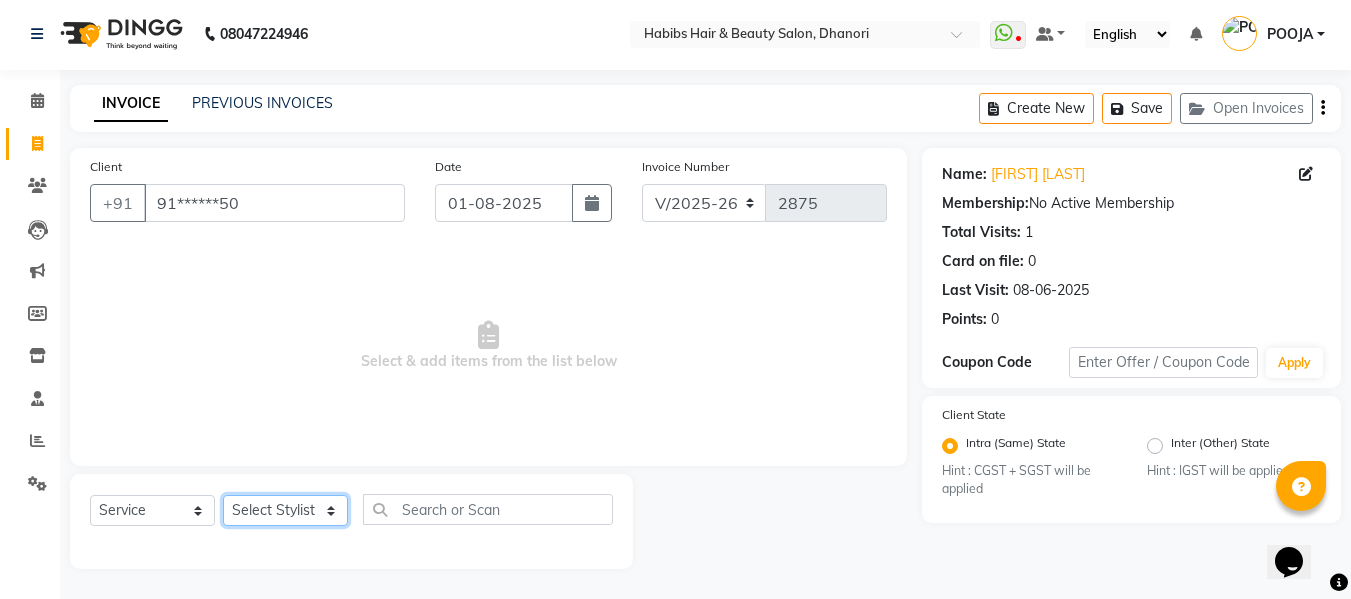 click on "Select Stylist Admin [FIRST] [FIRST] [FIRST] [FIRST] [FIRST] [FIRST] [FIRST] [FIRST] [FIRST] [FIRST] [LAST]" 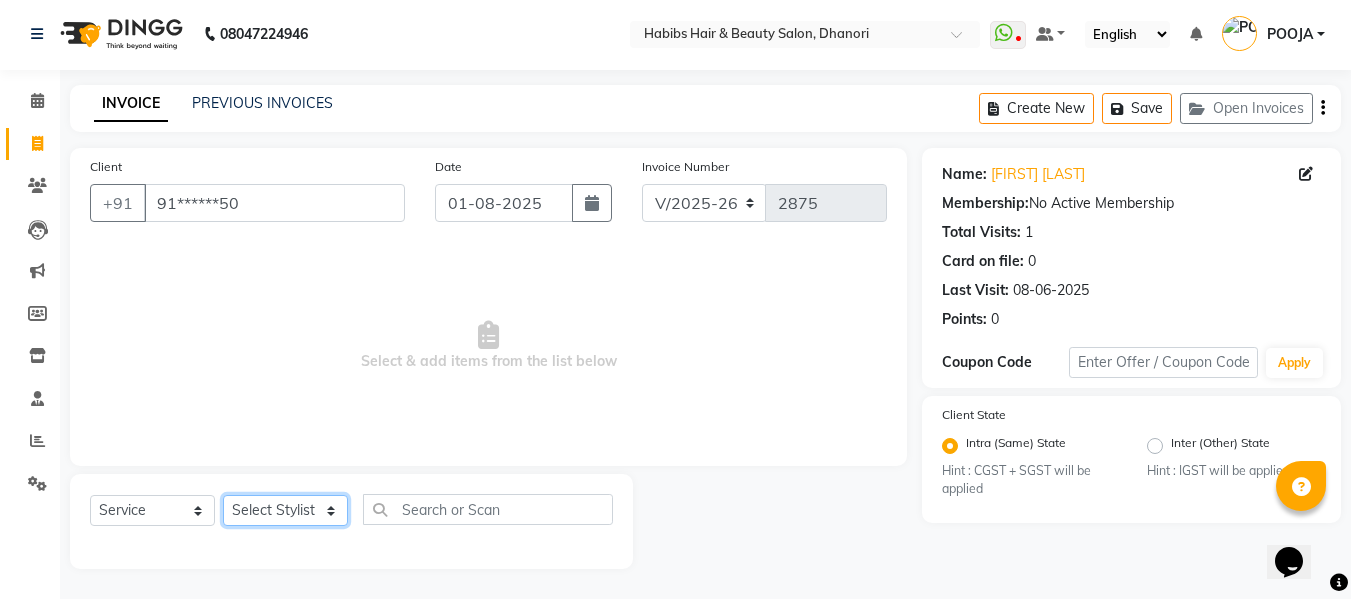 select on "70341" 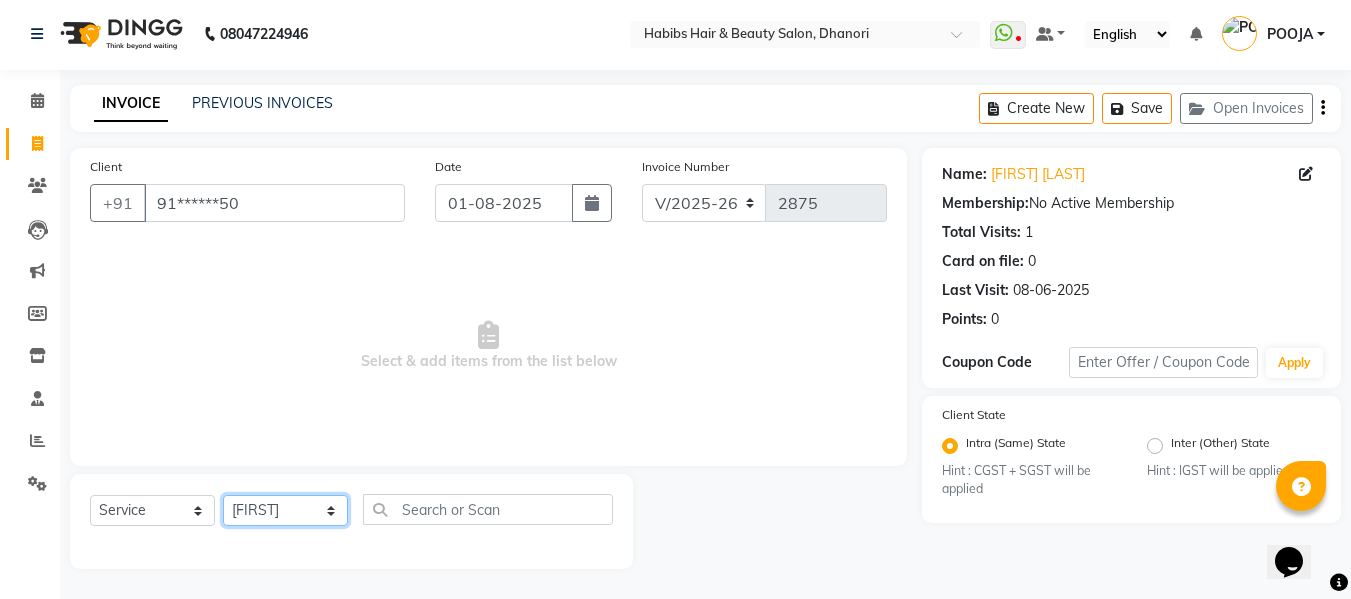 click on "Select Stylist Admin [FIRST] [FIRST] [FIRST] [FIRST] [FIRST] [FIRST] [FIRST] [FIRST] [FIRST] [FIRST] [LAST]" 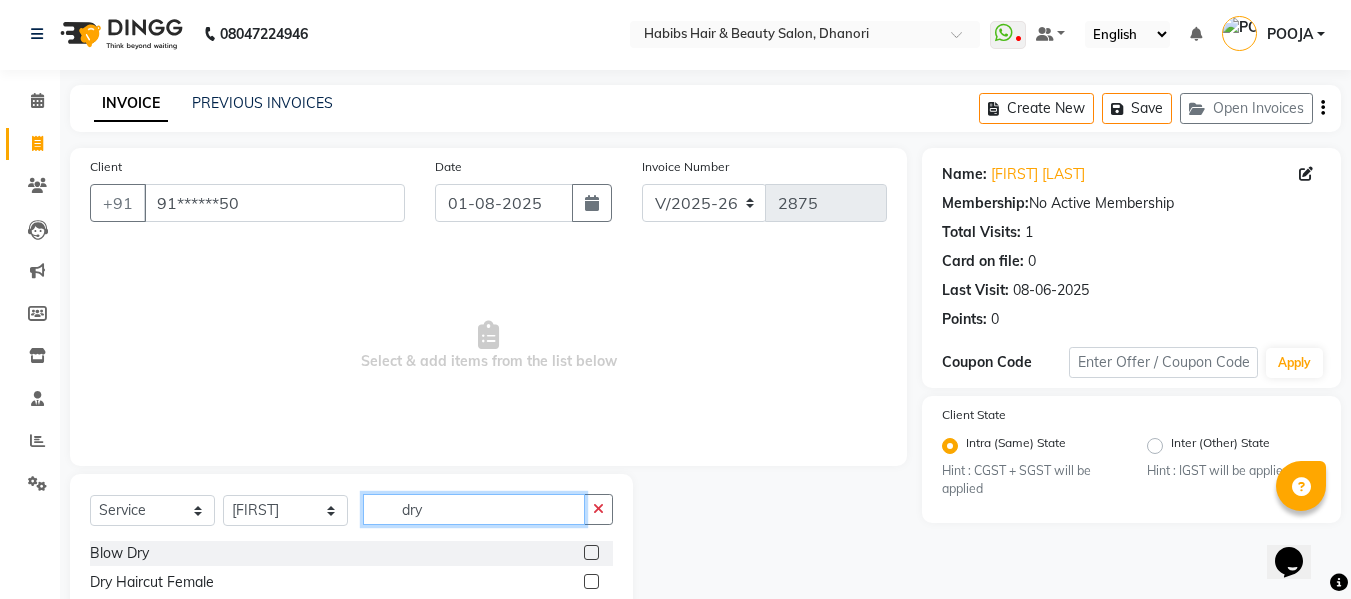 type on "dry" 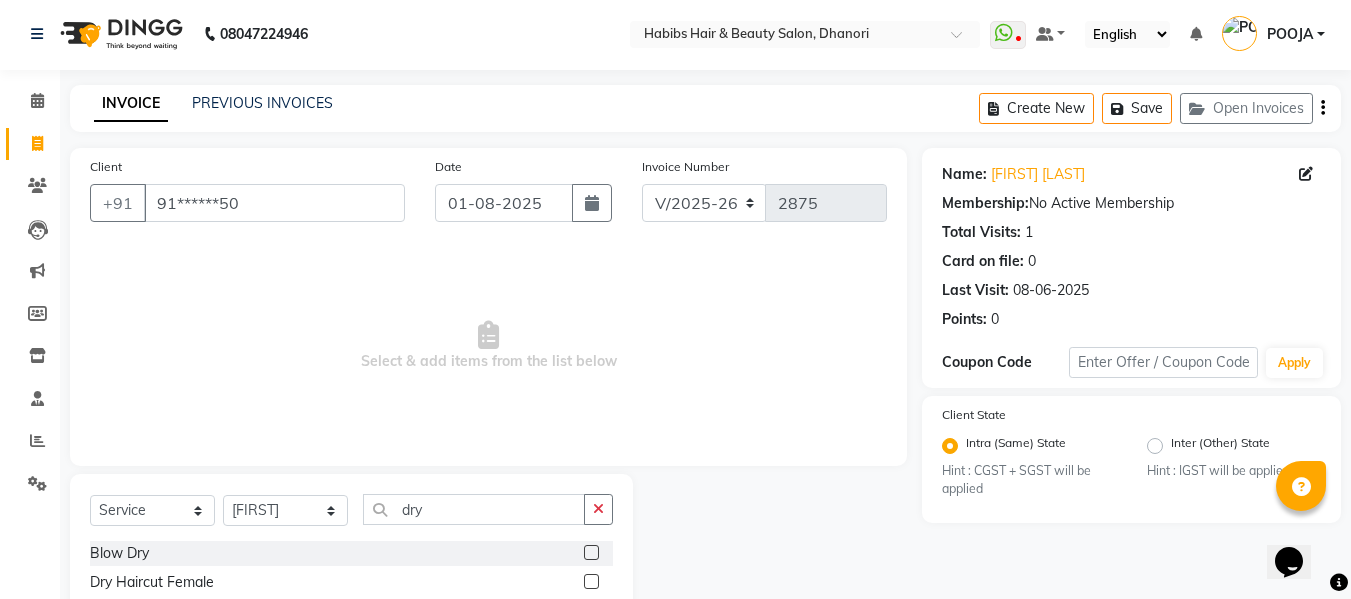 click 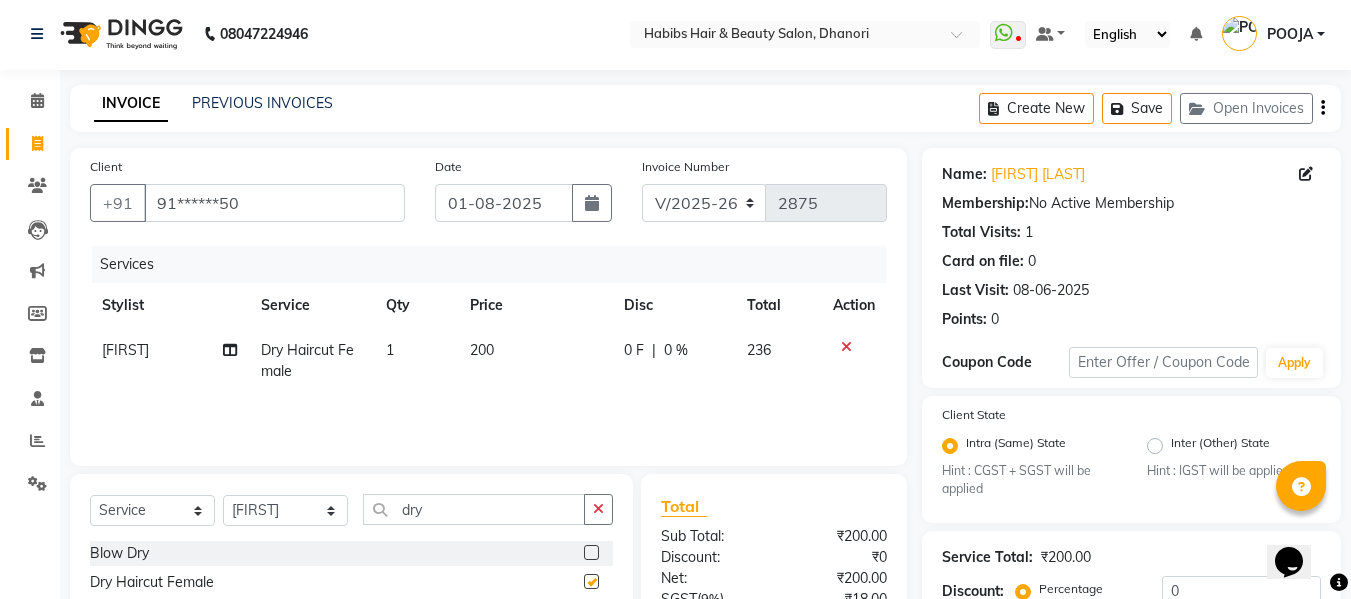 checkbox on "false" 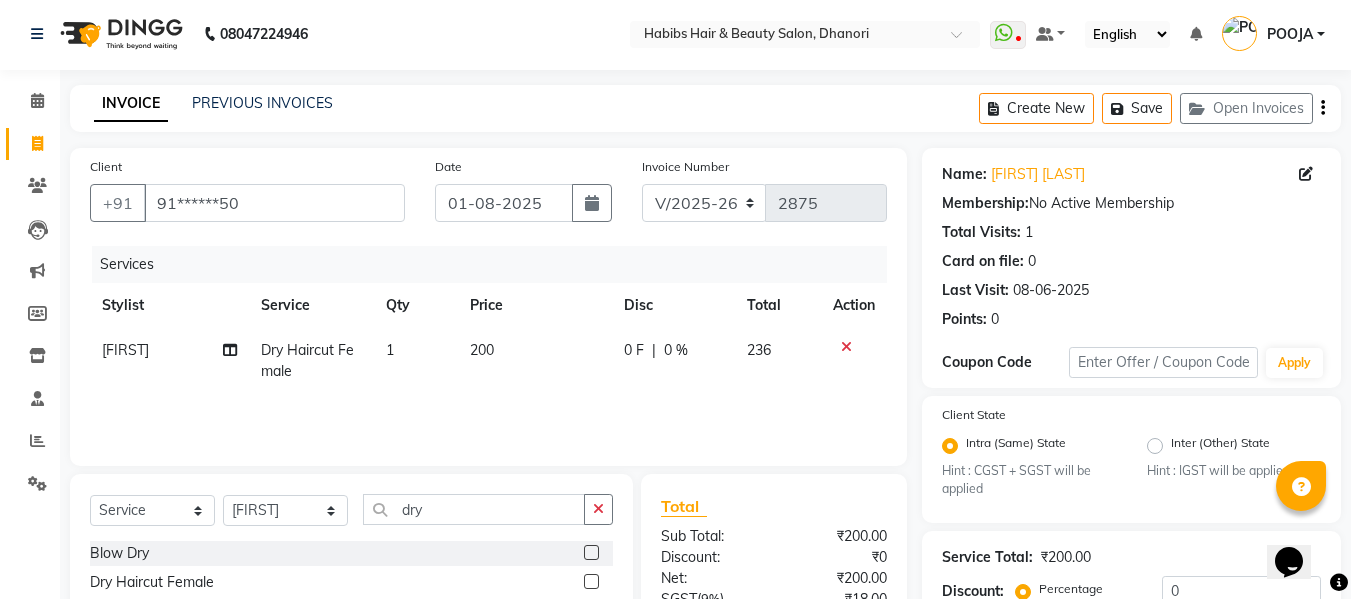 click on "200" 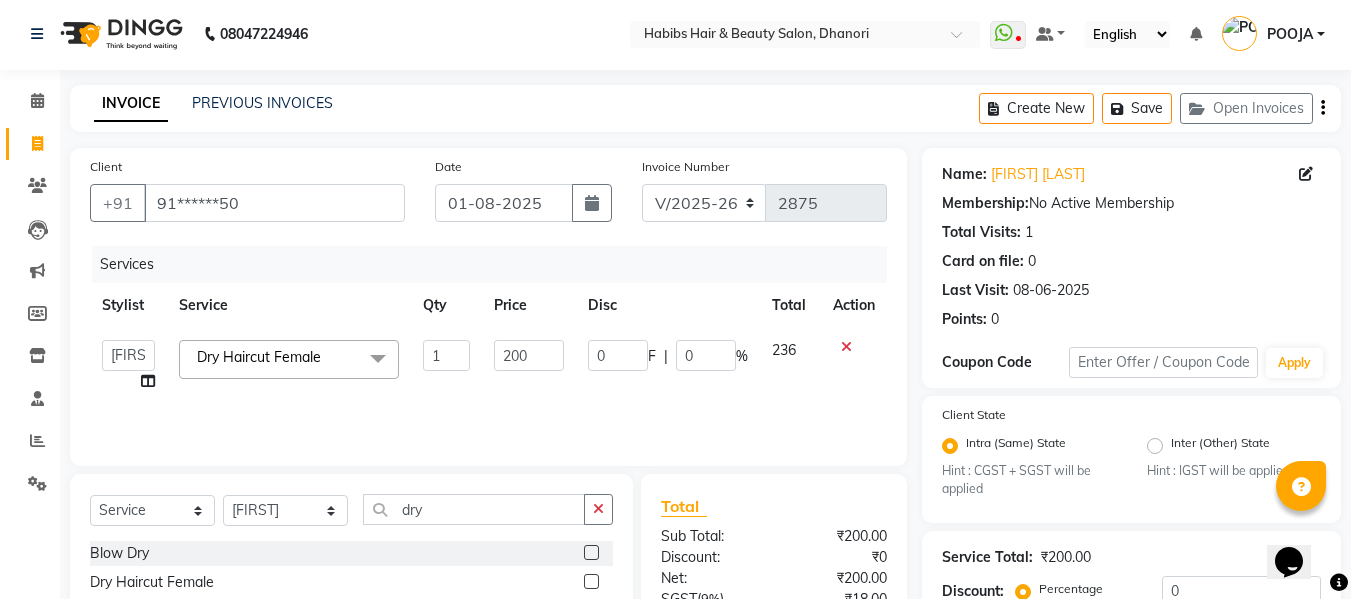 click on "200" 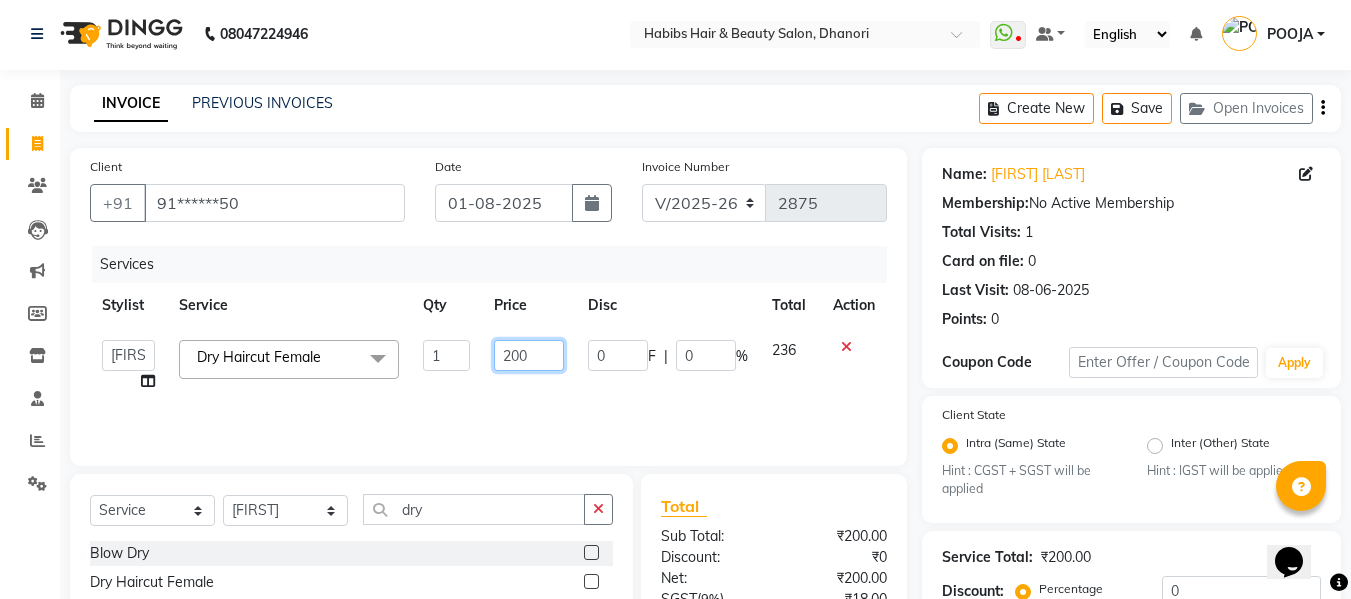 click on "200" 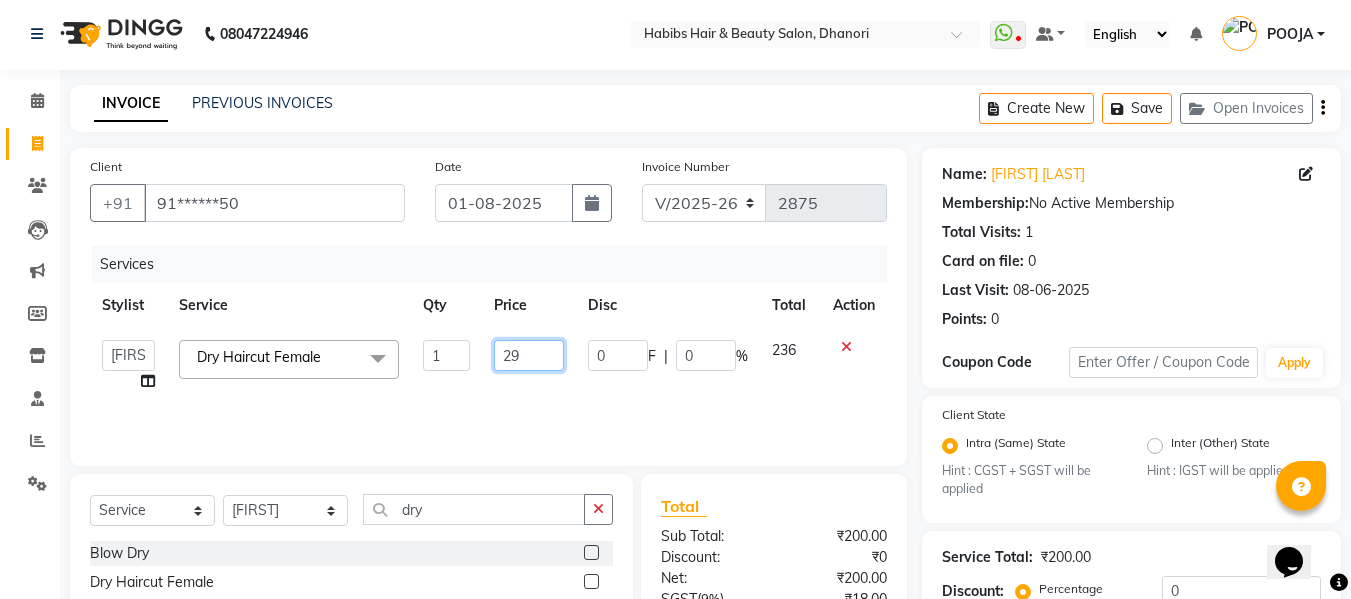 type on "297" 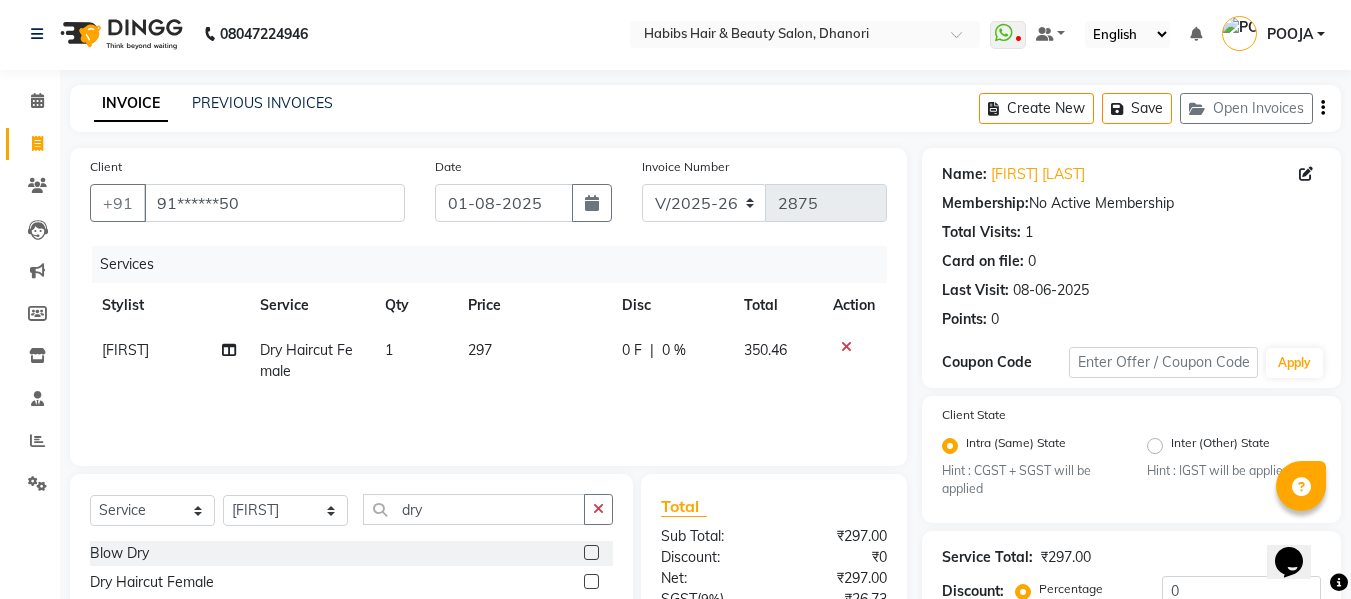 click on "297" 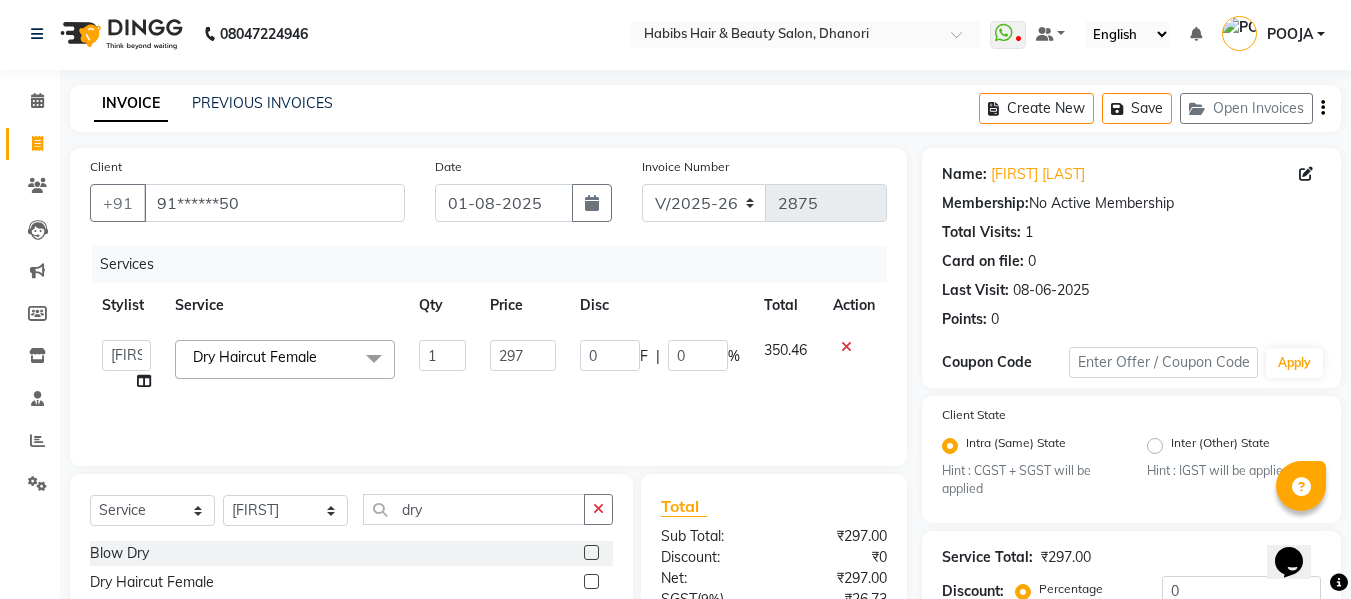 scroll, scrollTop: 211, scrollLeft: 0, axis: vertical 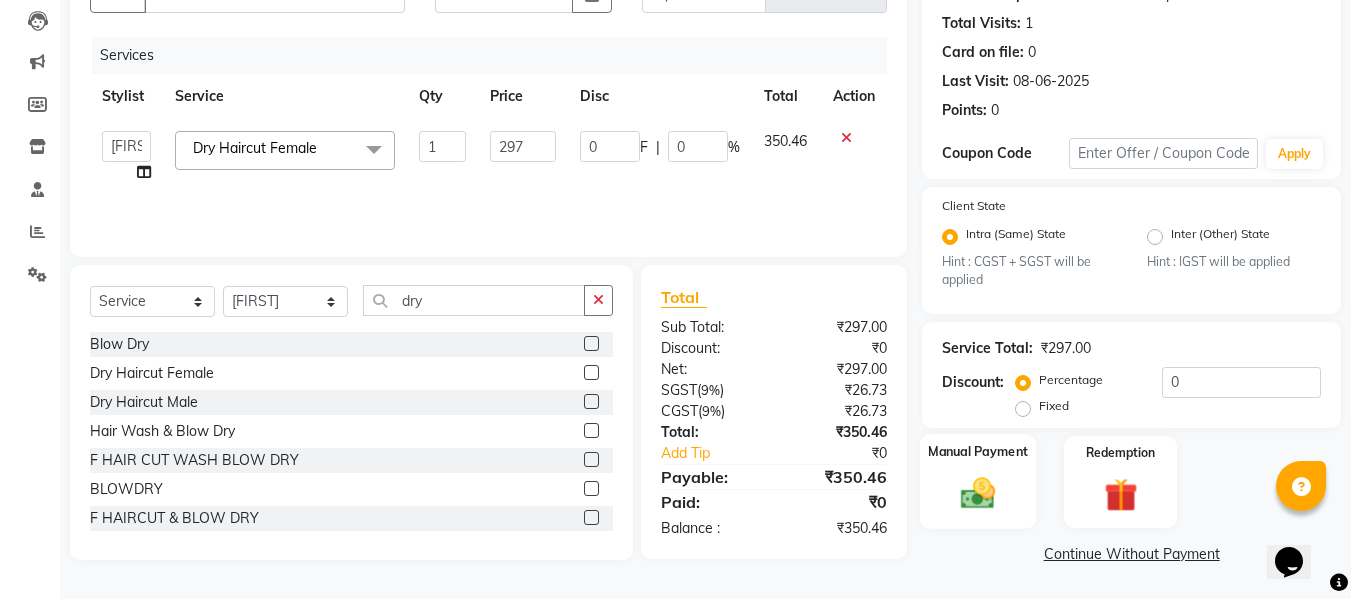 click 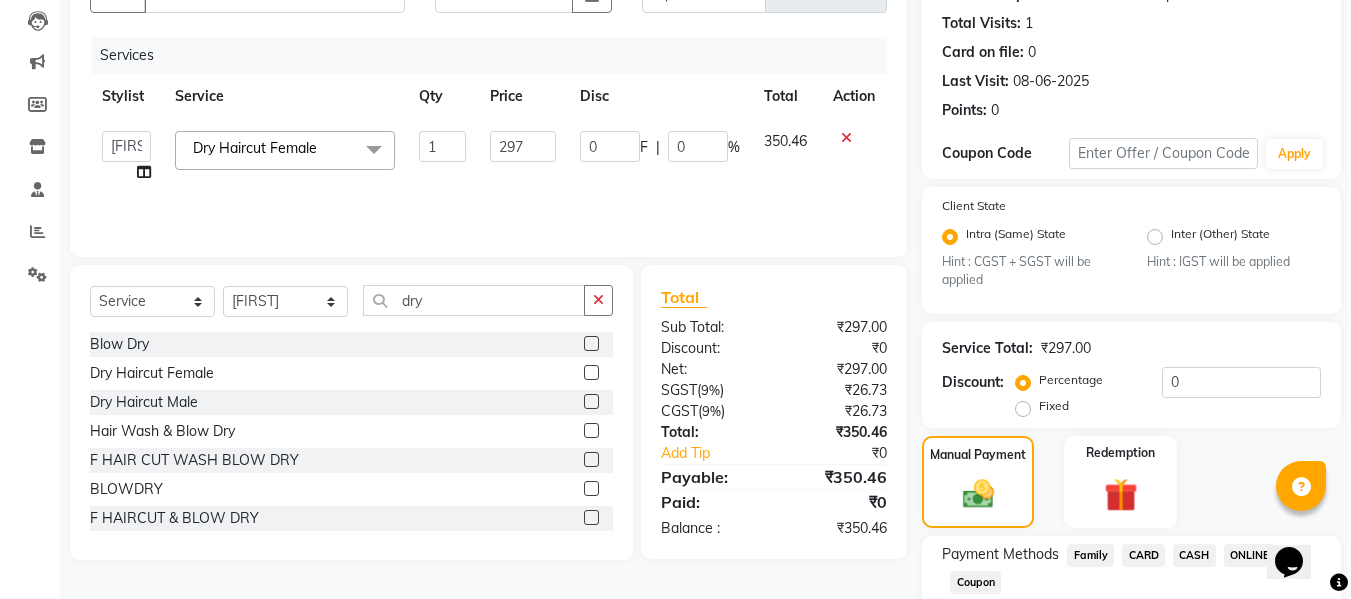 scroll, scrollTop: 339, scrollLeft: 0, axis: vertical 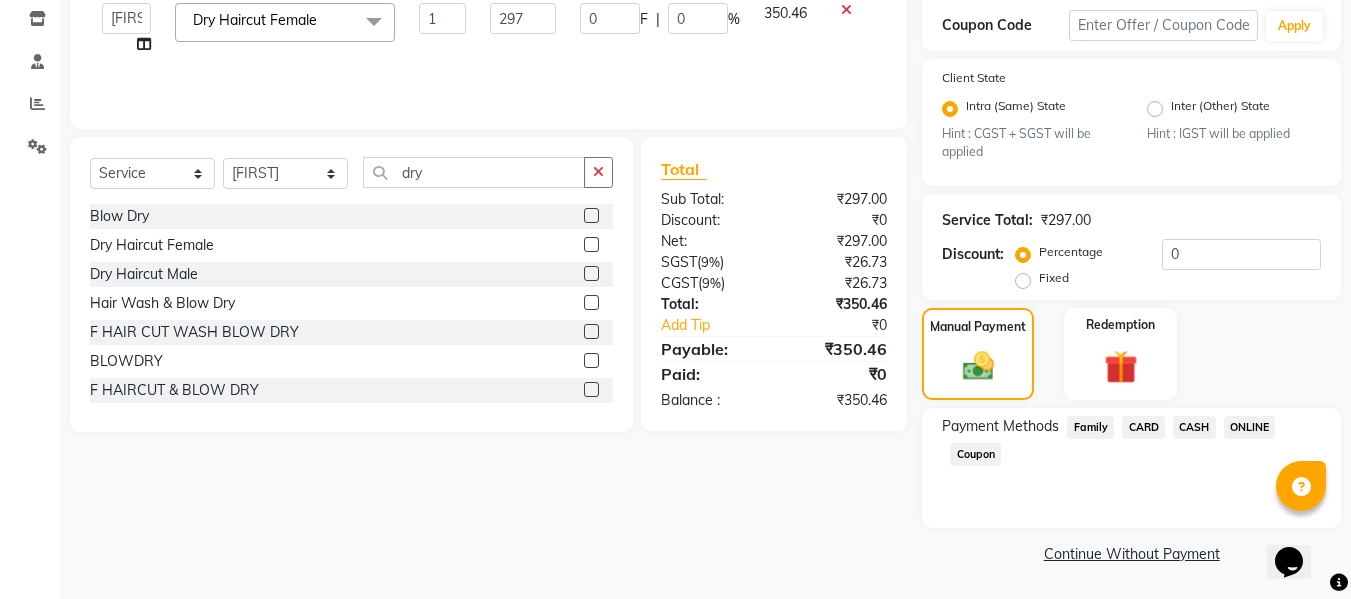 click on "ONLINE" 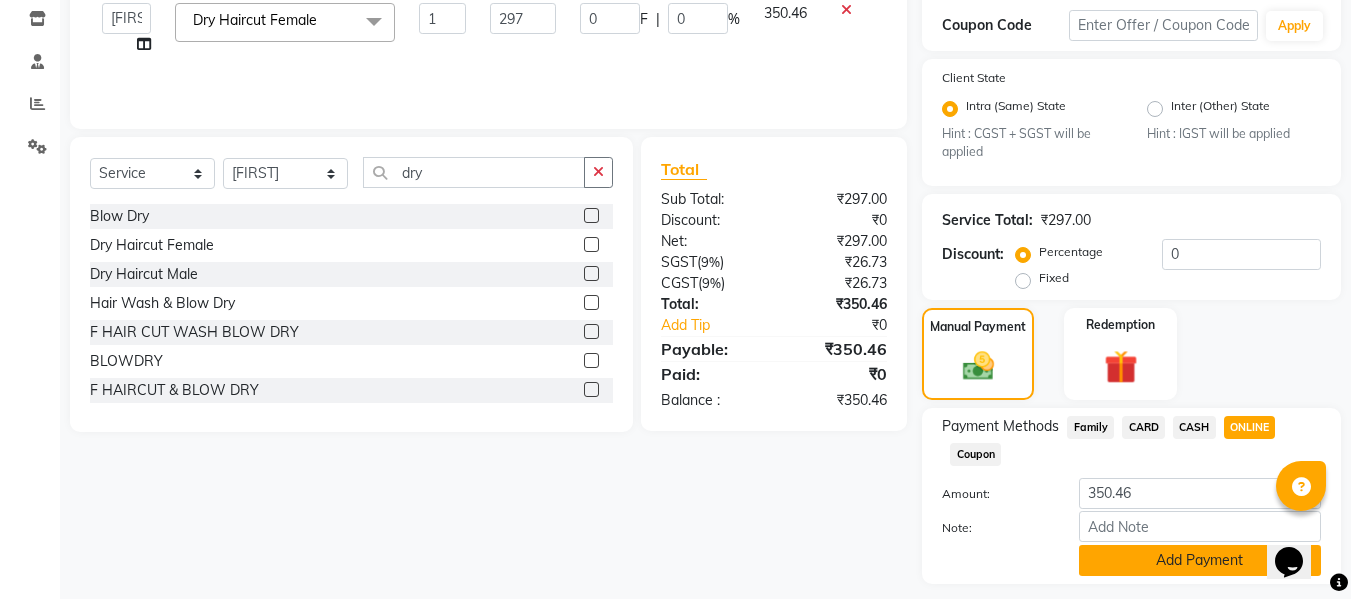 click on "Add Payment" 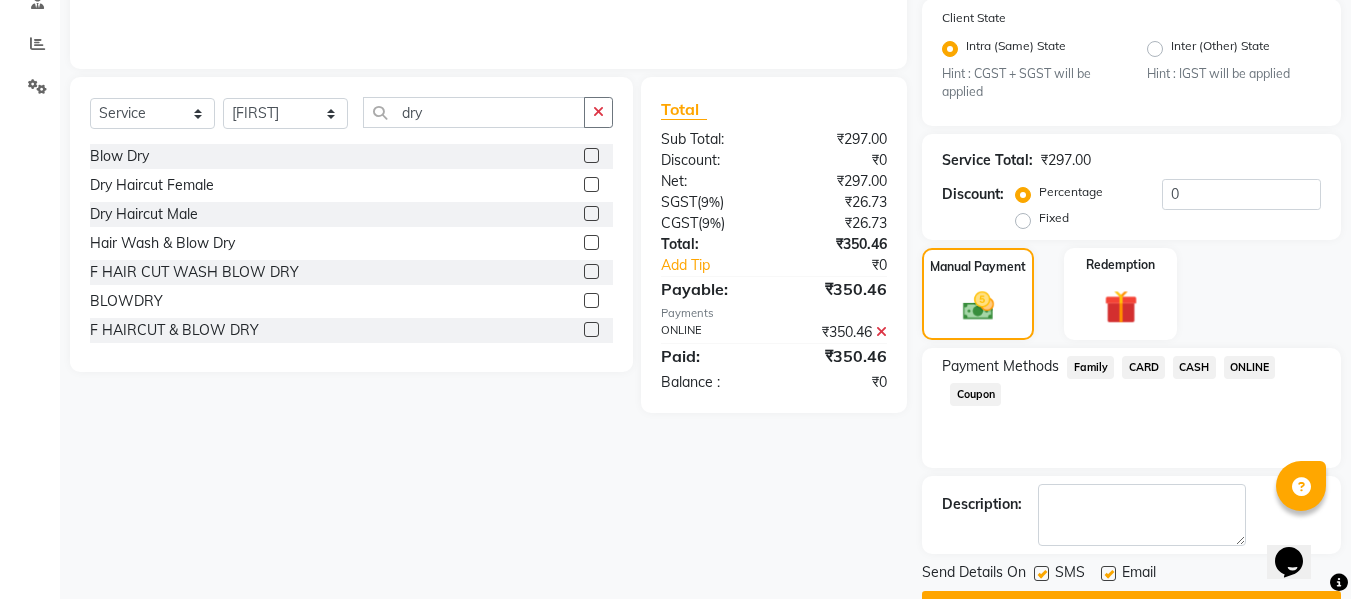 scroll, scrollTop: 452, scrollLeft: 0, axis: vertical 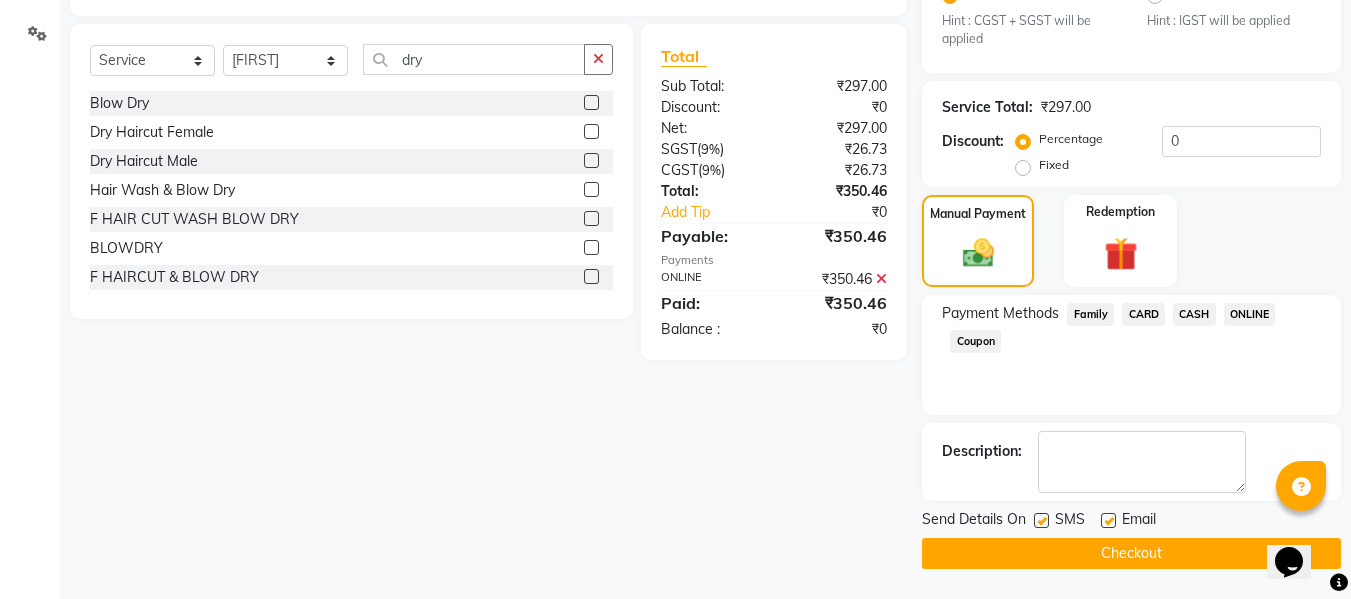 click on "Checkout" 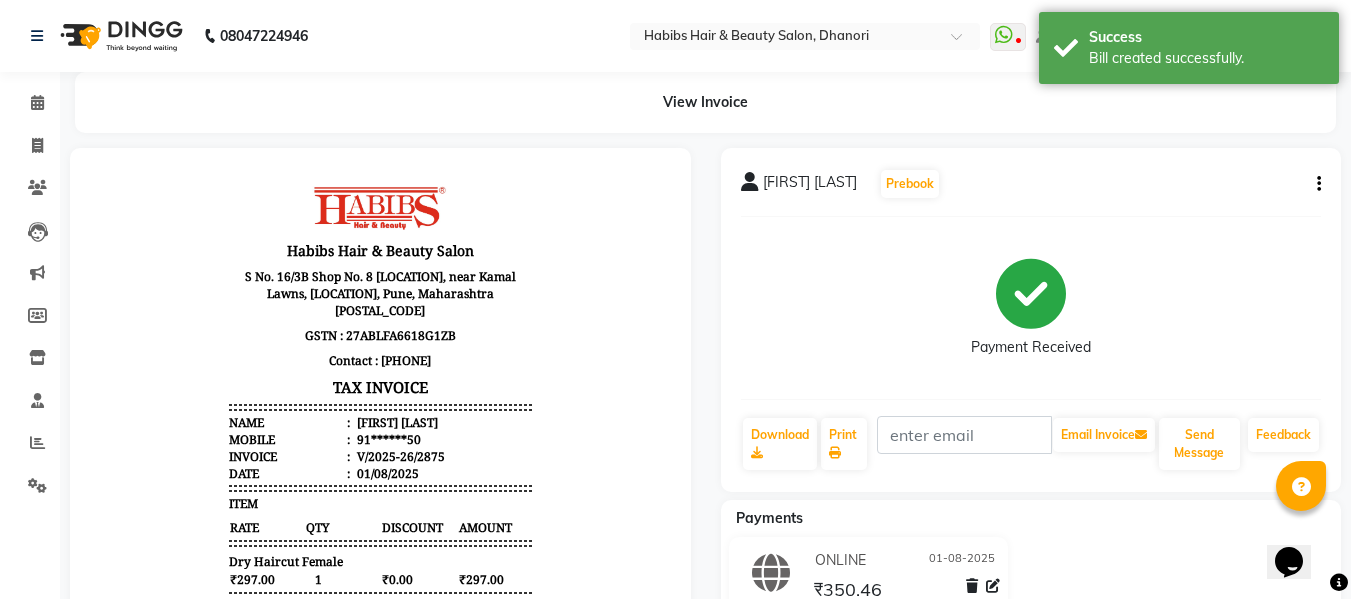 scroll, scrollTop: 0, scrollLeft: 0, axis: both 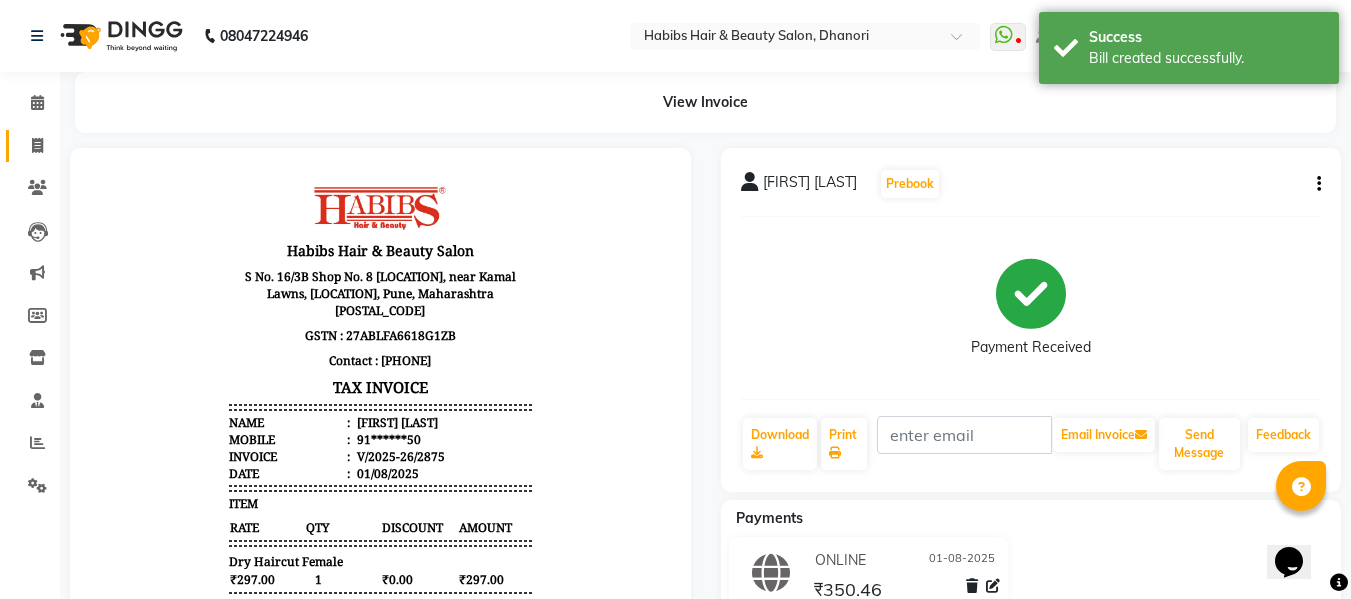 click on "Invoice" 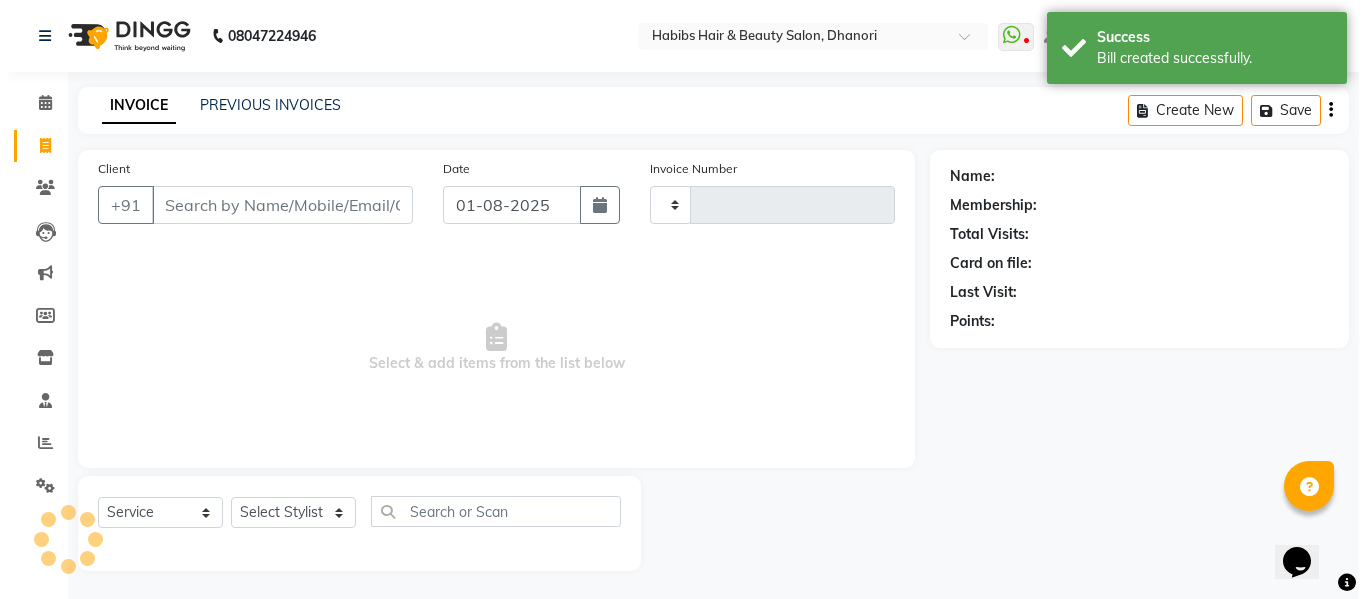 scroll, scrollTop: 2, scrollLeft: 0, axis: vertical 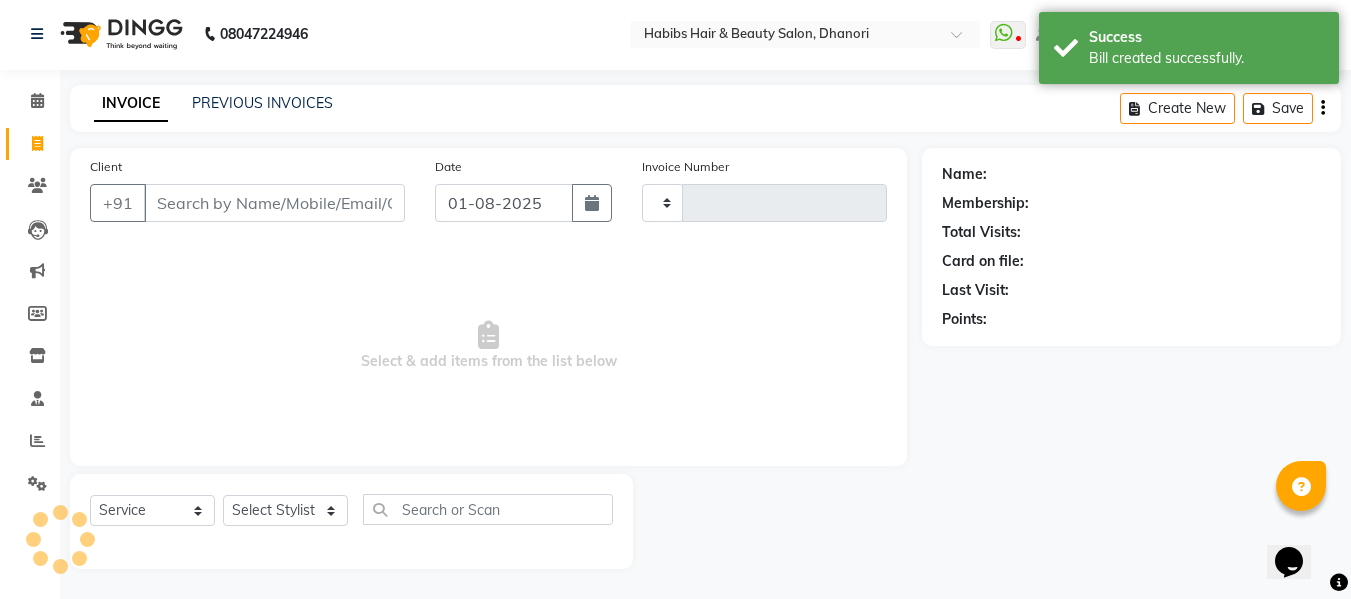 type on "2876" 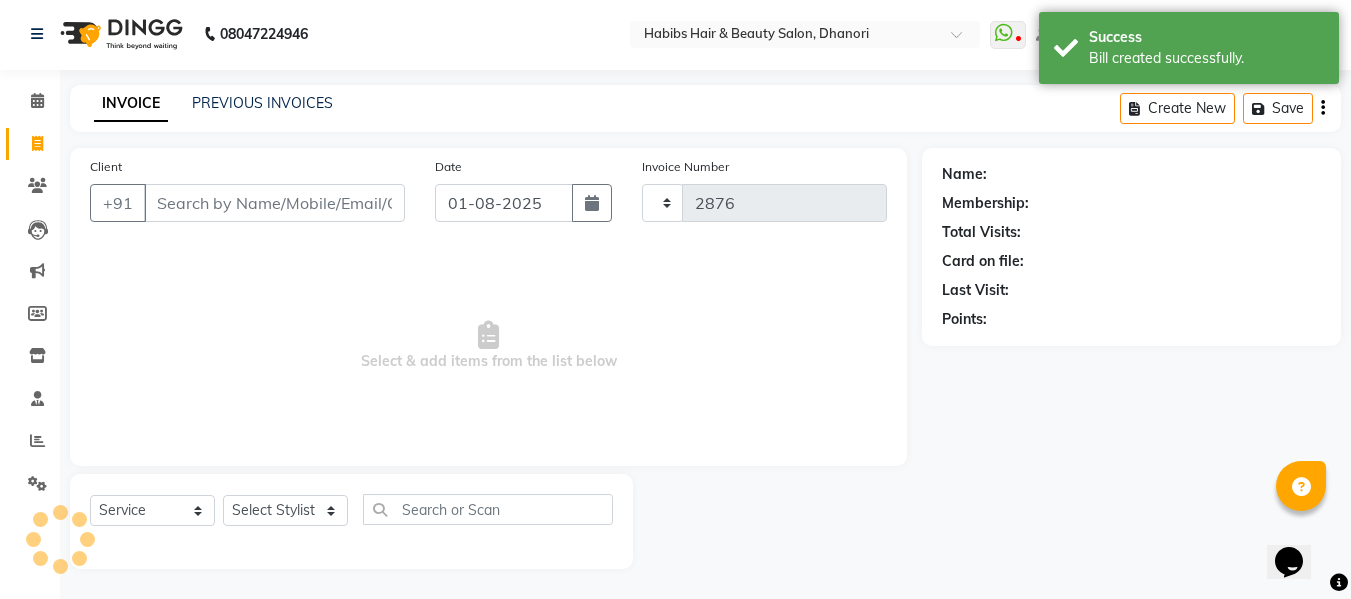 select on "4967" 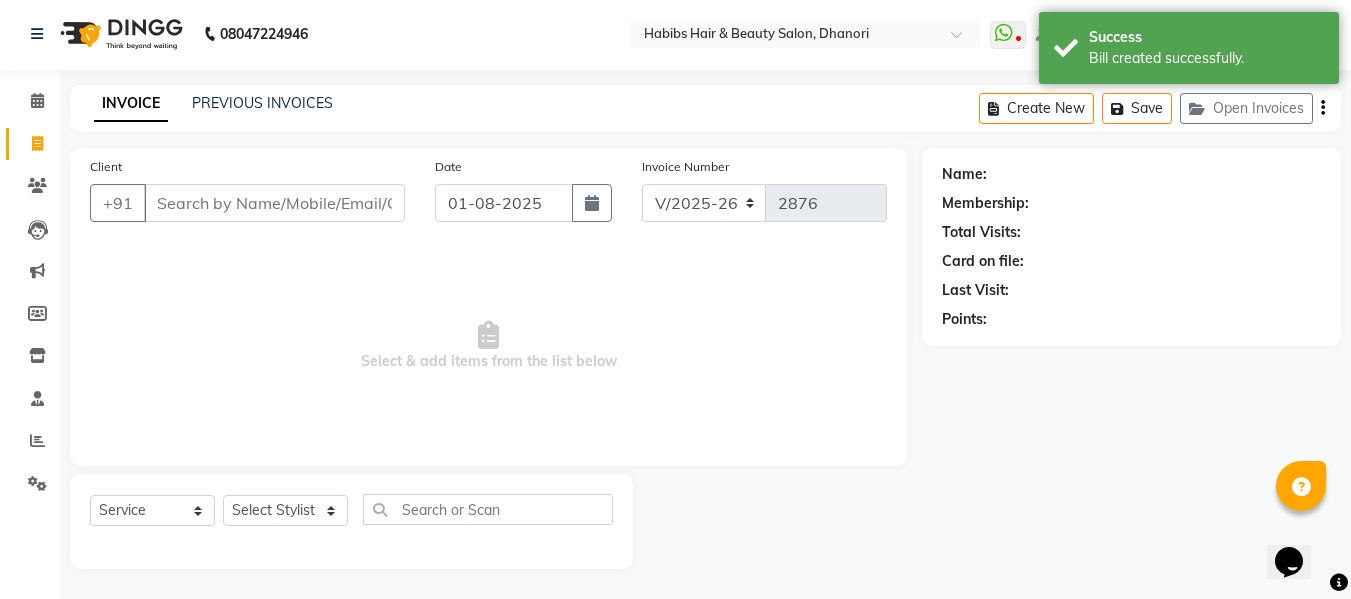 click on "Client" at bounding box center (274, 203) 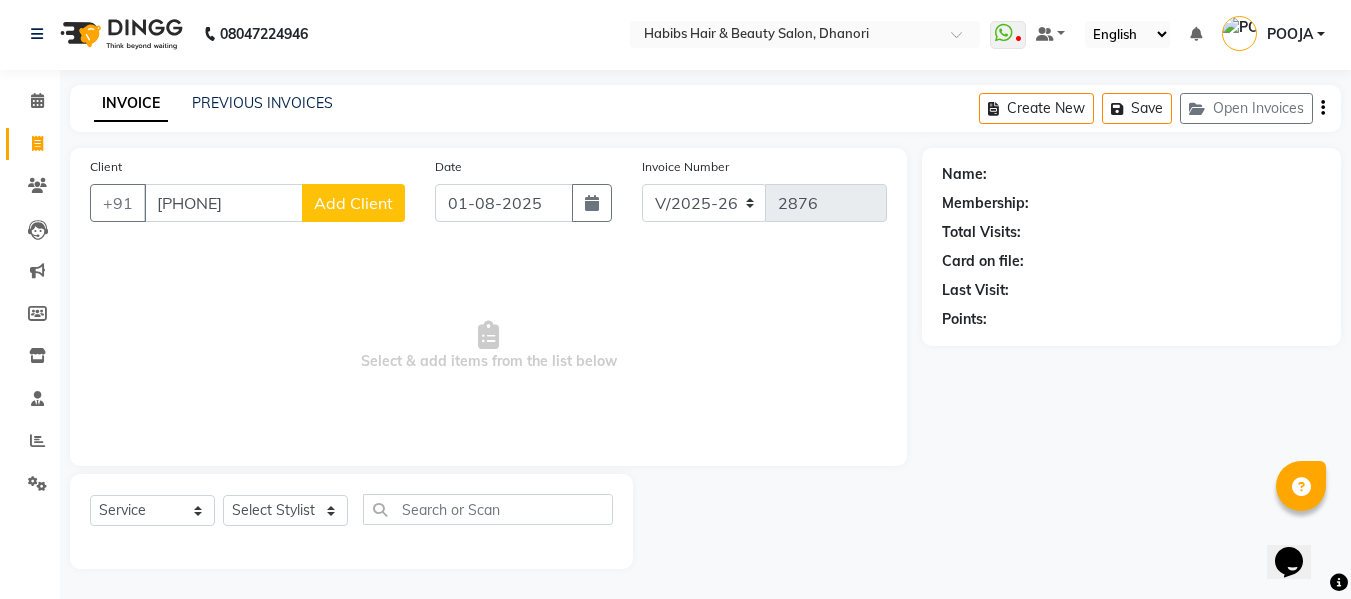 type on "[PHONE]" 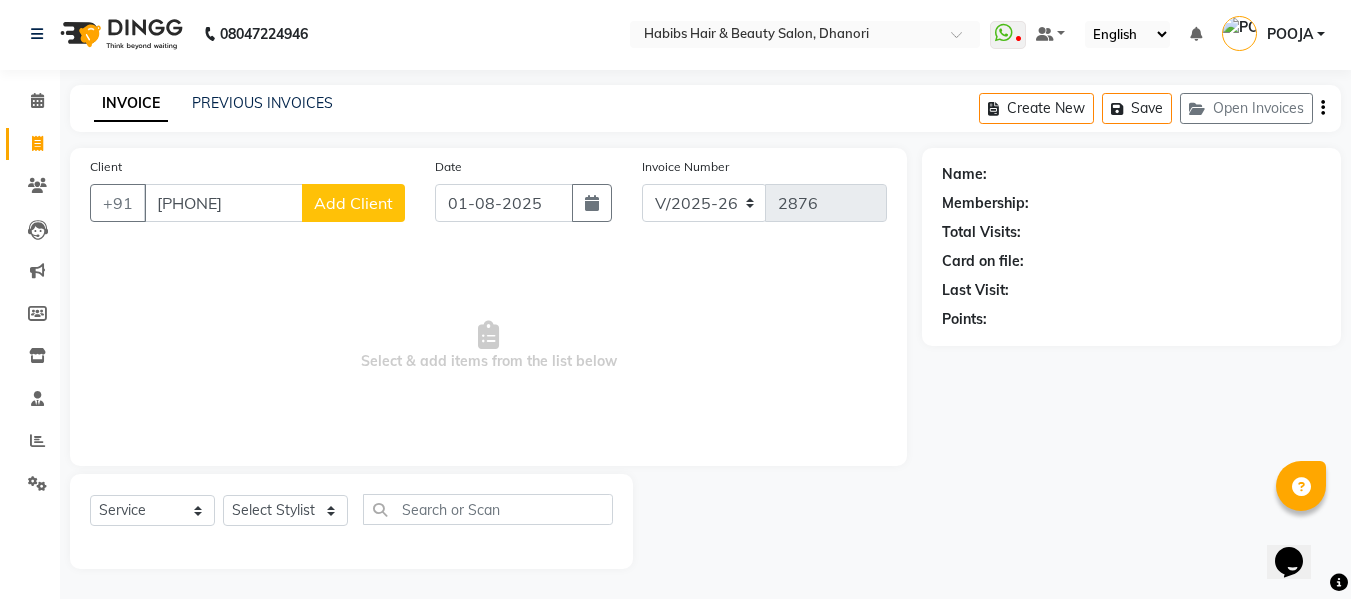 select on "22" 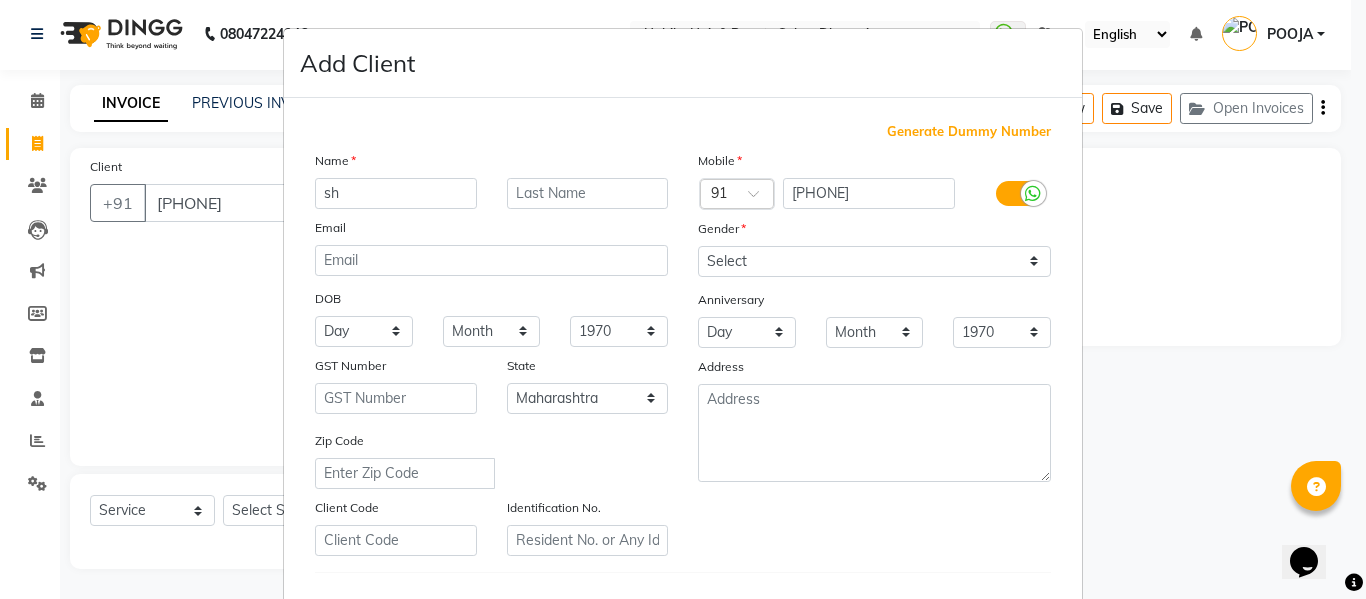 type on "s" 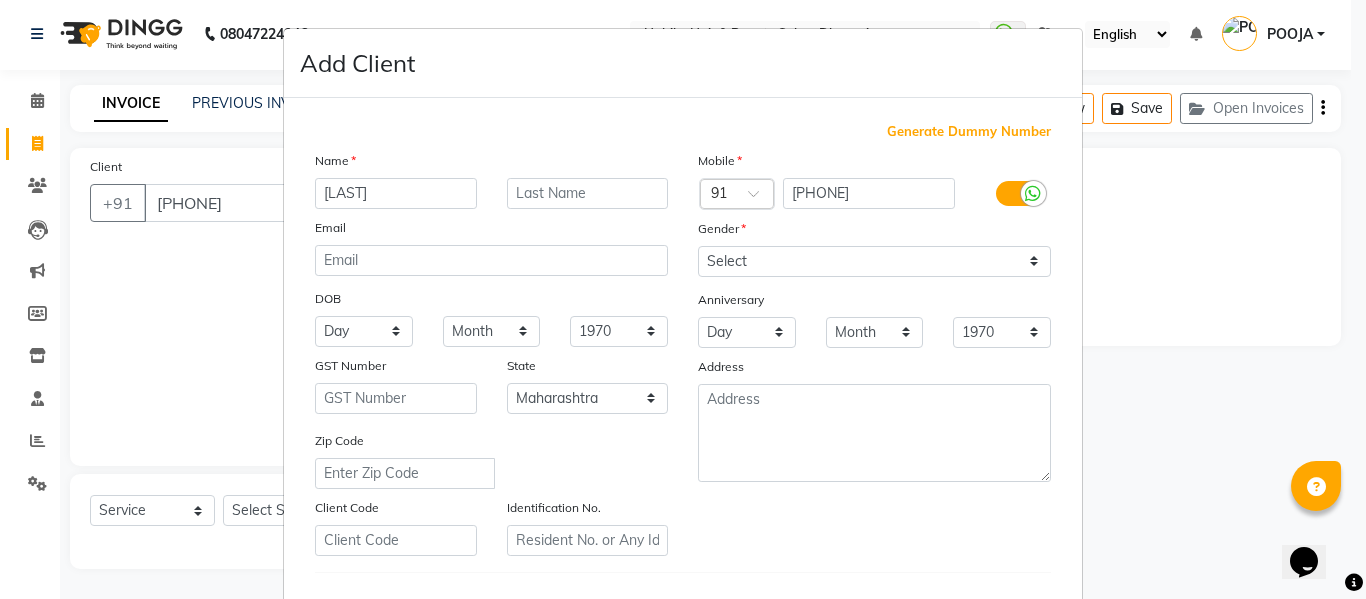 type on "[LAST]" 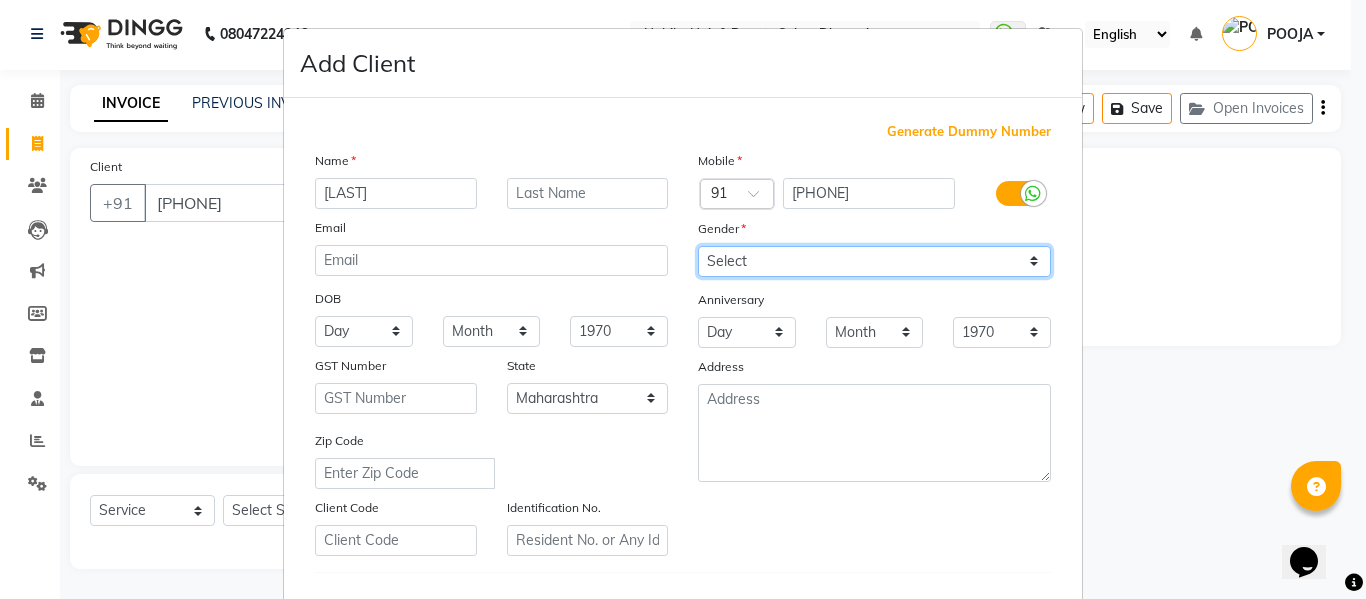 drag, startPoint x: 735, startPoint y: 256, endPoint x: 709, endPoint y: 342, distance: 89.84431 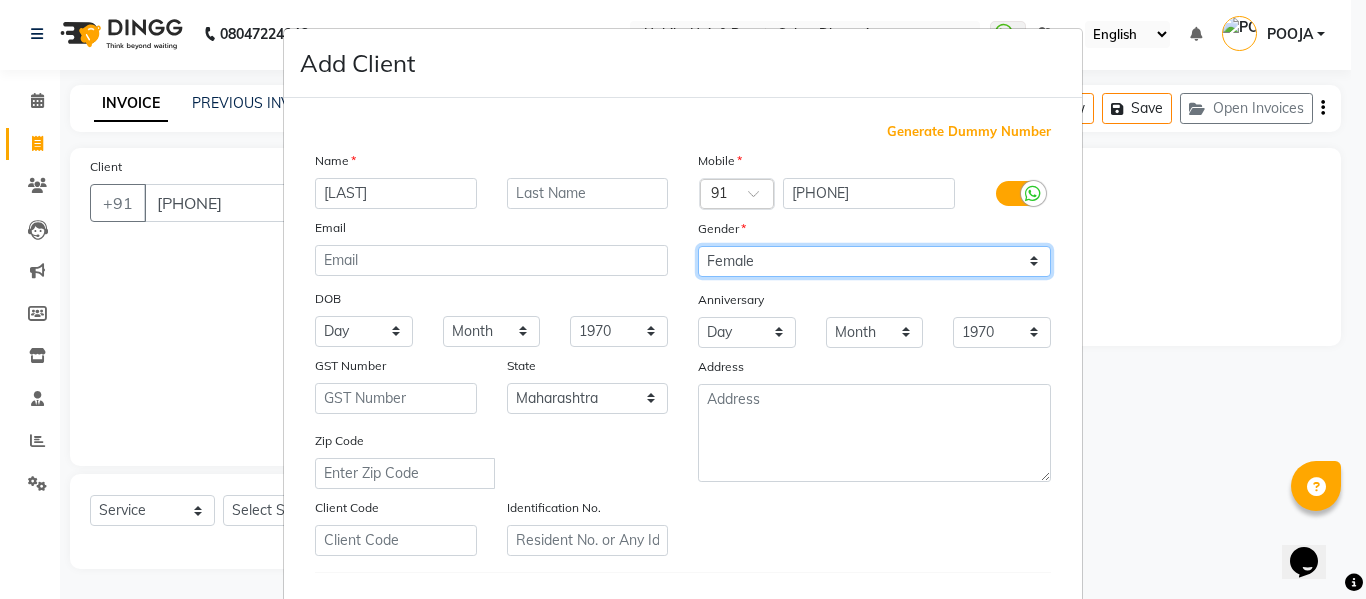 click on "Select Male Female Other Prefer Not To Say" at bounding box center (874, 261) 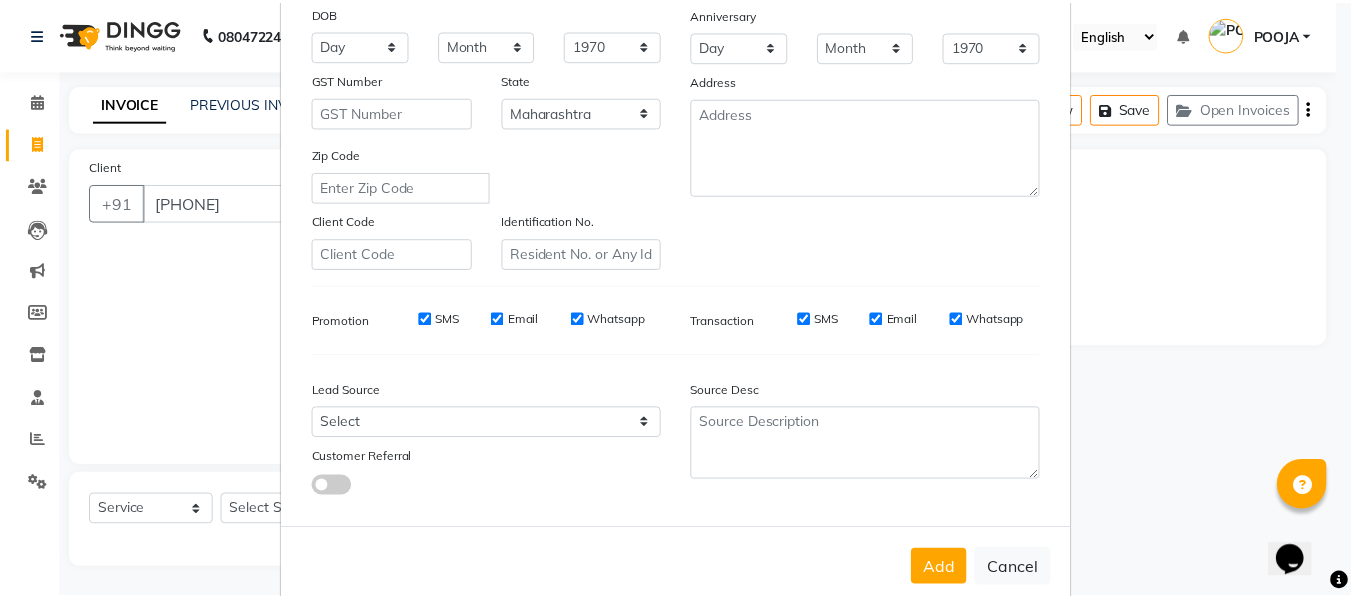 scroll, scrollTop: 324, scrollLeft: 0, axis: vertical 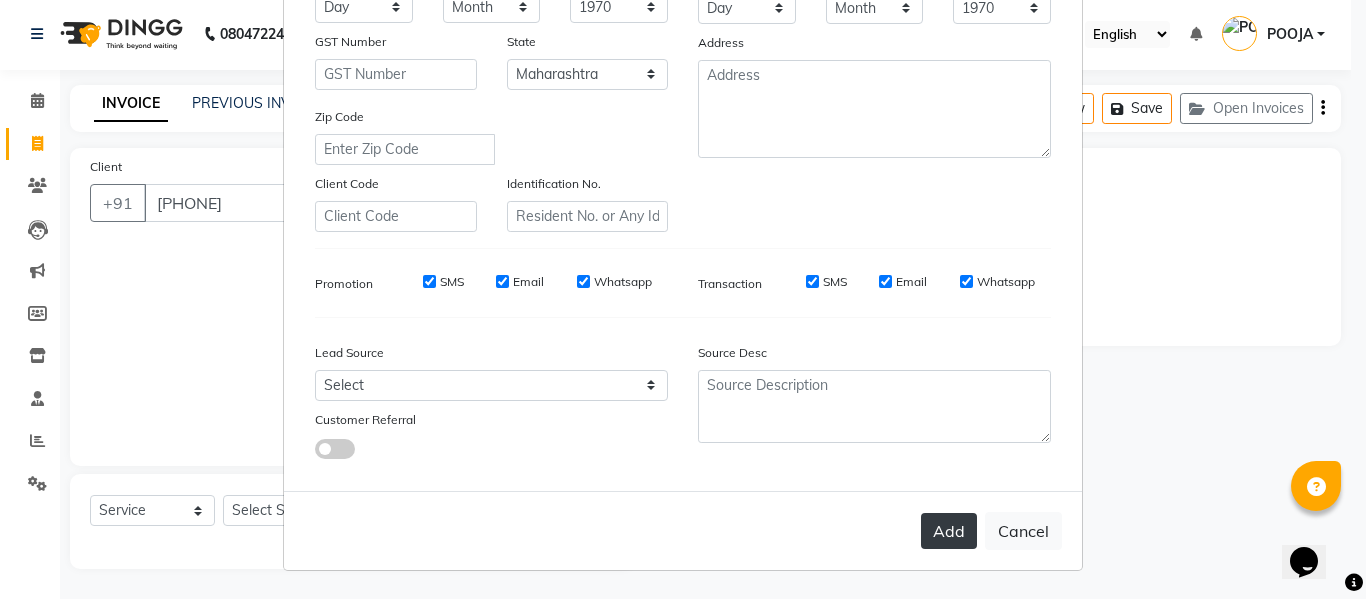 click on "Add" at bounding box center [949, 531] 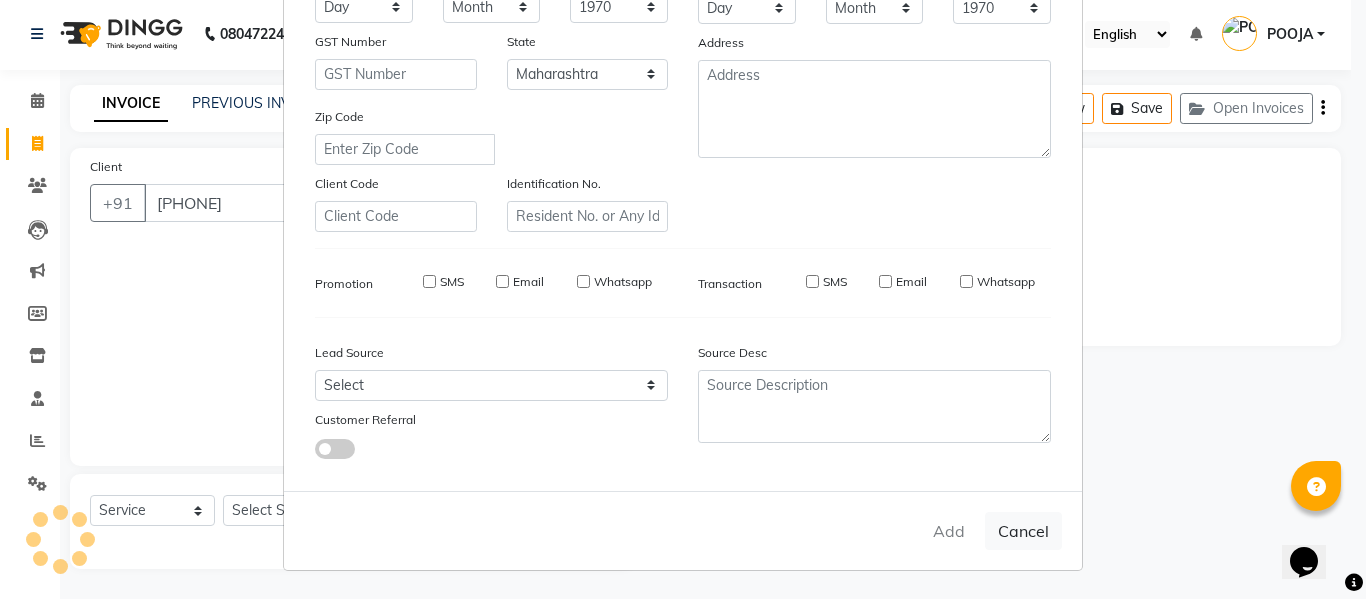 type on "70******89" 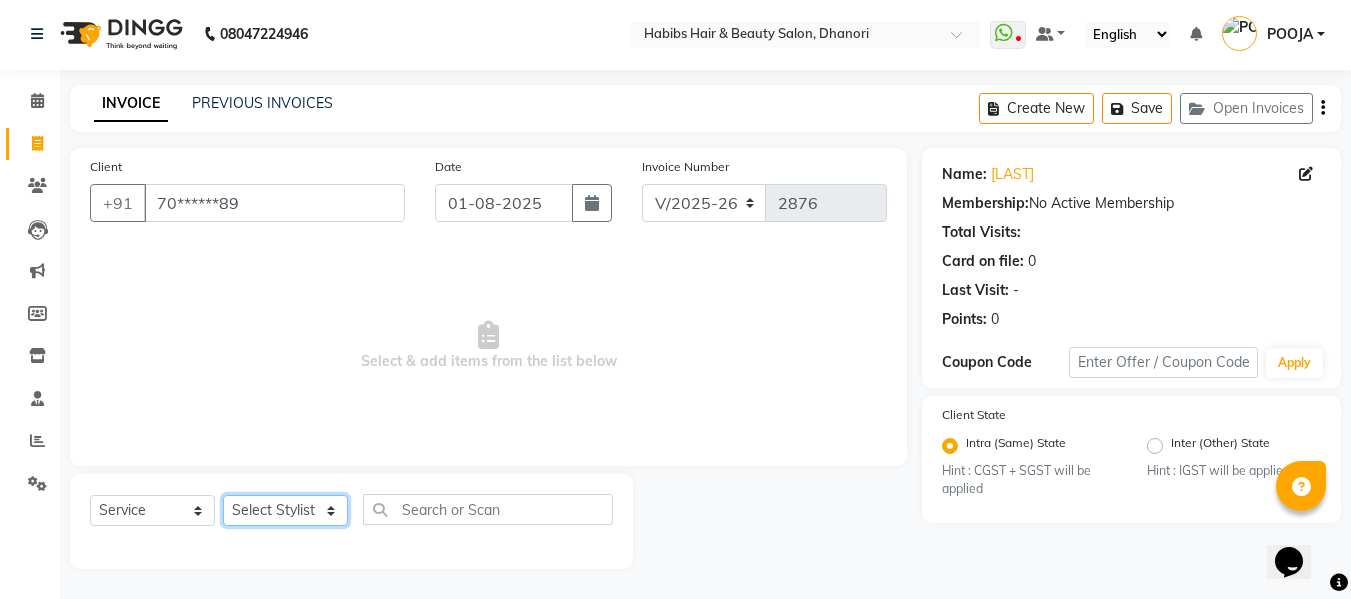 click on "Select Stylist Admin [FIRST] [FIRST] [FIRST] [FIRST] [FIRST] [FIRST] [FIRST] [FIRST] [FIRST] [FIRST] [LAST]" 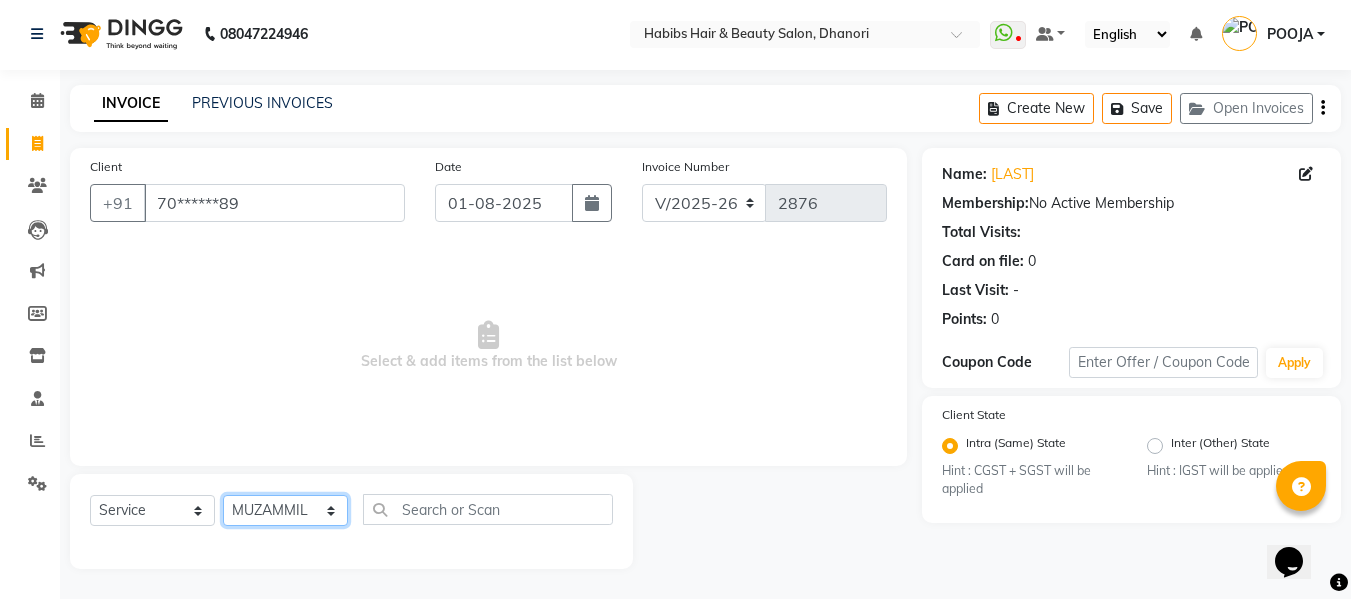 click on "Select Stylist Admin [FIRST] [FIRST] [FIRST] [FIRST] [FIRST] [FIRST] [FIRST] [FIRST] [FIRST] [FIRST] [LAST]" 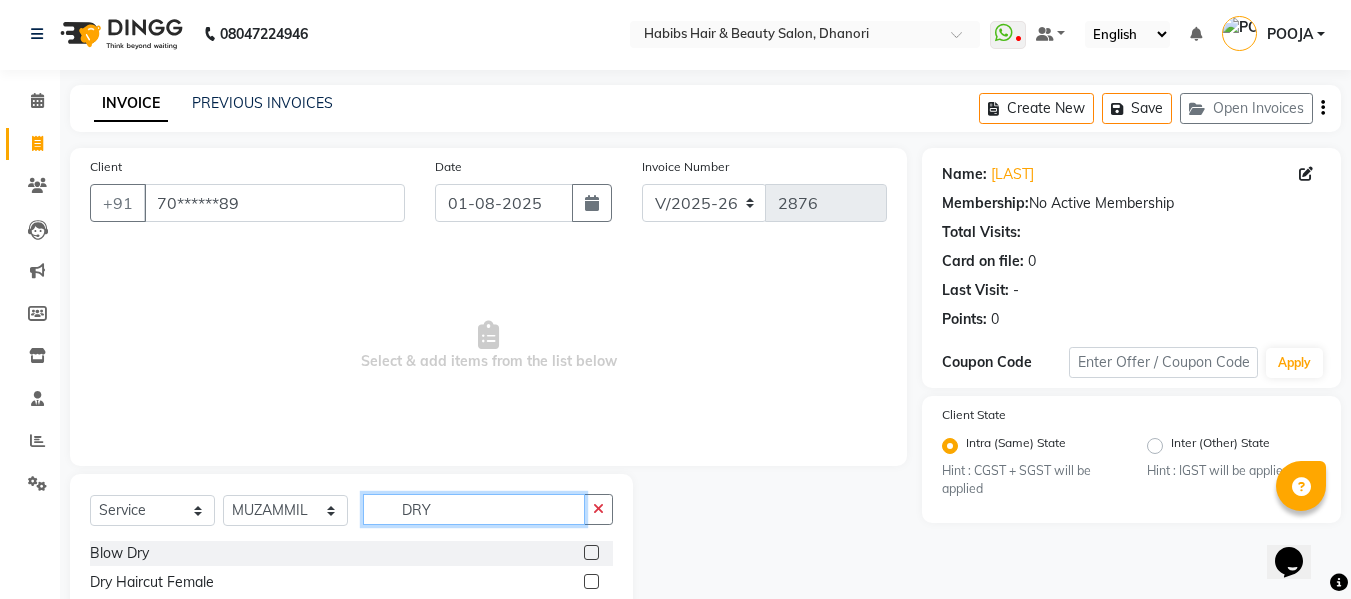 type on "DRY" 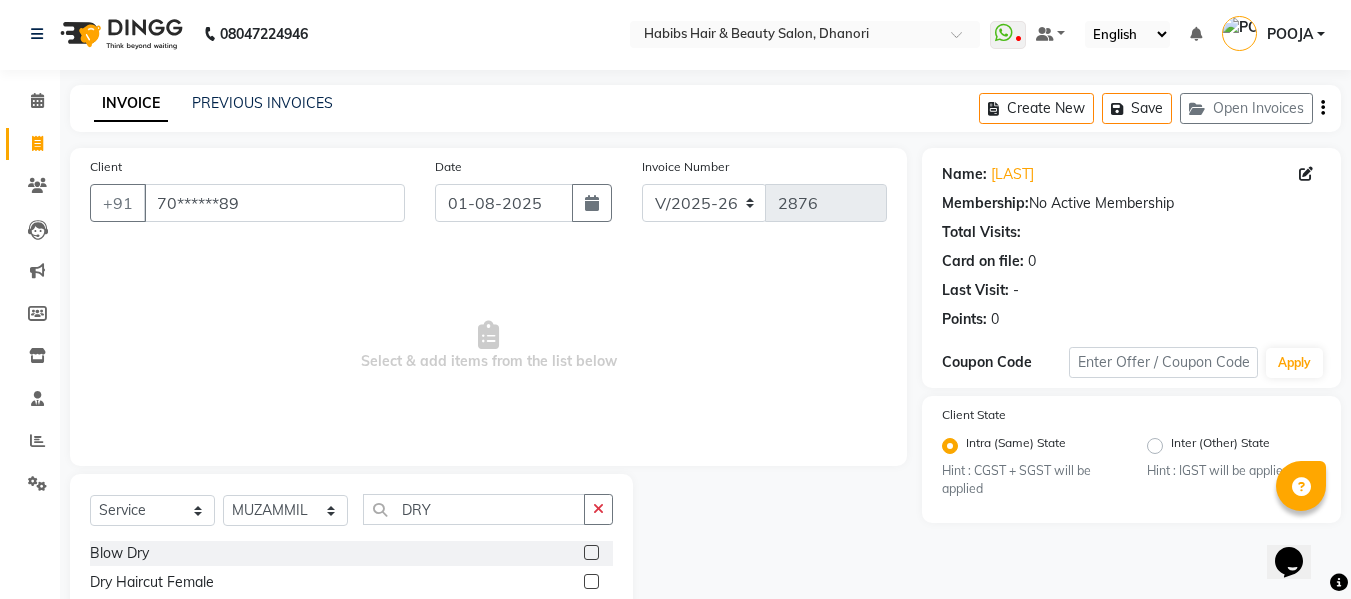click 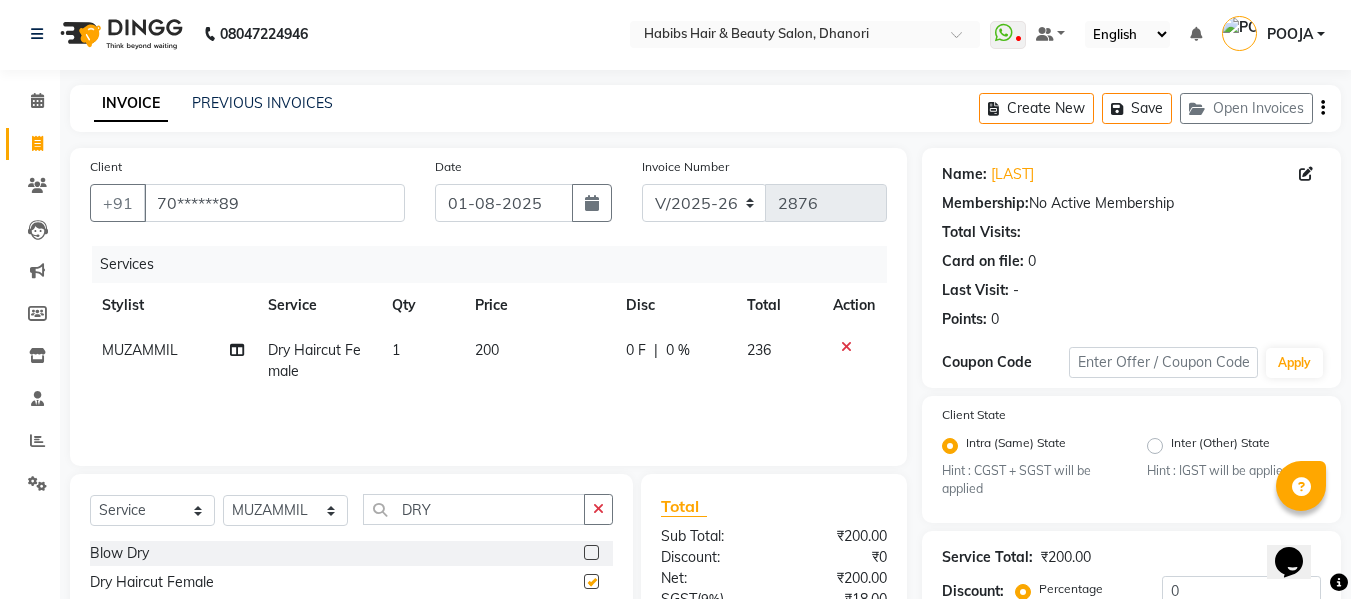 checkbox on "false" 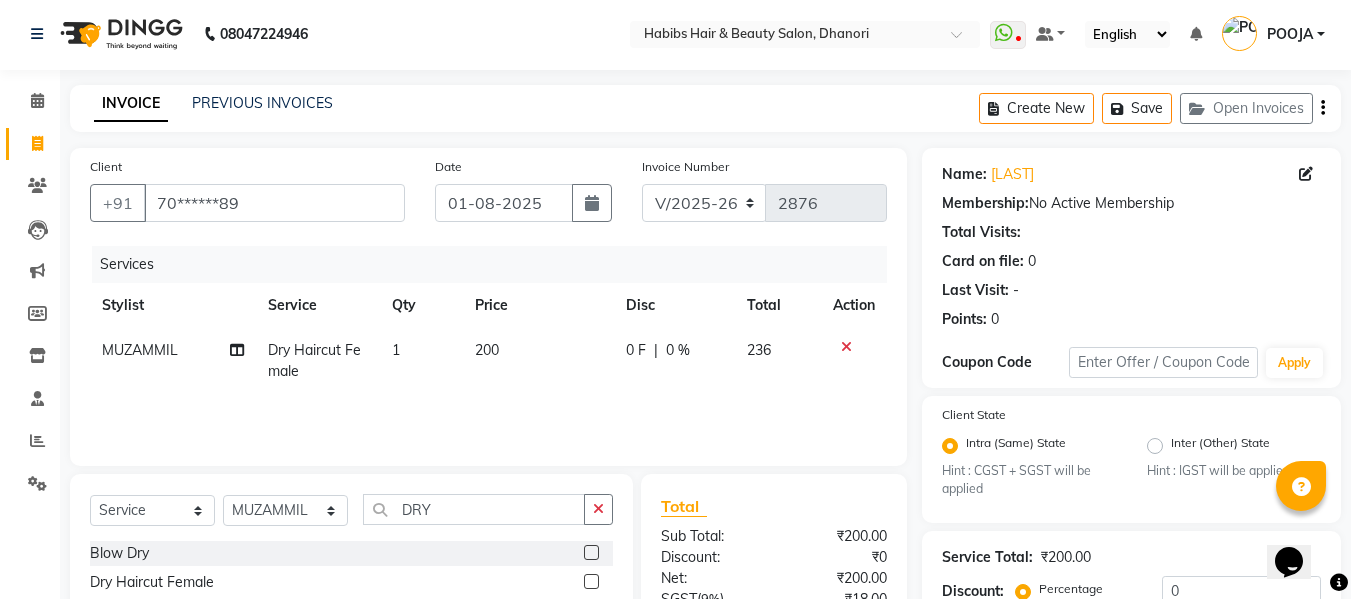 click on "200" 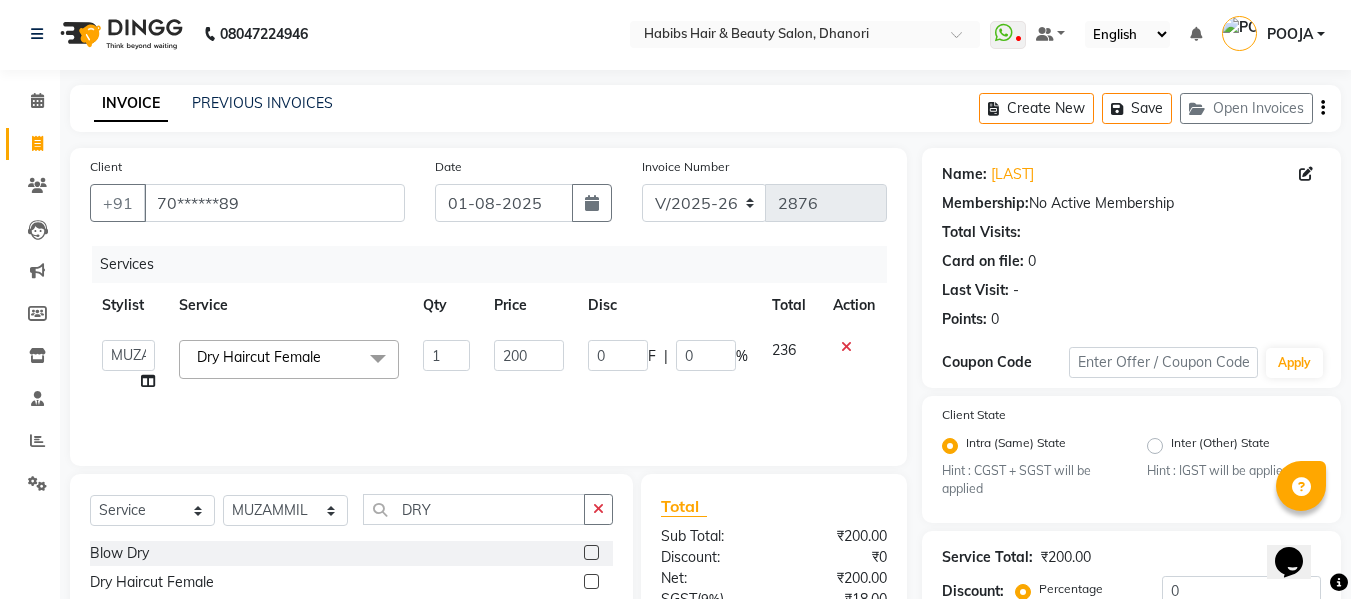 click on "200" 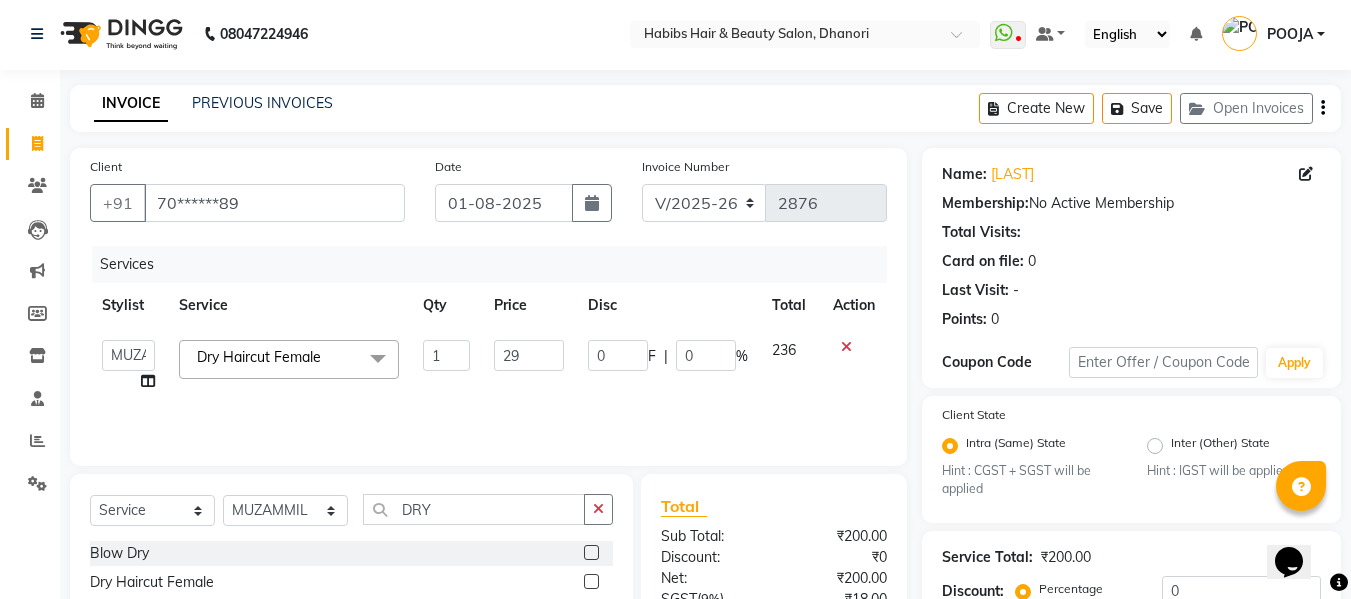 type on "297" 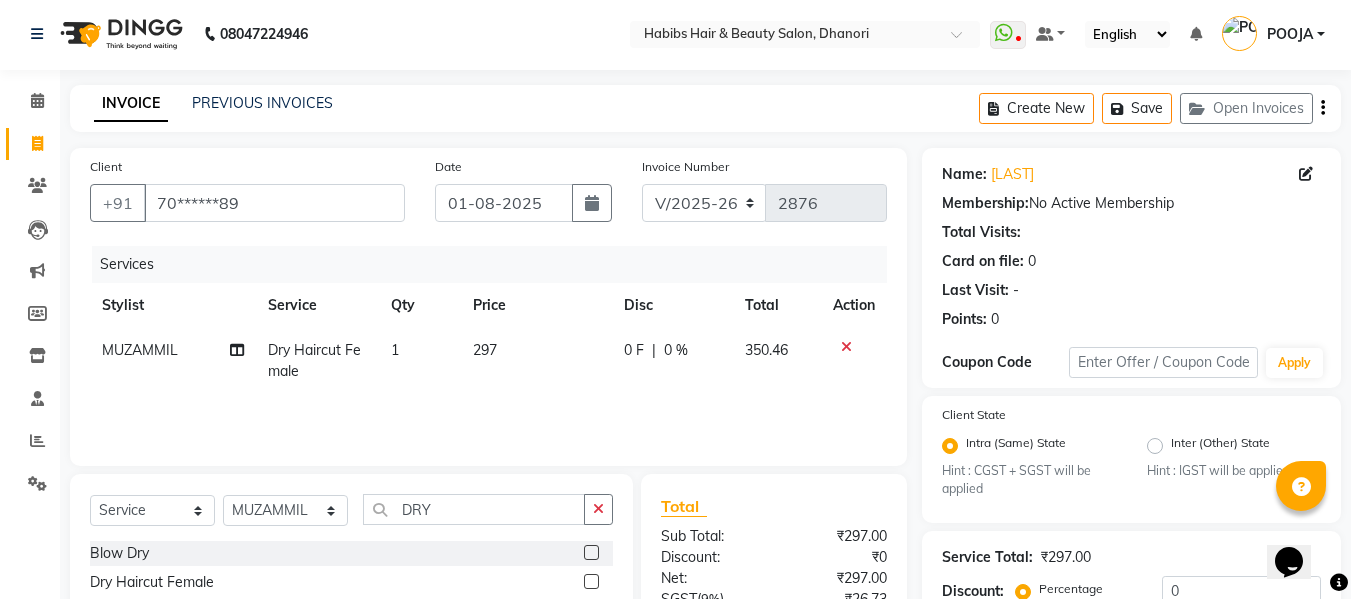 click on "Services Stylist Service Qty Price Disc Total Action [FIRST] Dry Haircut Female 1 297 0 F | 0 % 350.46" 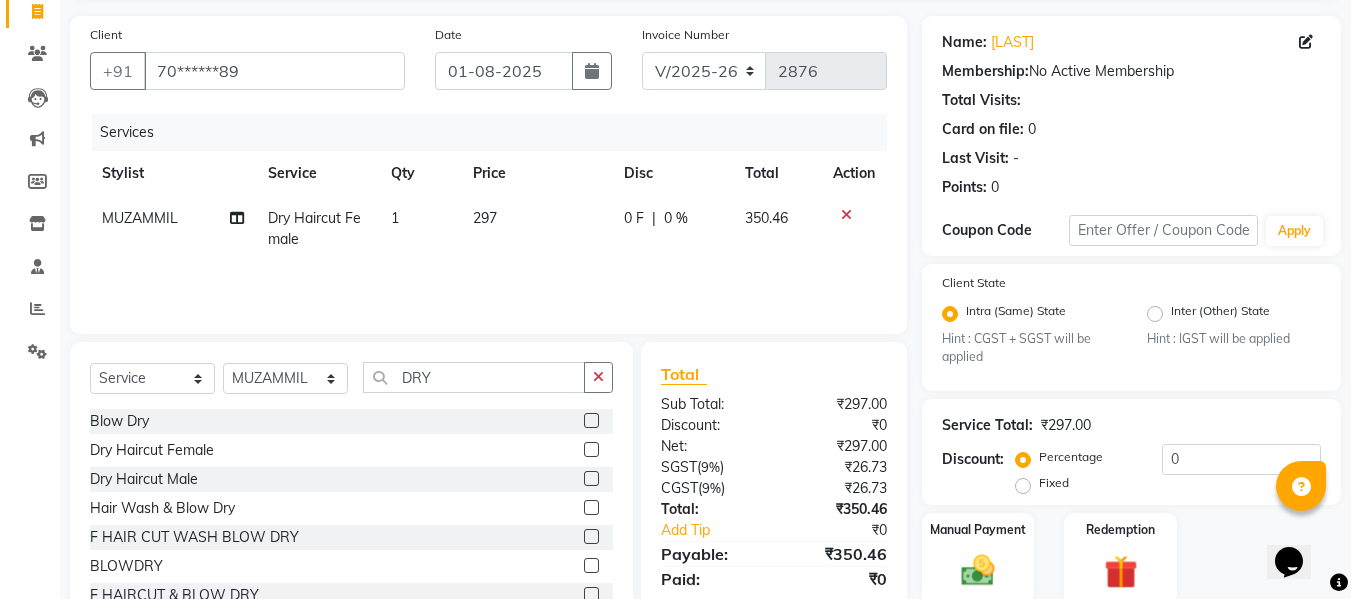 scroll, scrollTop: 211, scrollLeft: 0, axis: vertical 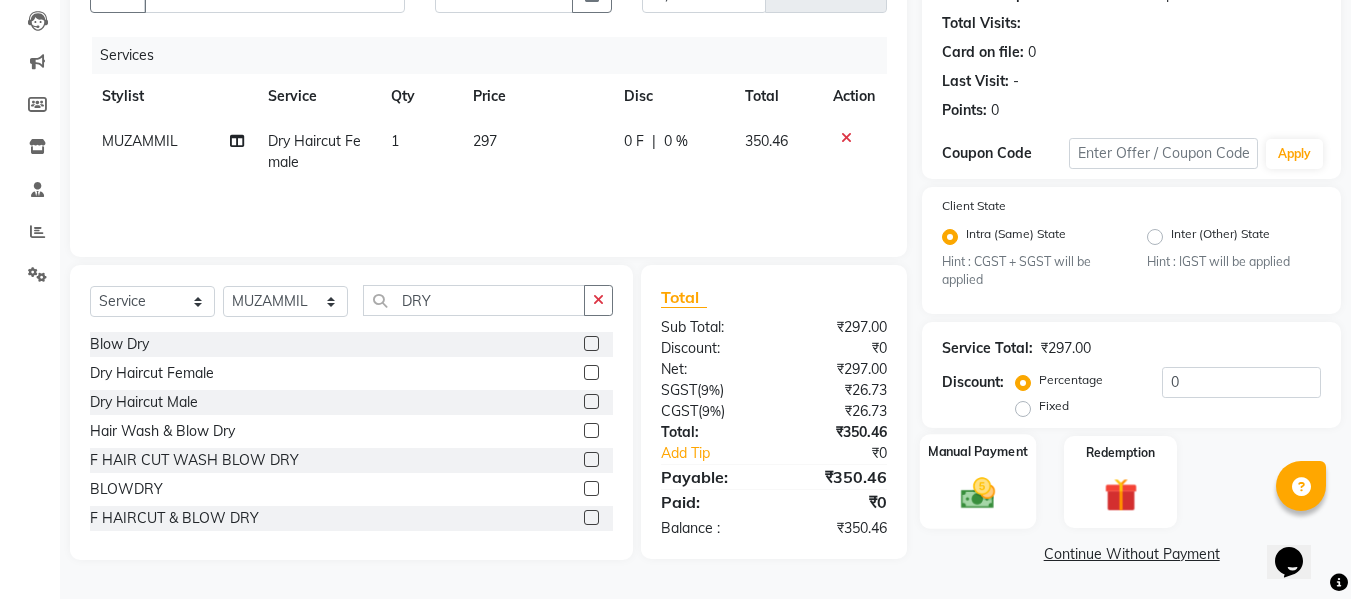 click 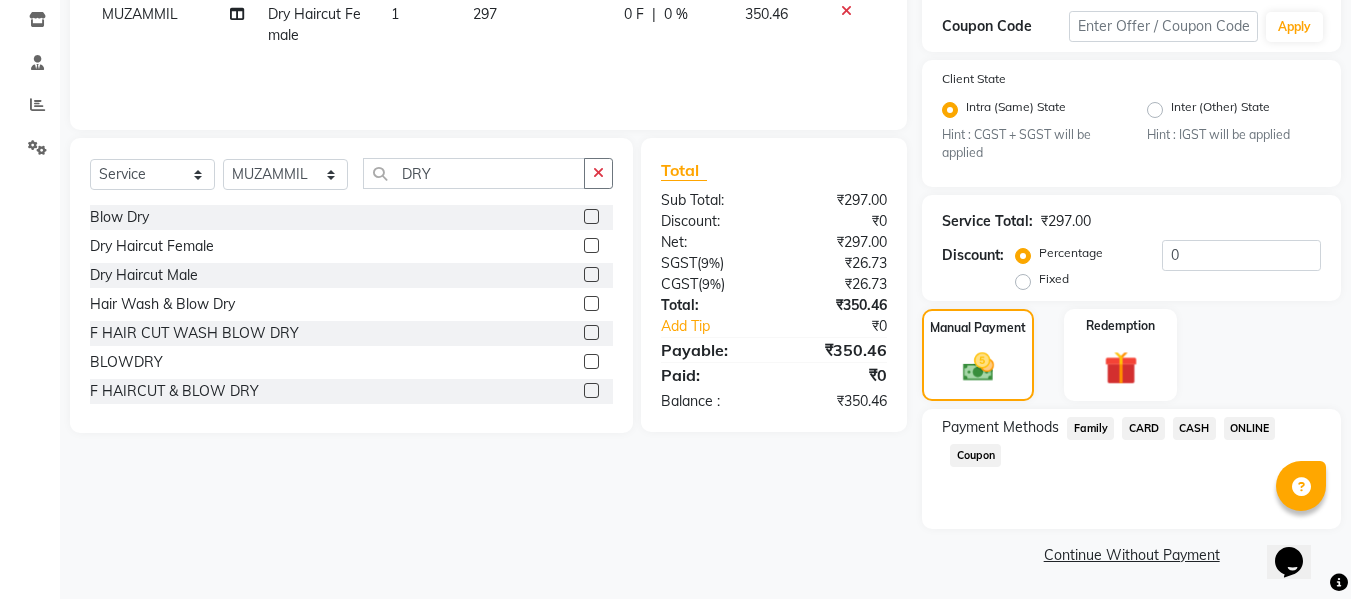 scroll, scrollTop: 339, scrollLeft: 0, axis: vertical 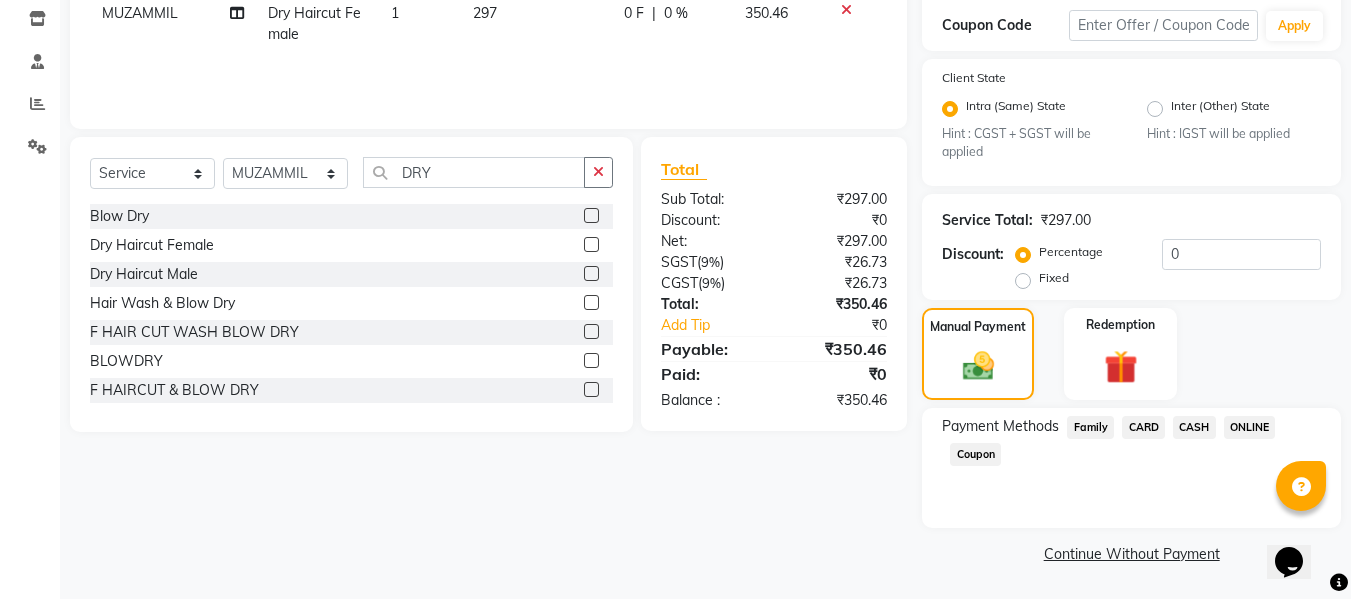 click on "Payment Methods  Family   CARD   CASH   ONLINE   Coupon" 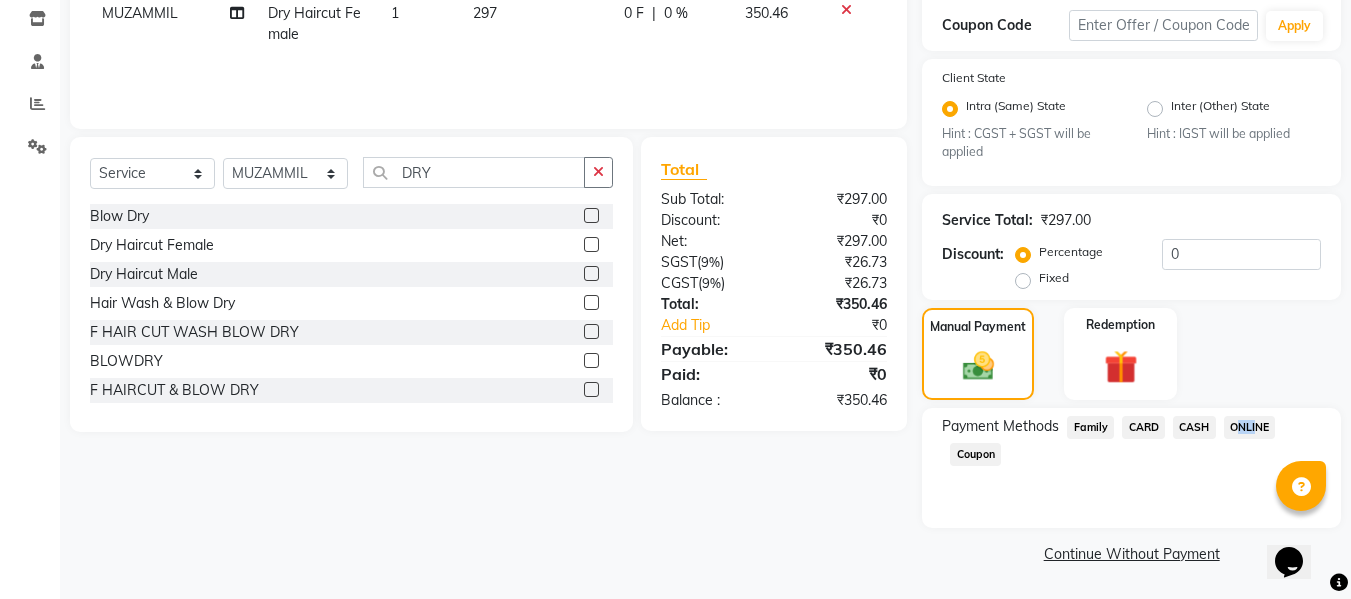 drag, startPoint x: 1249, startPoint y: 416, endPoint x: 1230, endPoint y: 432, distance: 24.839485 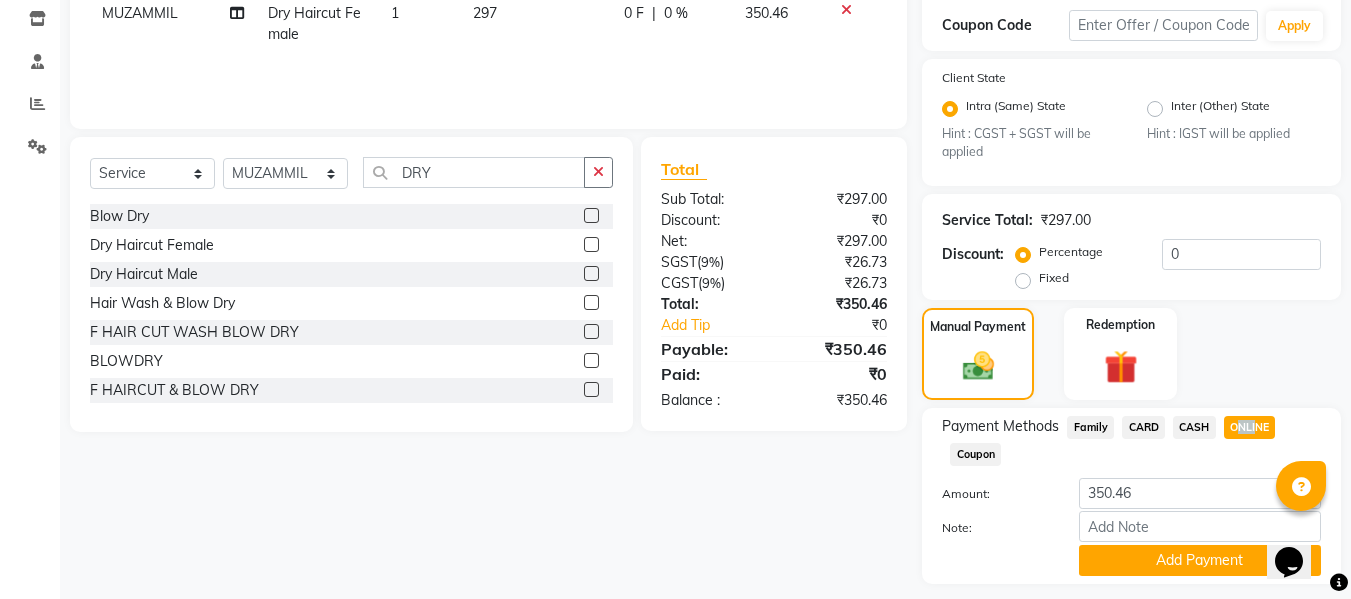 click on "ONLINE" 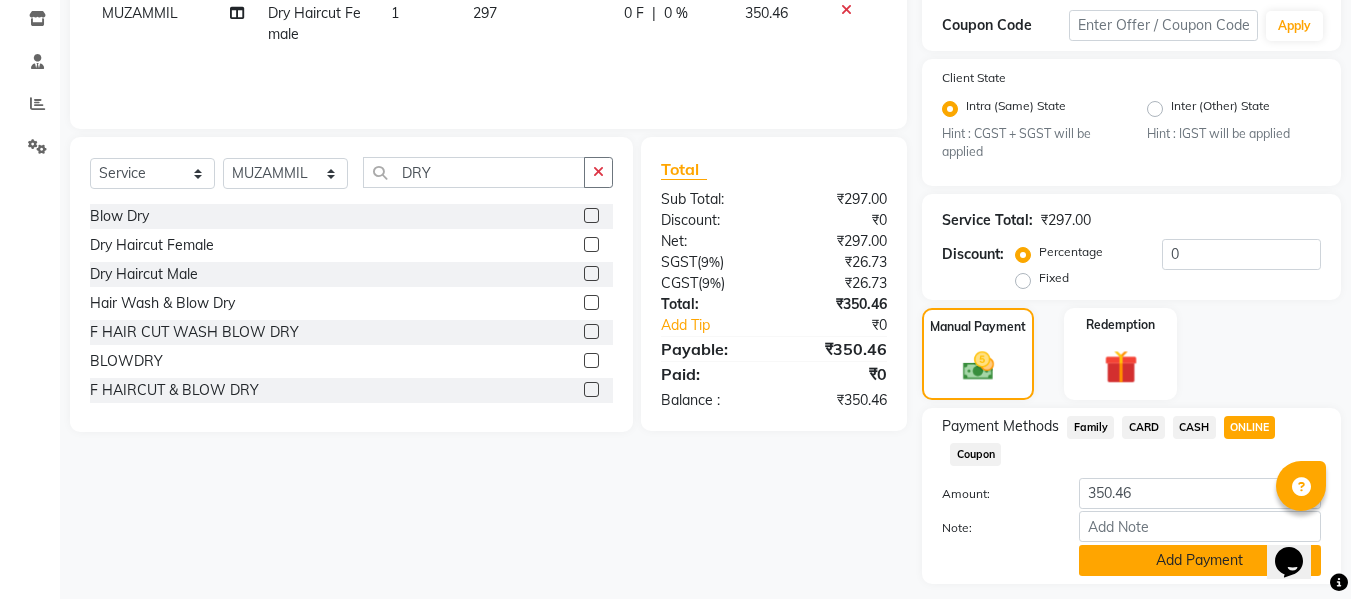 click on "Add Payment" 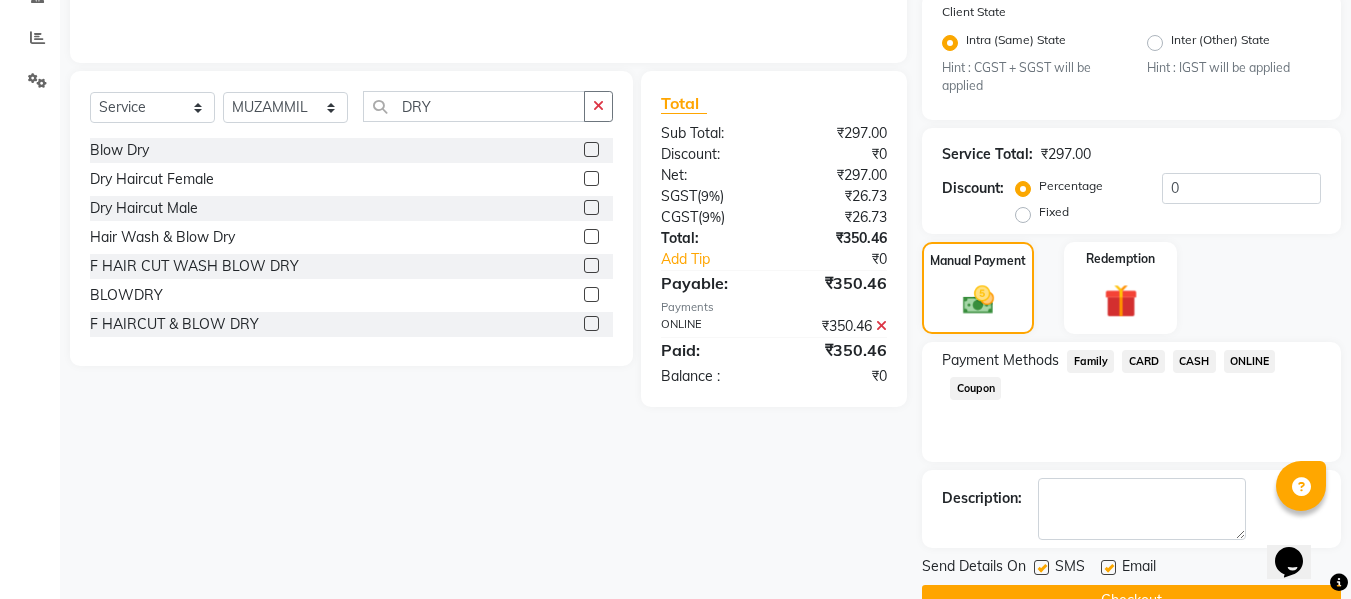 scroll, scrollTop: 452, scrollLeft: 0, axis: vertical 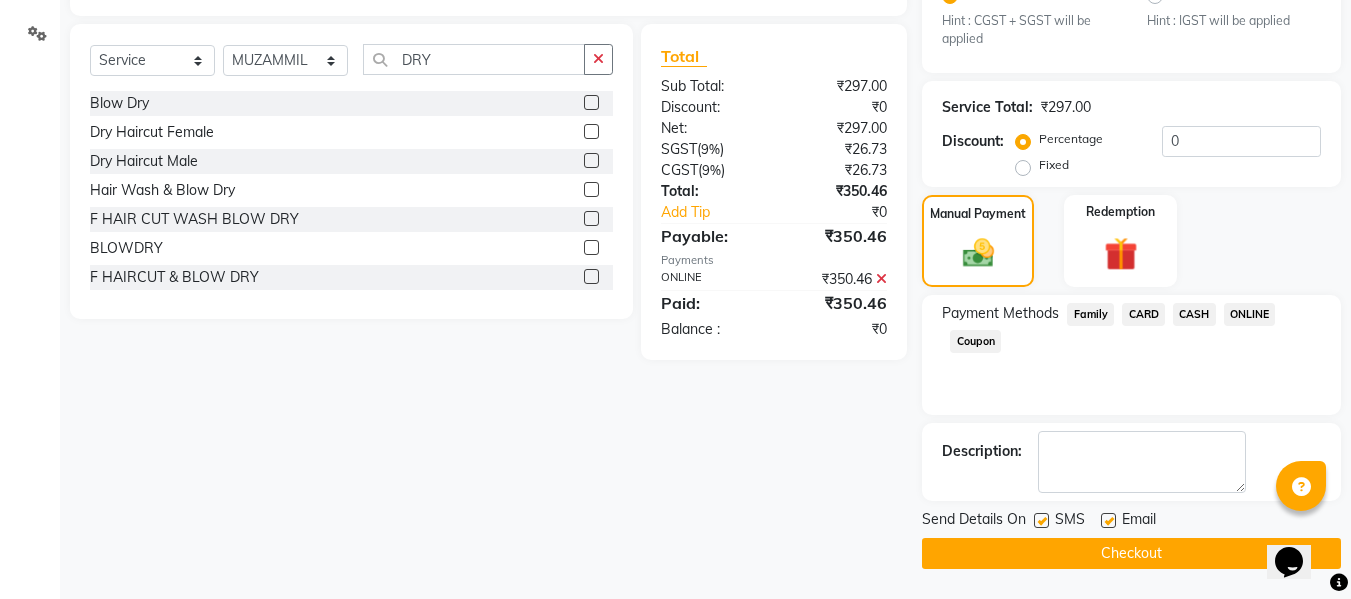 click on "Checkout" 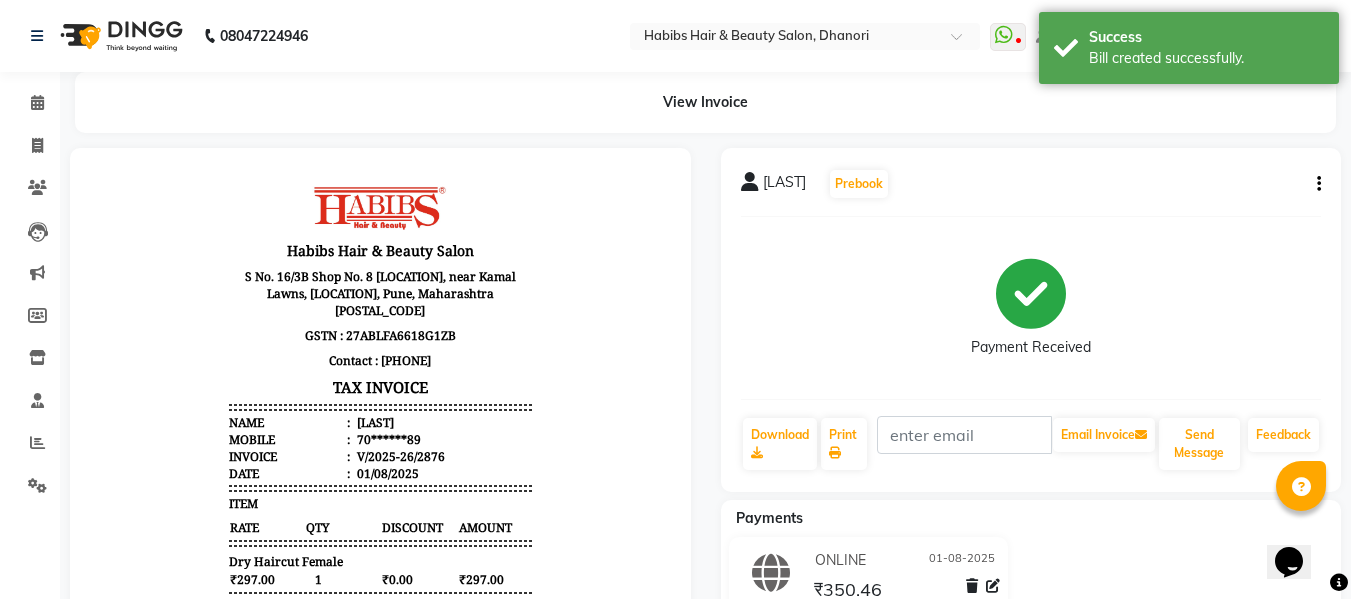 scroll, scrollTop: 0, scrollLeft: 0, axis: both 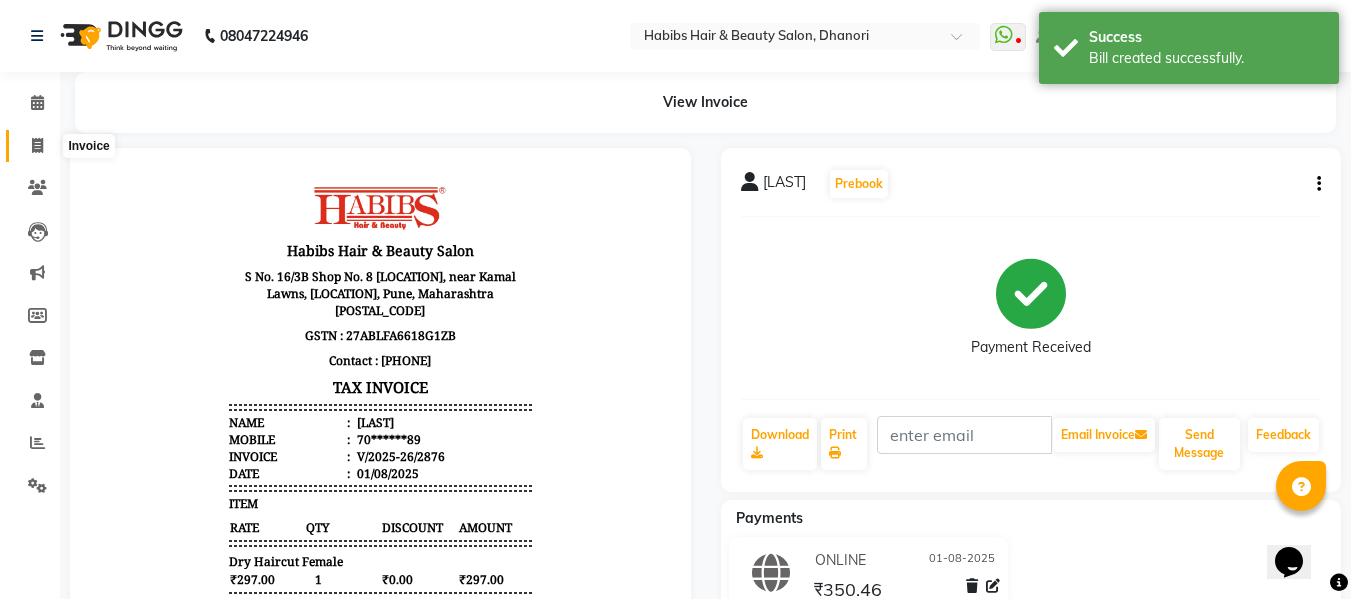 click 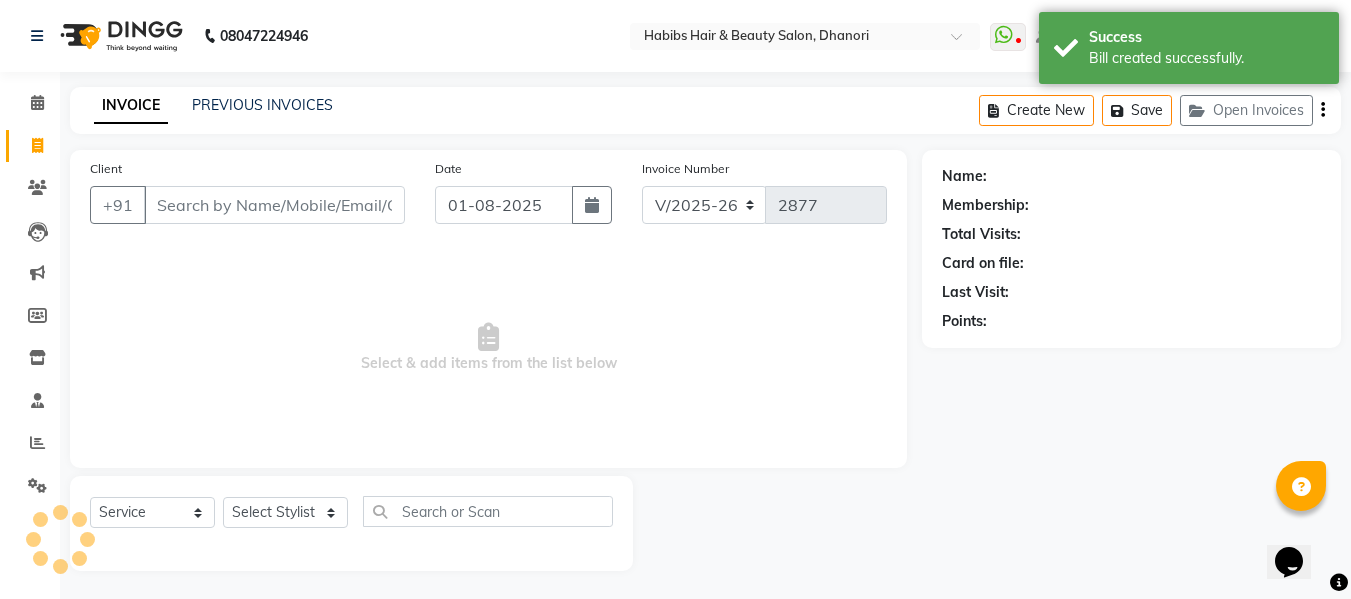 scroll, scrollTop: 2, scrollLeft: 0, axis: vertical 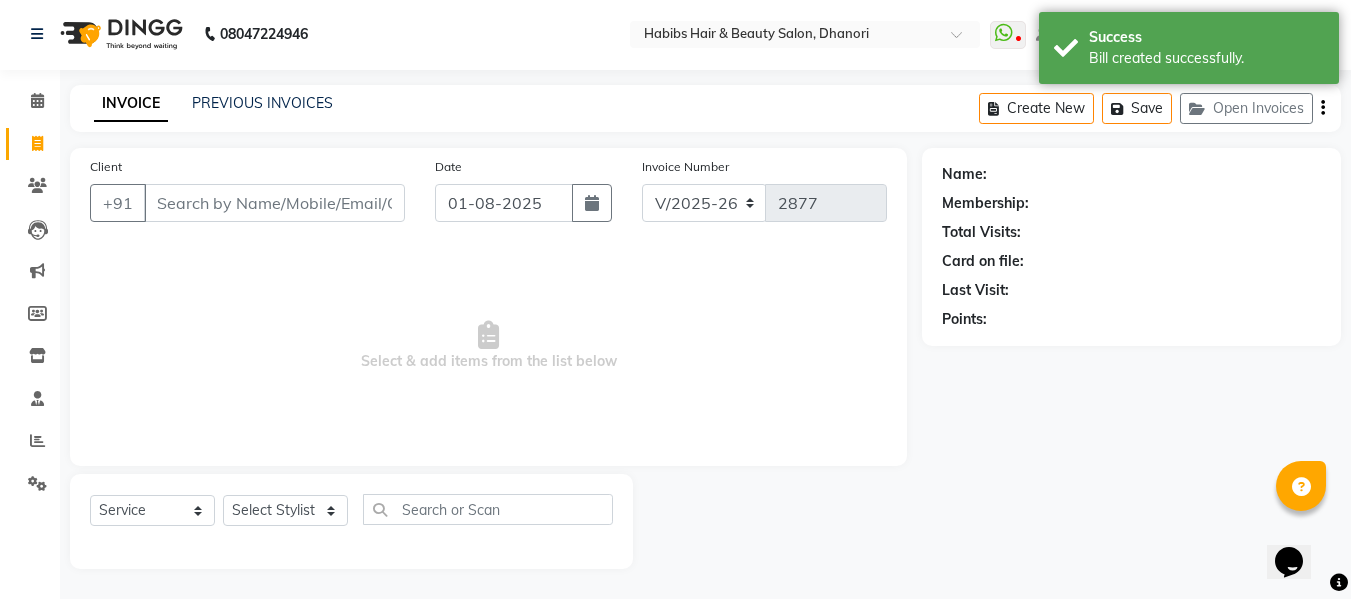 click on "Client" at bounding box center (274, 203) 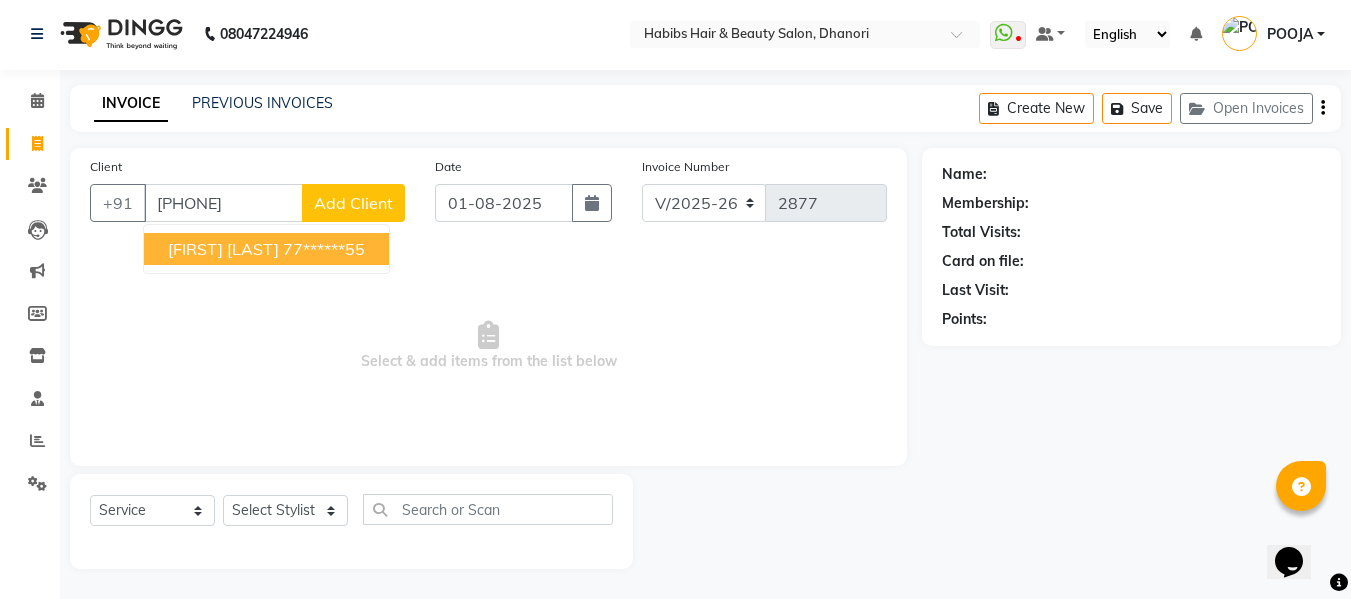 click on "[FIRST] [LAST]" at bounding box center [223, 249] 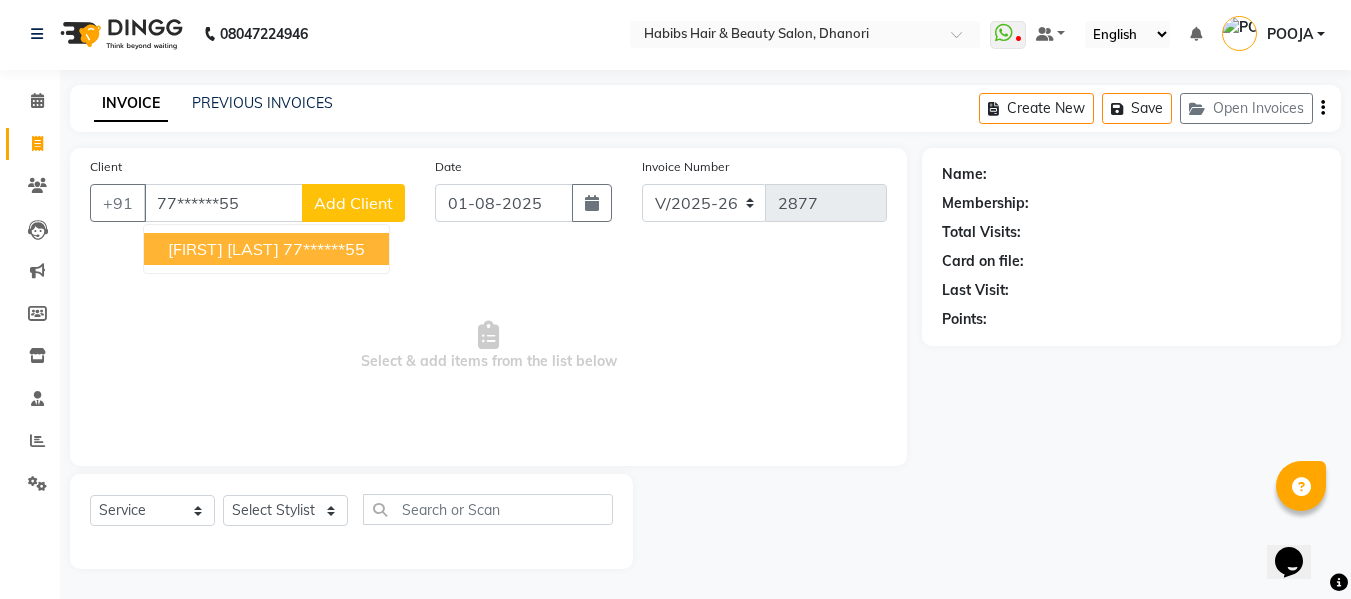 type on "77******55" 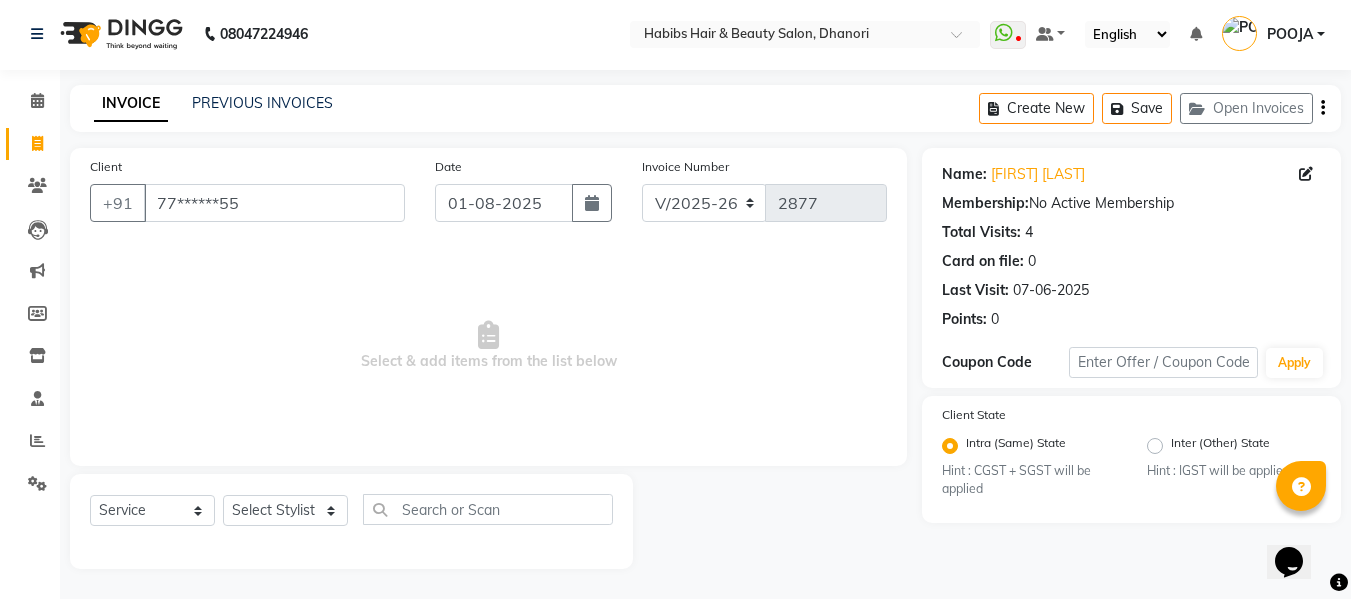 click on "Select Service Product Membership Package Voucher Prepaid Gift Card Select Stylist Admin [FIRST] [FIRST] [FIRST] [FIRST] [FIRST] [FIRST] [FIRST] [FIRST] [FIRST] [FIRST] [LAST]" 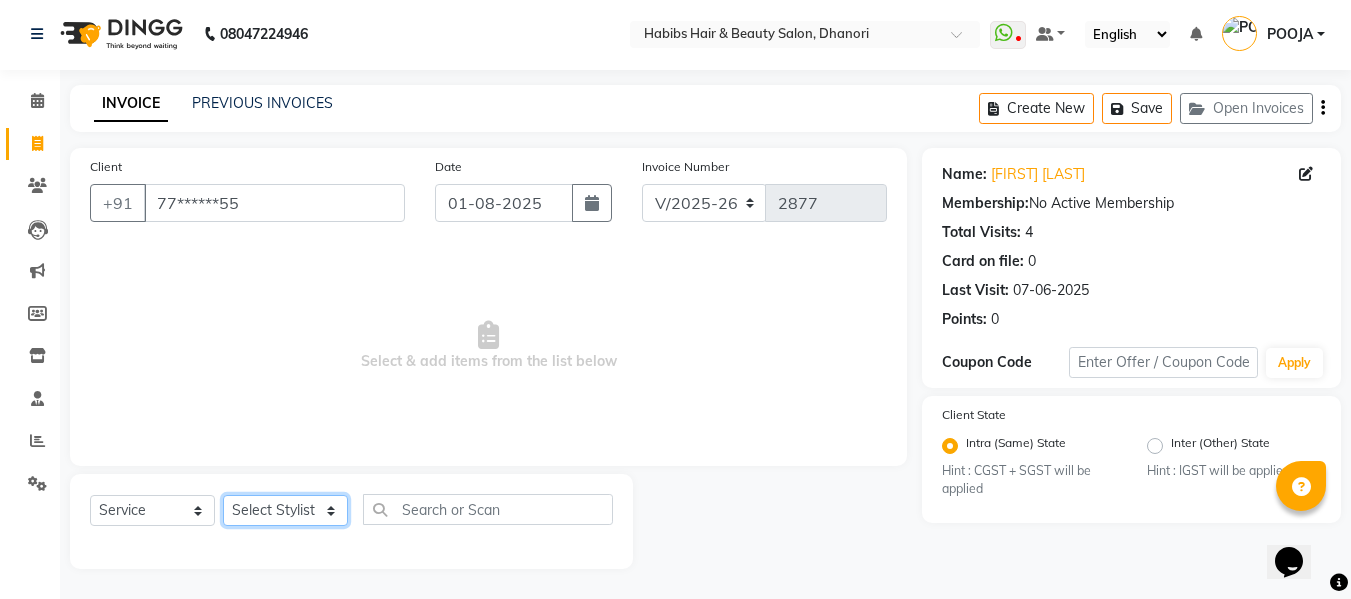 click on "Select Stylist Admin [FIRST] [FIRST] [FIRST] [FIRST] [FIRST] [FIRST] [FIRST] [FIRST] [FIRST] [FIRST] [LAST]" 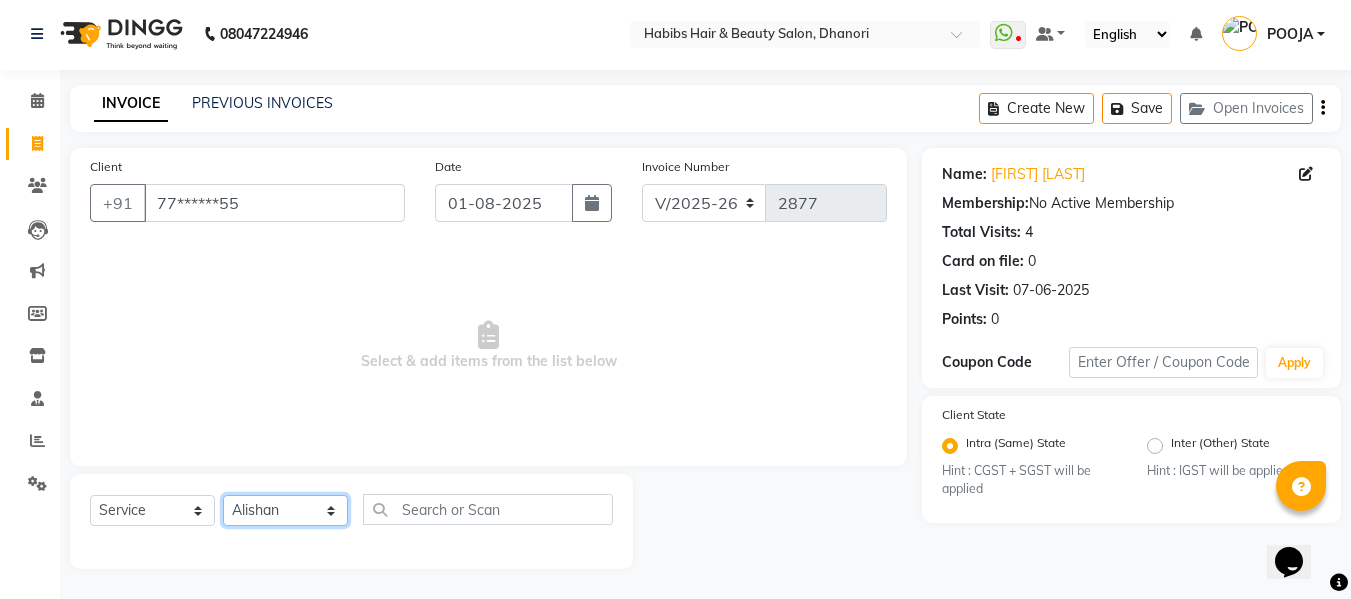 click on "Select Stylist Admin [FIRST] [FIRST] [FIRST] [FIRST] [FIRST] [FIRST] [FIRST] [FIRST] [FIRST] [FIRST] [LAST]" 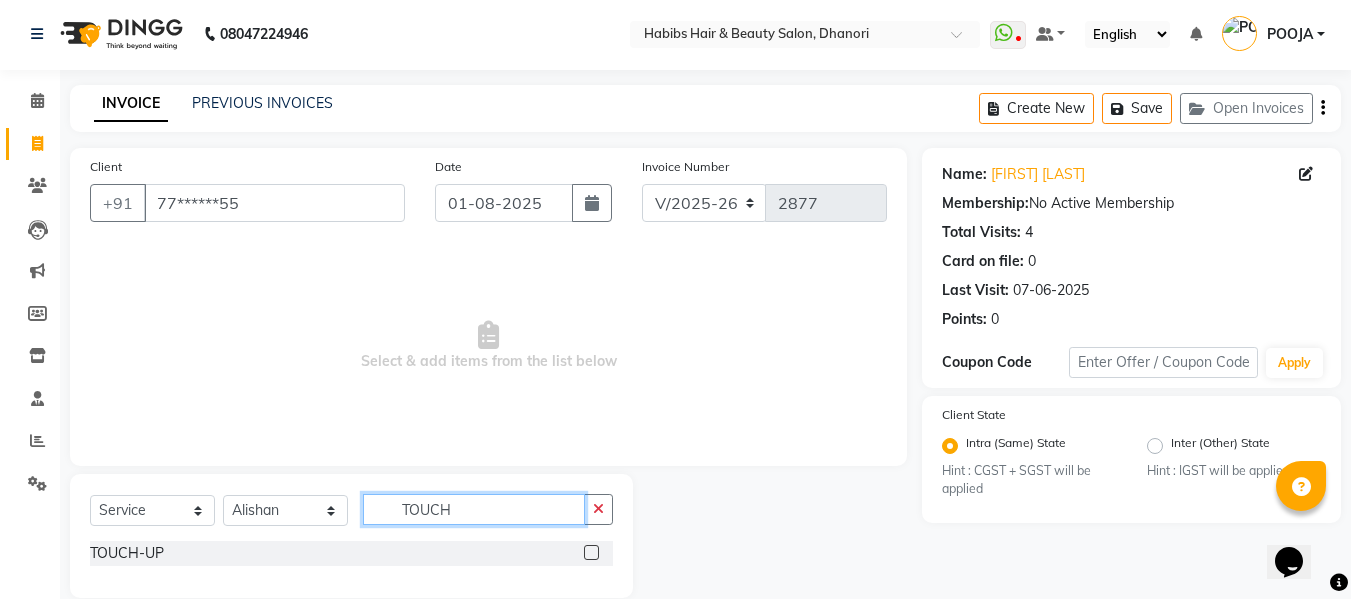type on "TOUCH" 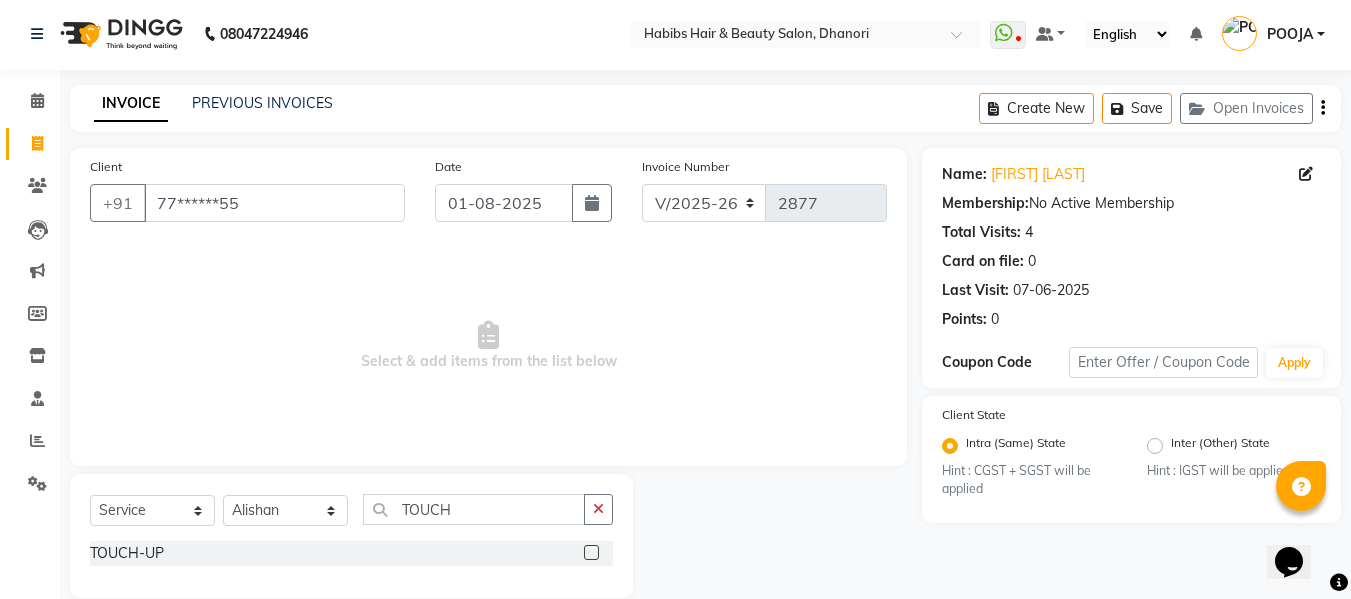 click 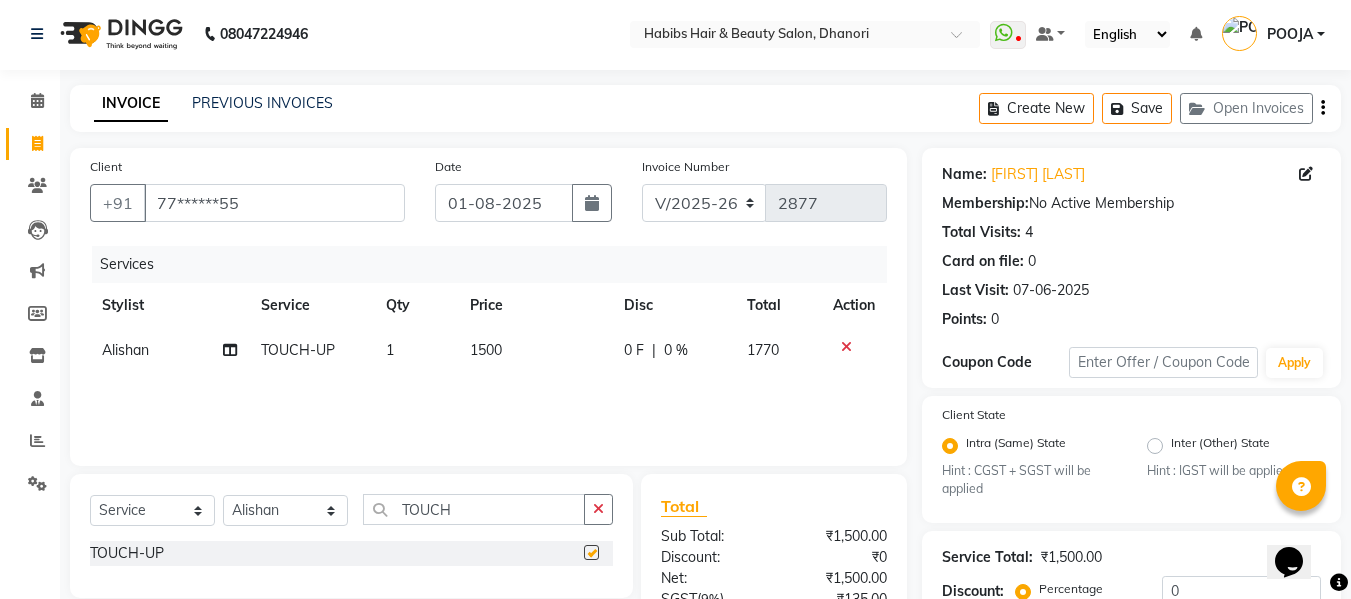 checkbox on "false" 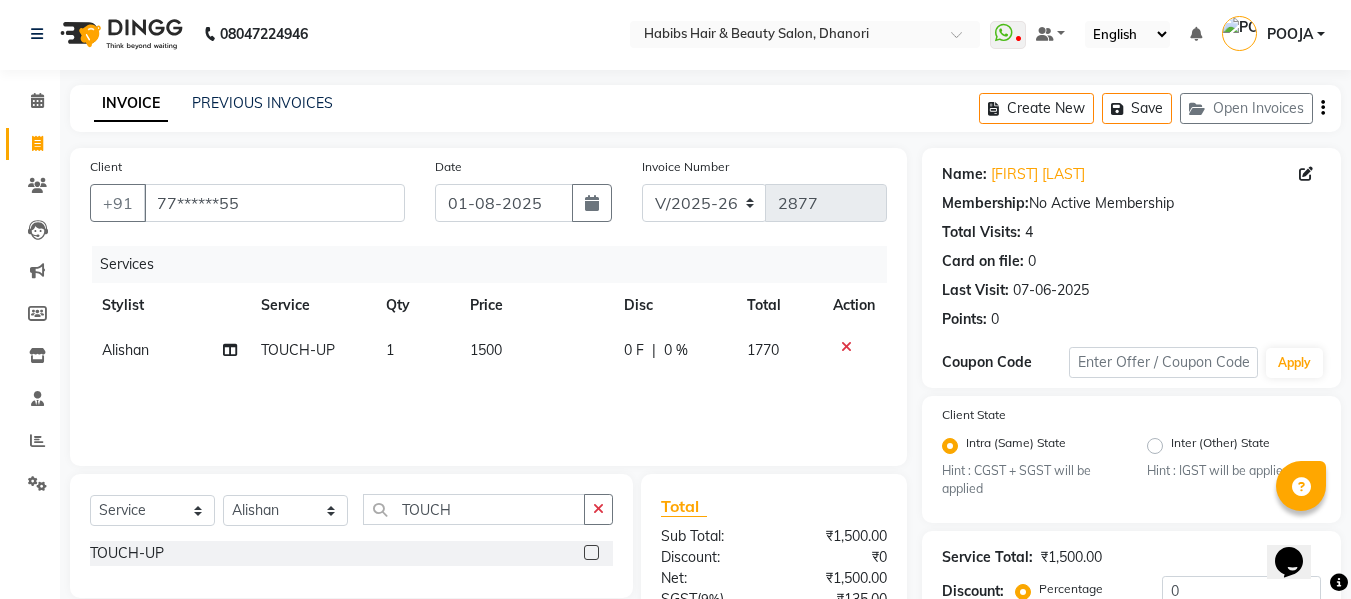 click on "1500" 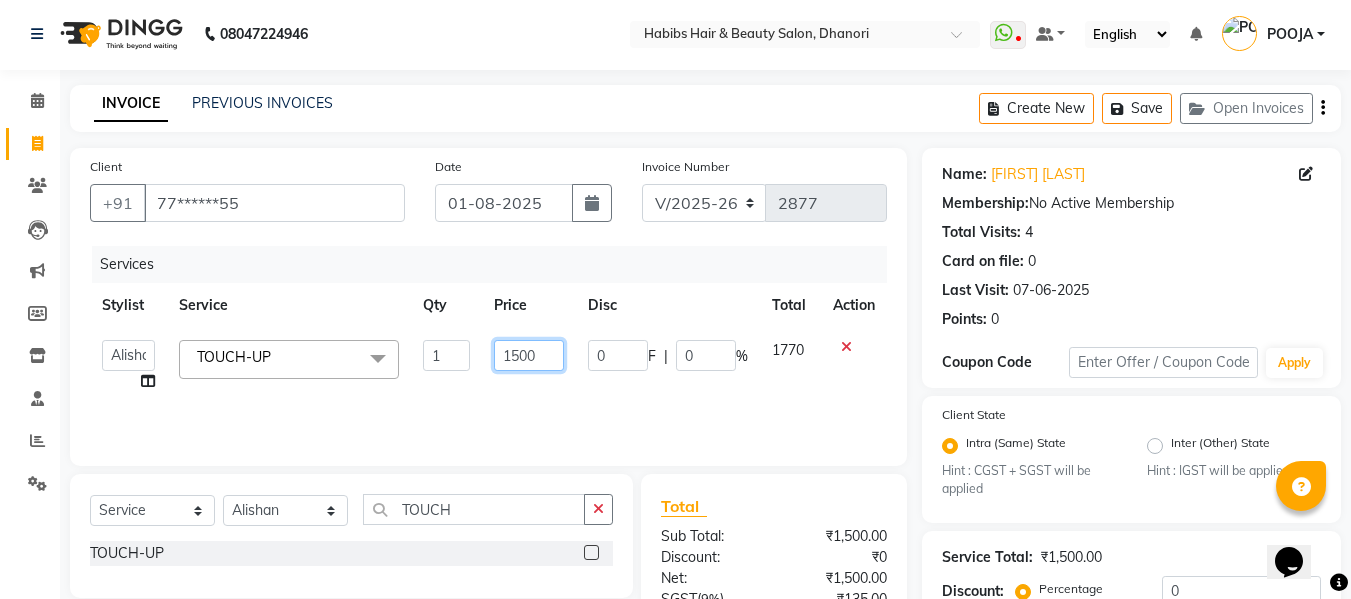 click on "1500" 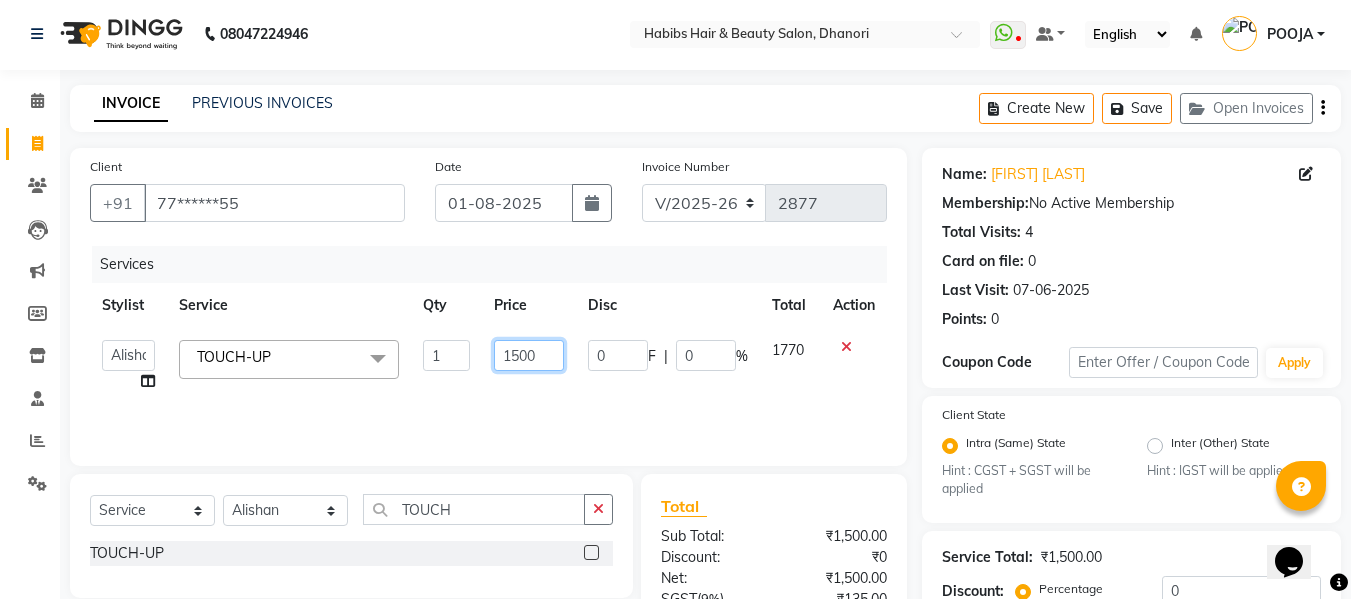 click on "1500" 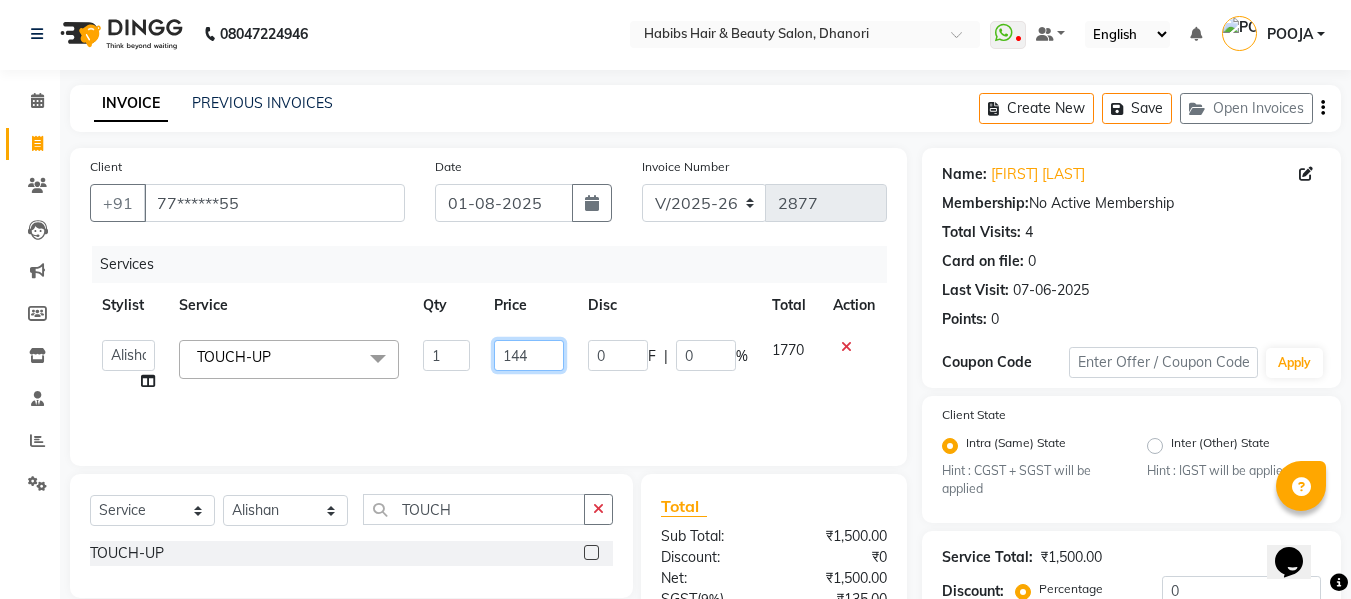 type on "1440" 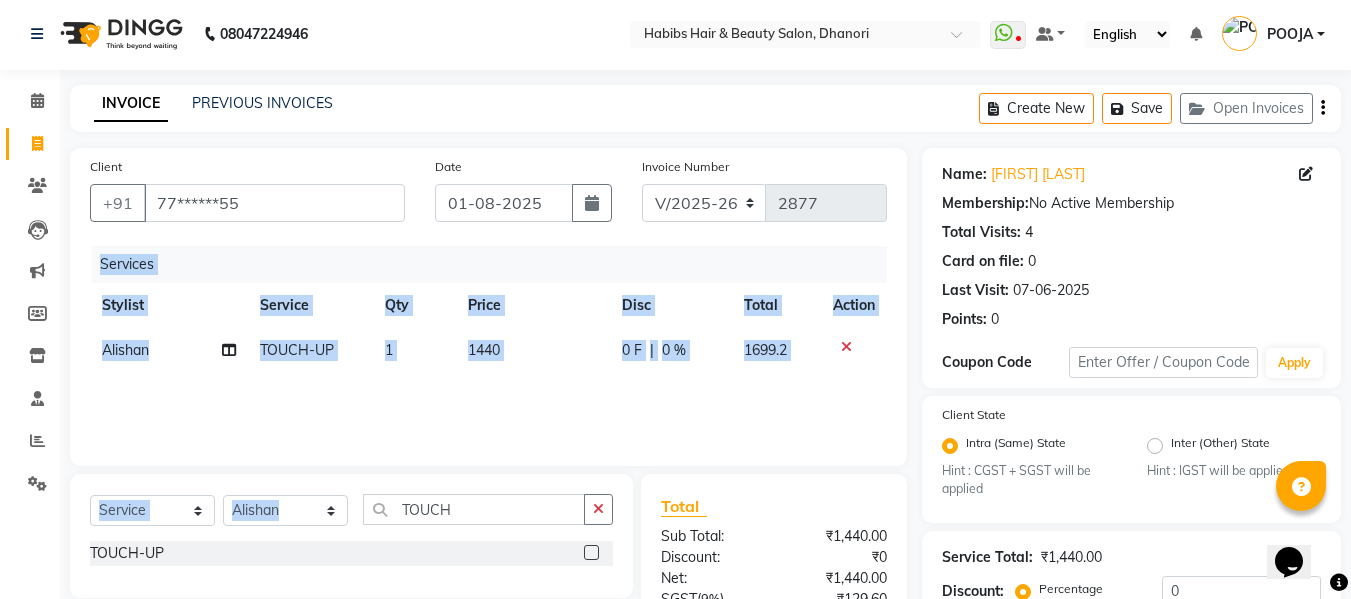 drag, startPoint x: 454, startPoint y: 411, endPoint x: 451, endPoint y: 506, distance: 95.047356 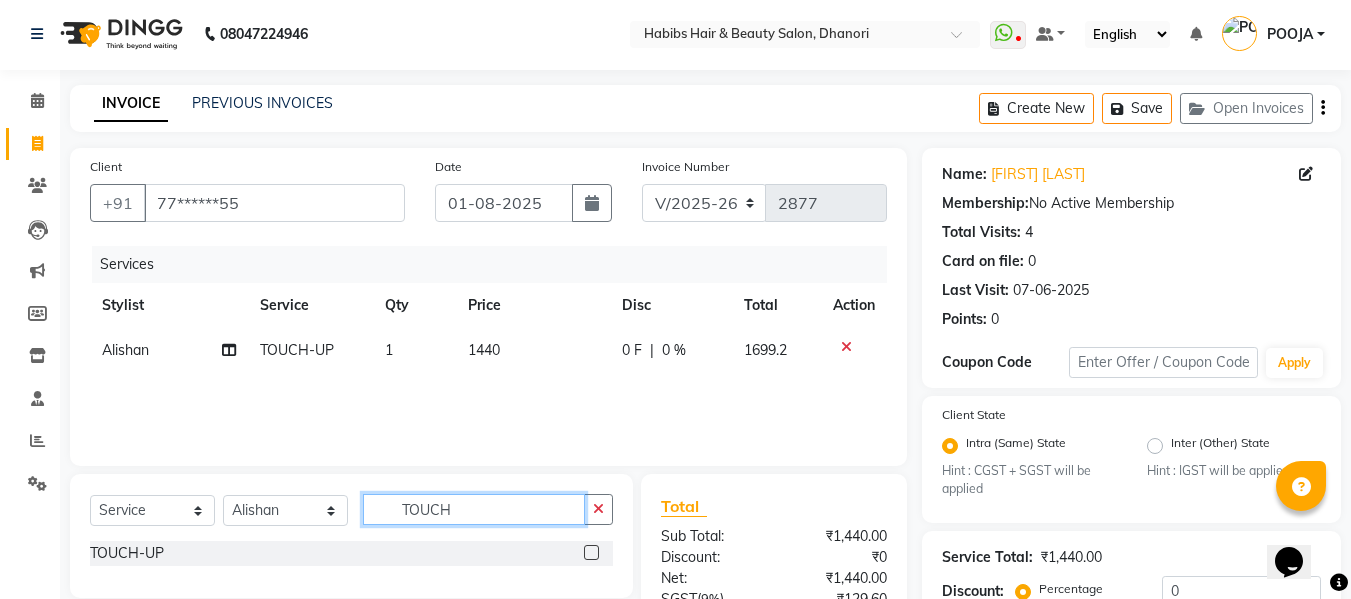 click on "TOUCH" 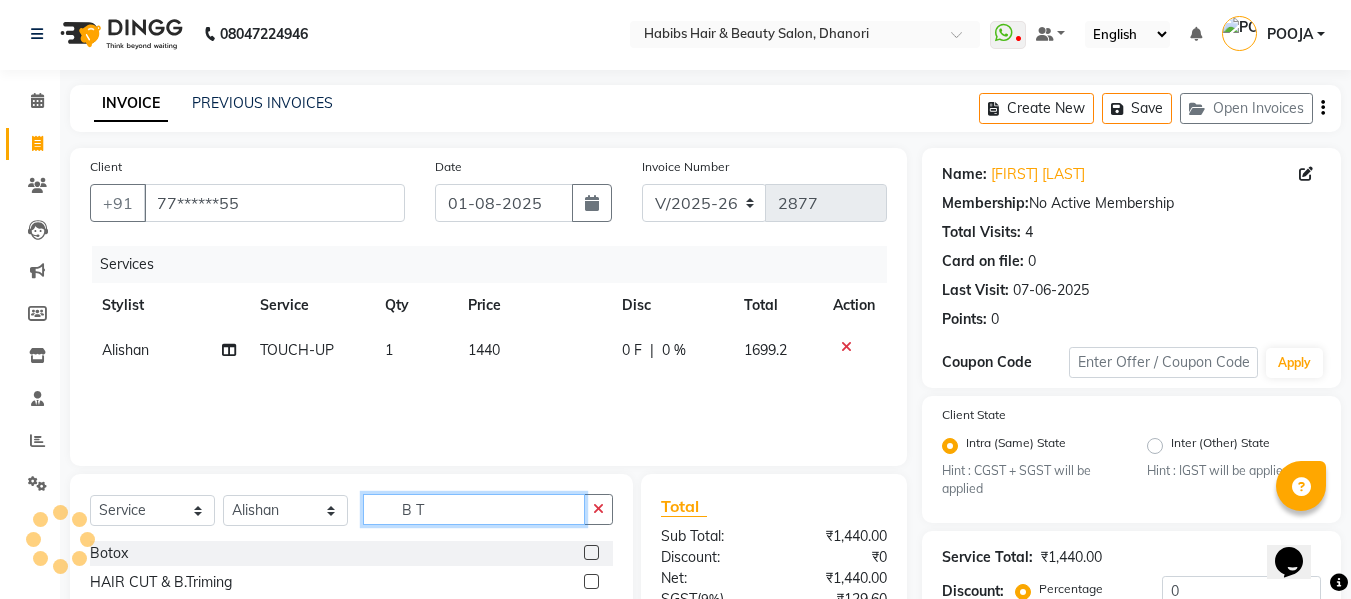 type on "B T" 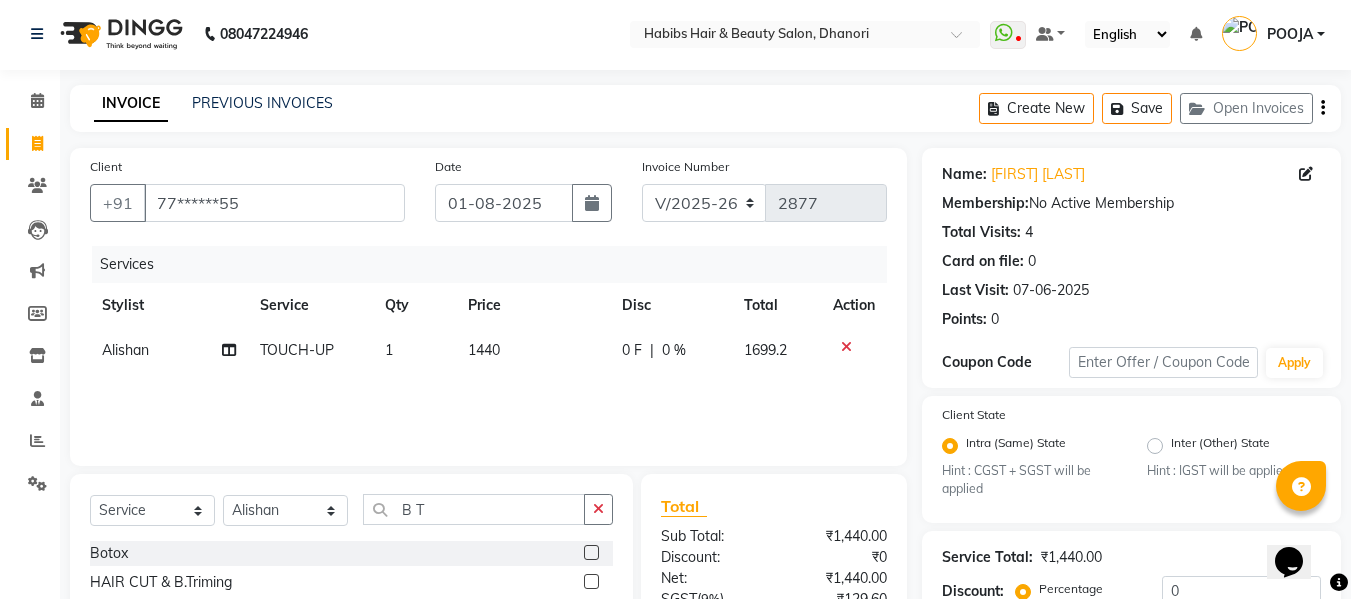 click 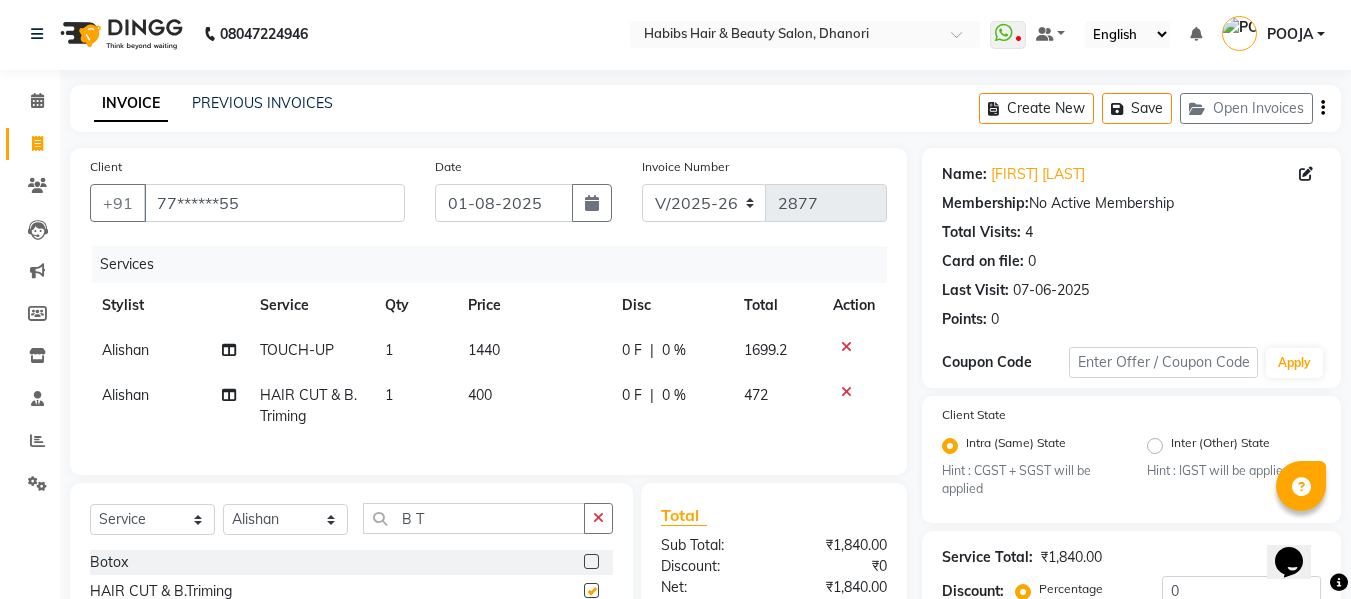 checkbox on "false" 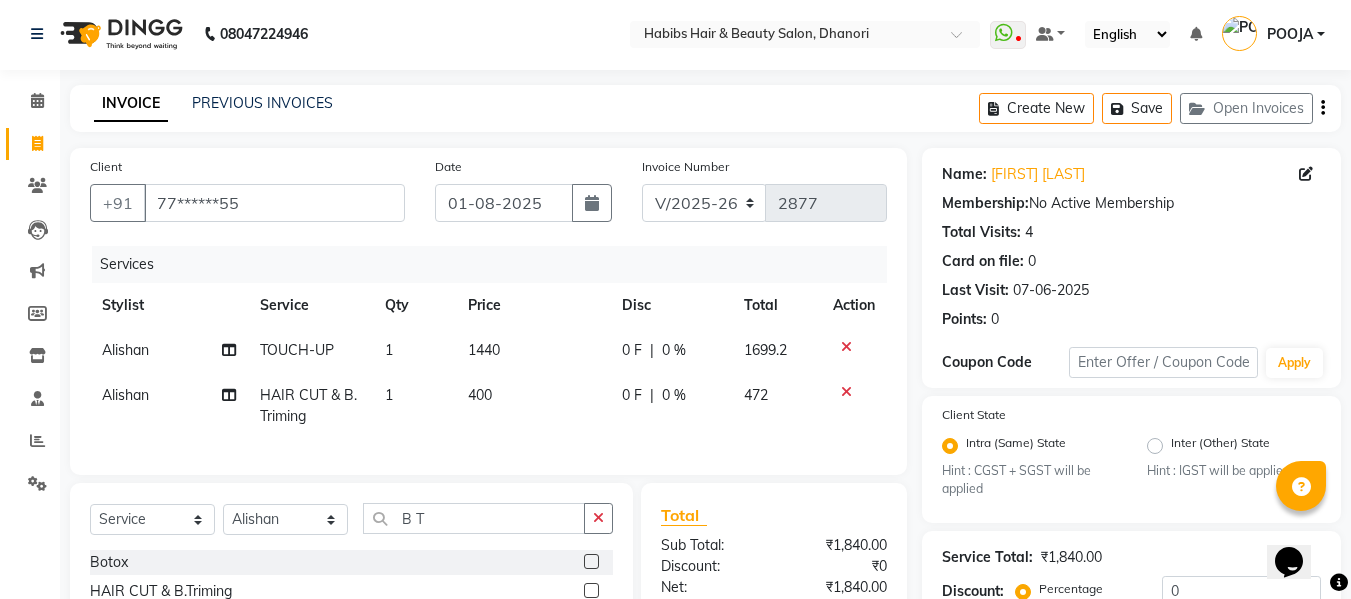 click on "400" 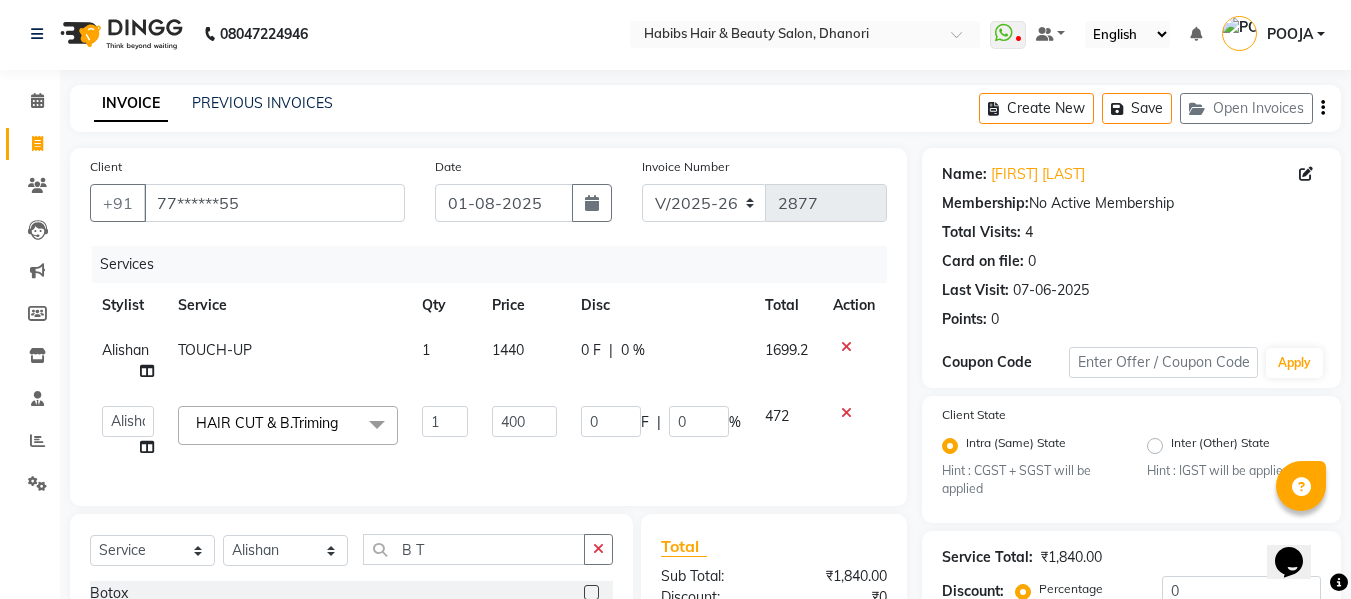 click on "400" 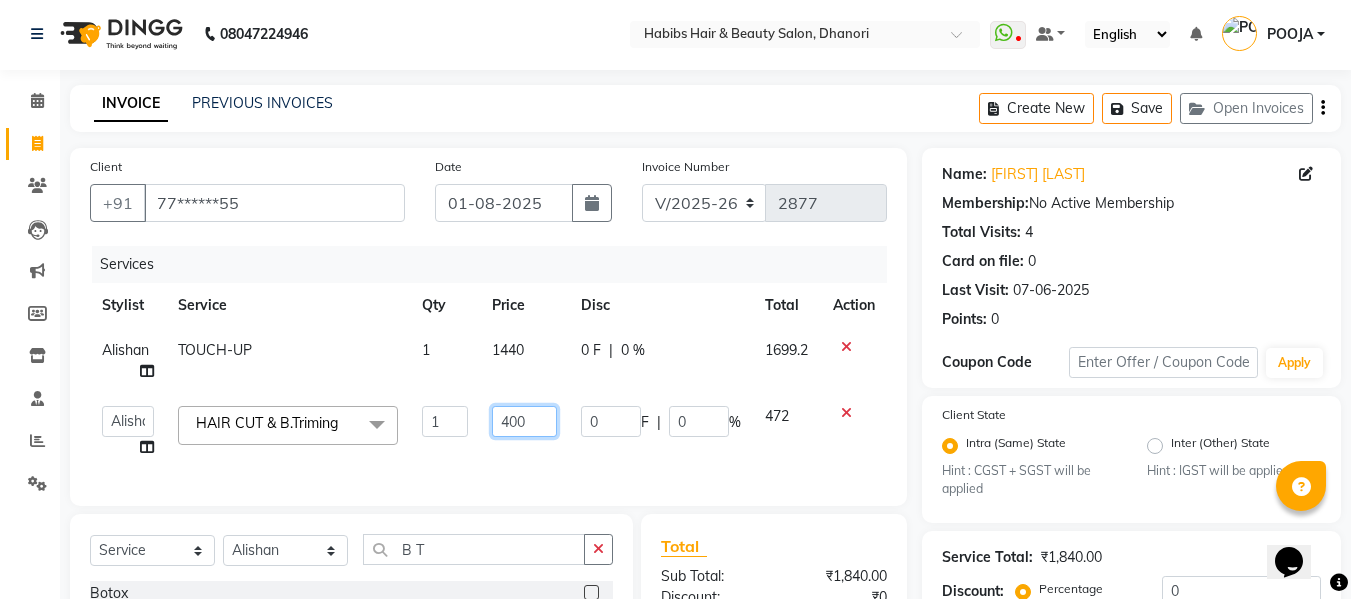 click on "400" 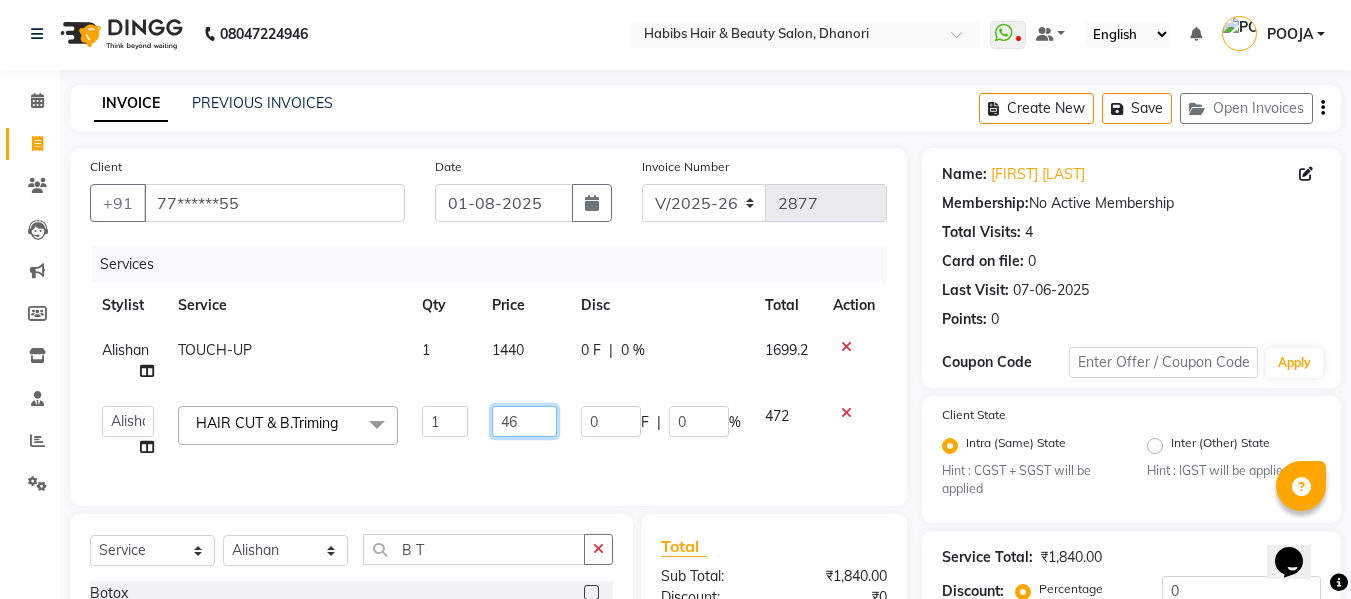 type on "466" 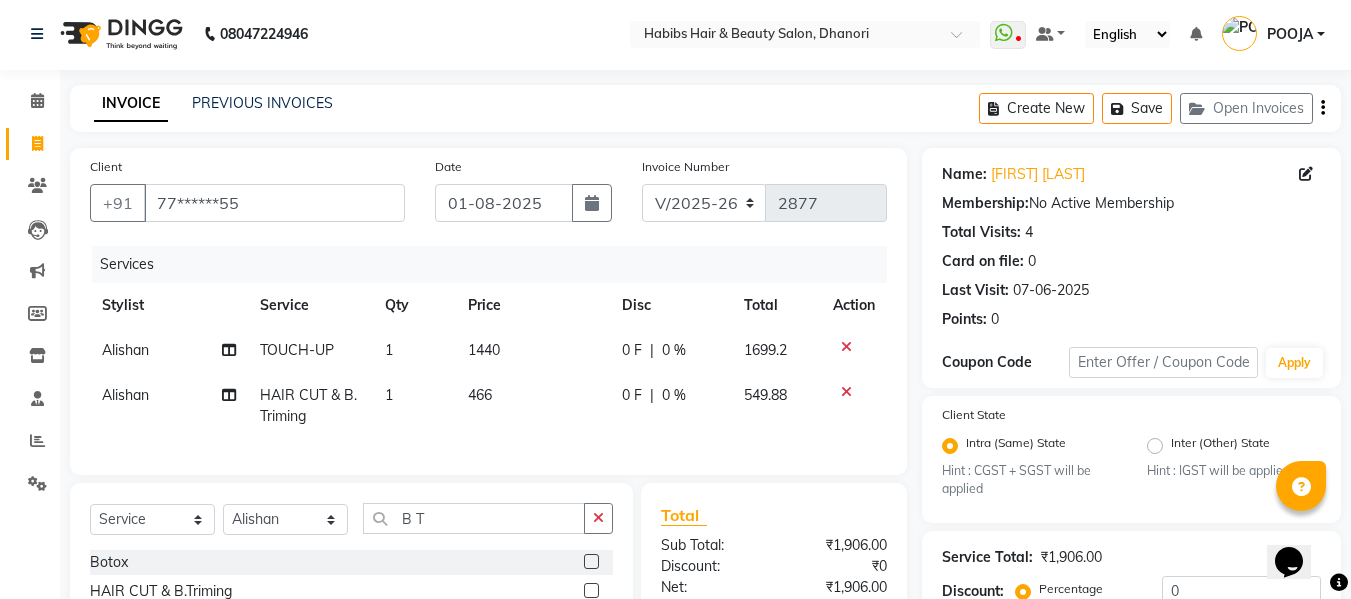click on "Services Stylist Service Qty Price Disc Total Action [FIRST] TOUCH-UP 1 1440 0 F | 0 % 1699.2 [FIRST] HAIR CUT & B.Triming 1 466 0 F | 0 % 549.88" 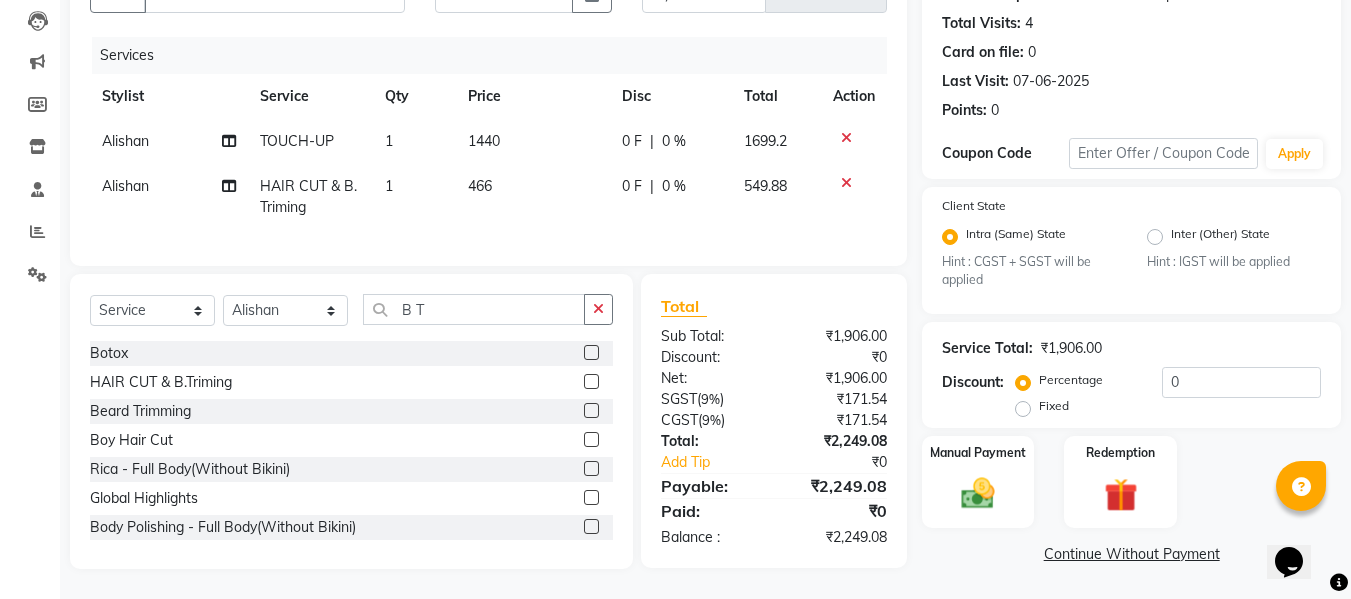 click on "1440" 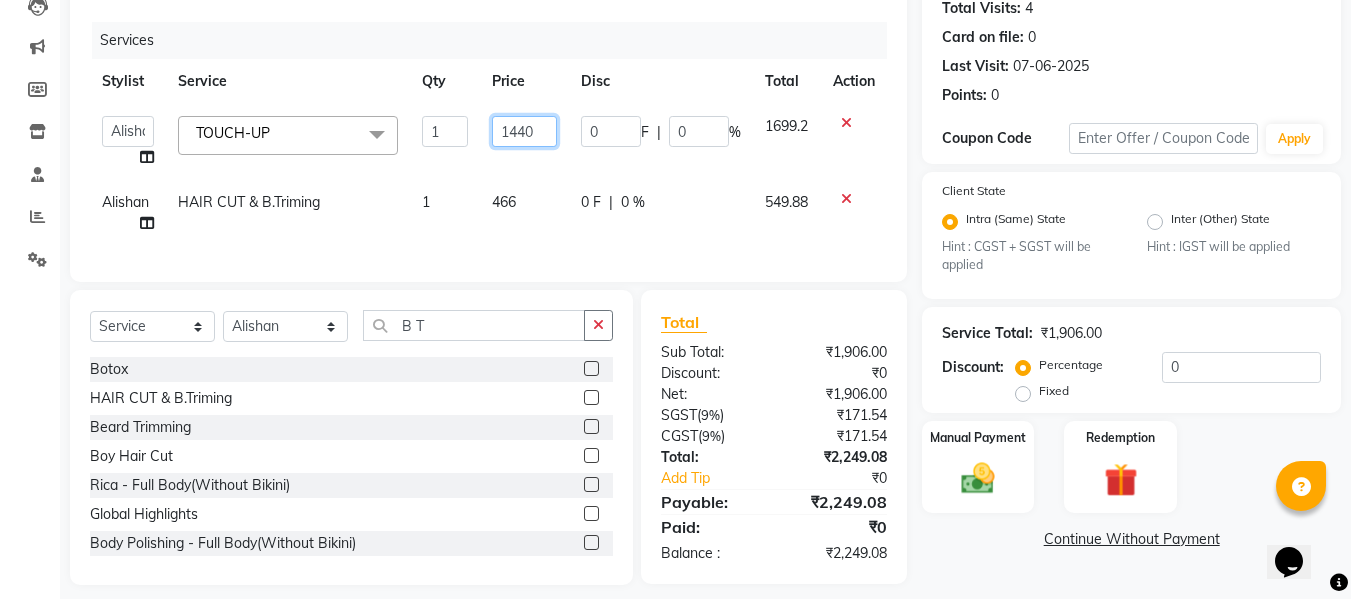 click on "1440" 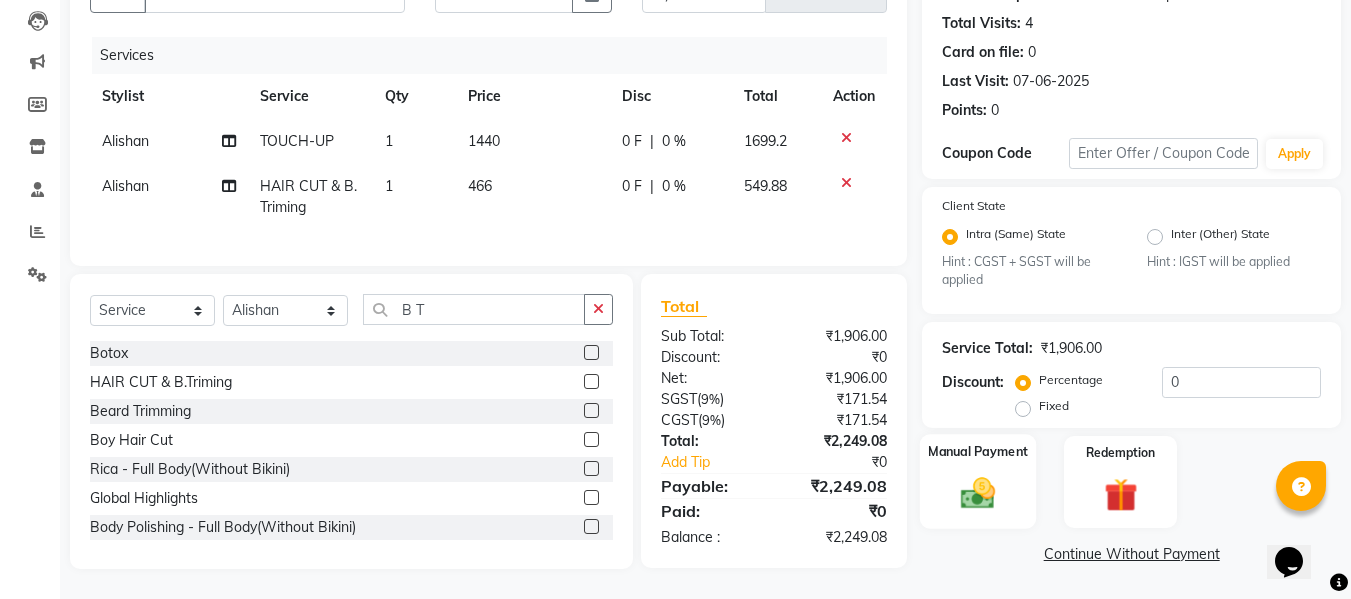 click 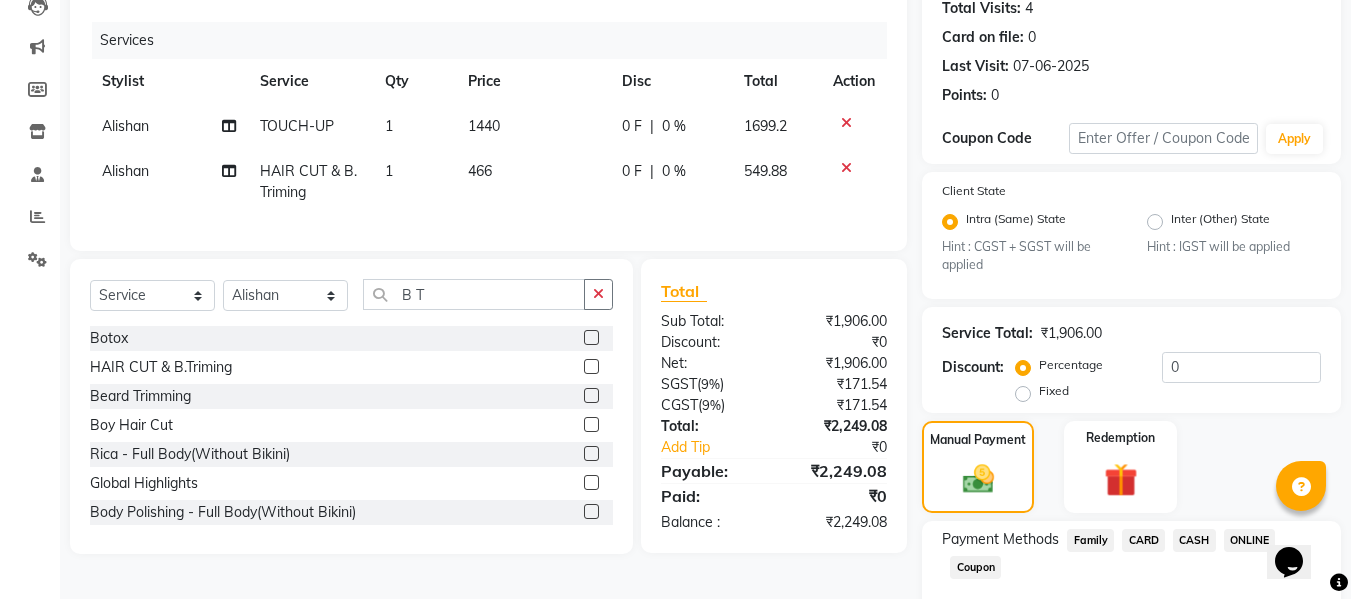 click on "ONLINE" 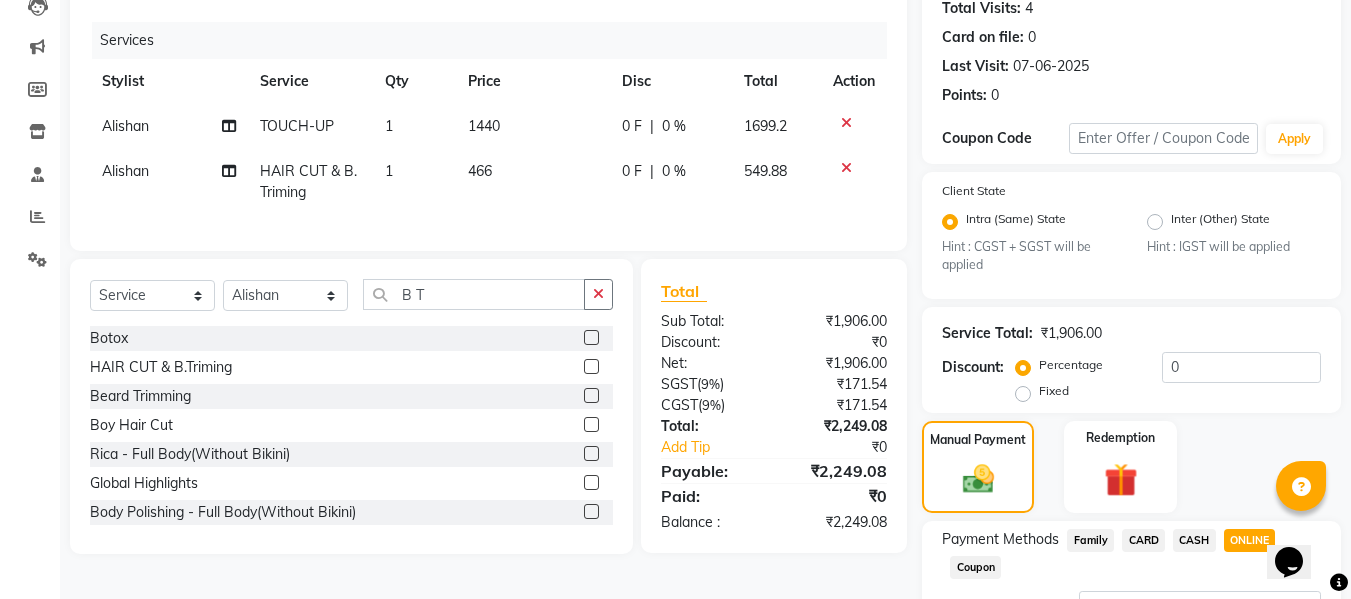scroll, scrollTop: 395, scrollLeft: 0, axis: vertical 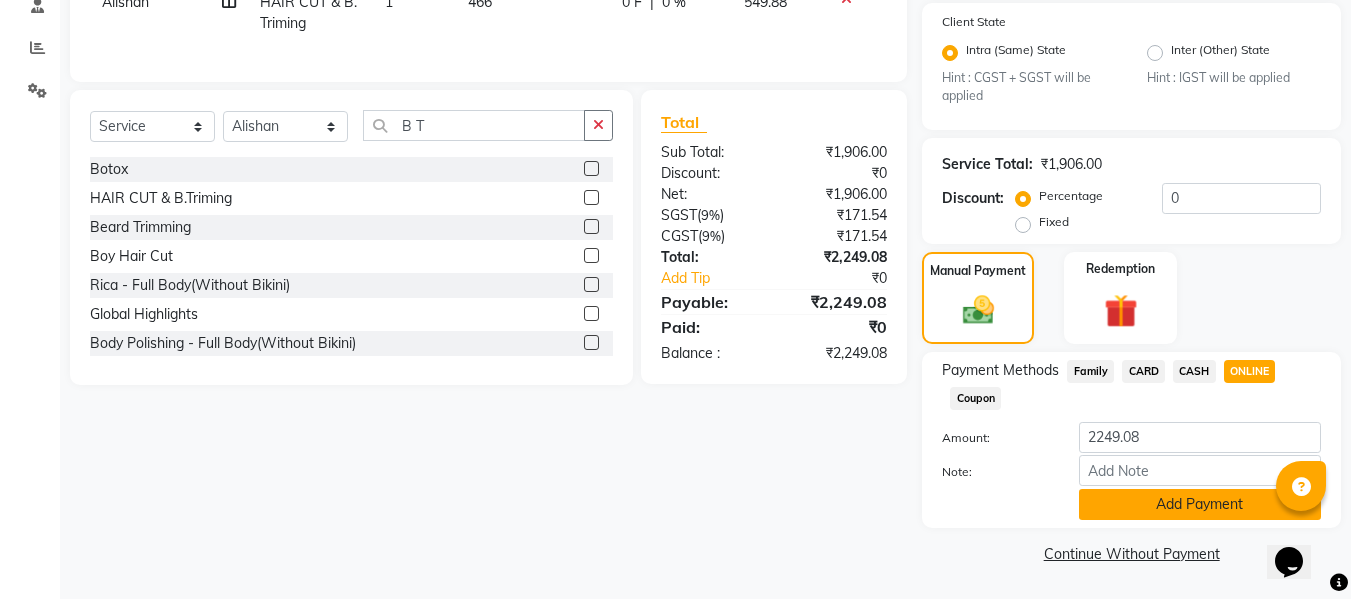 click on "Add Payment" 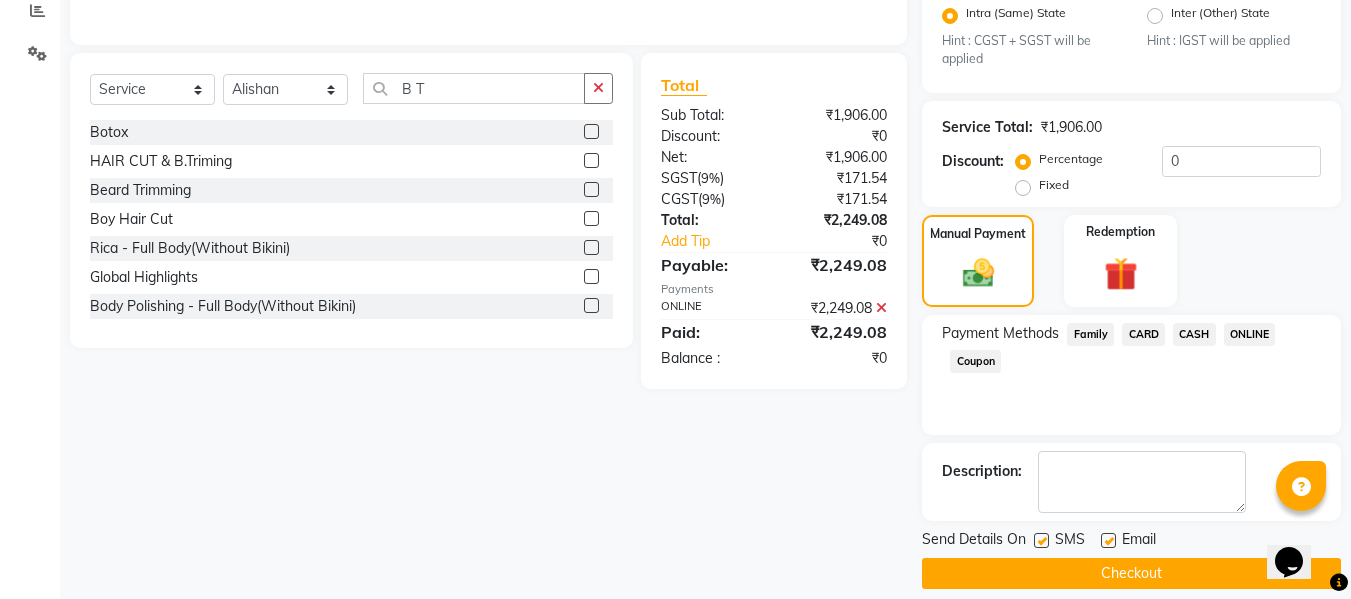 scroll, scrollTop: 452, scrollLeft: 0, axis: vertical 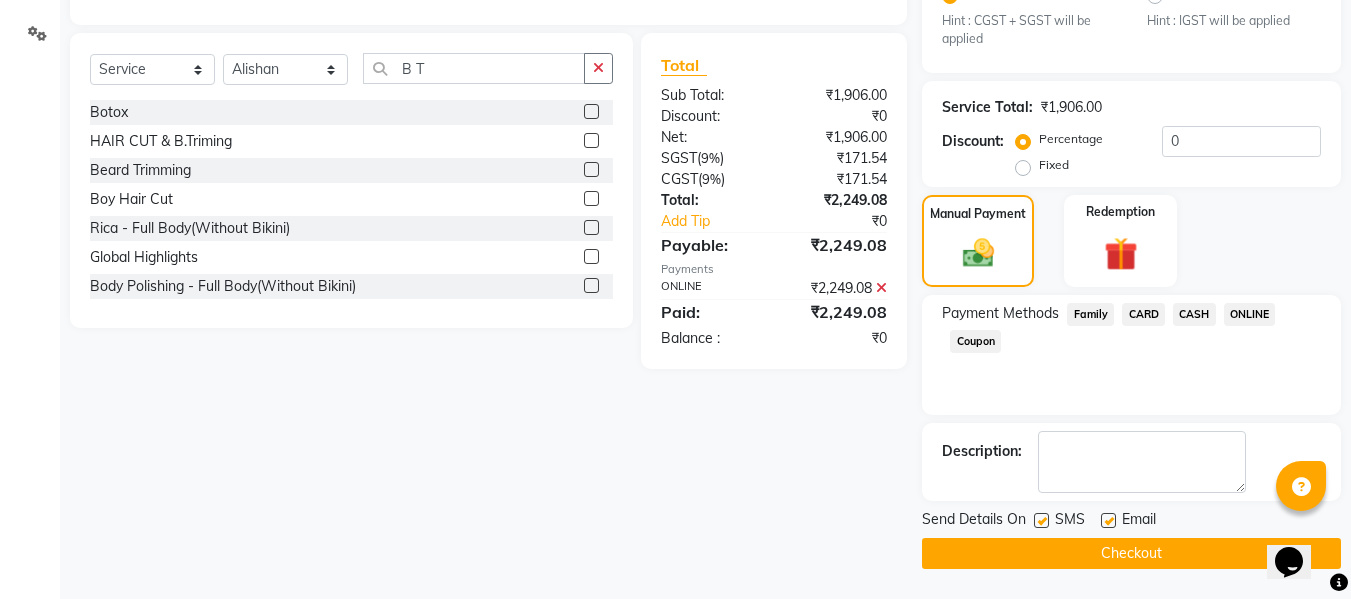 click on "Checkout" 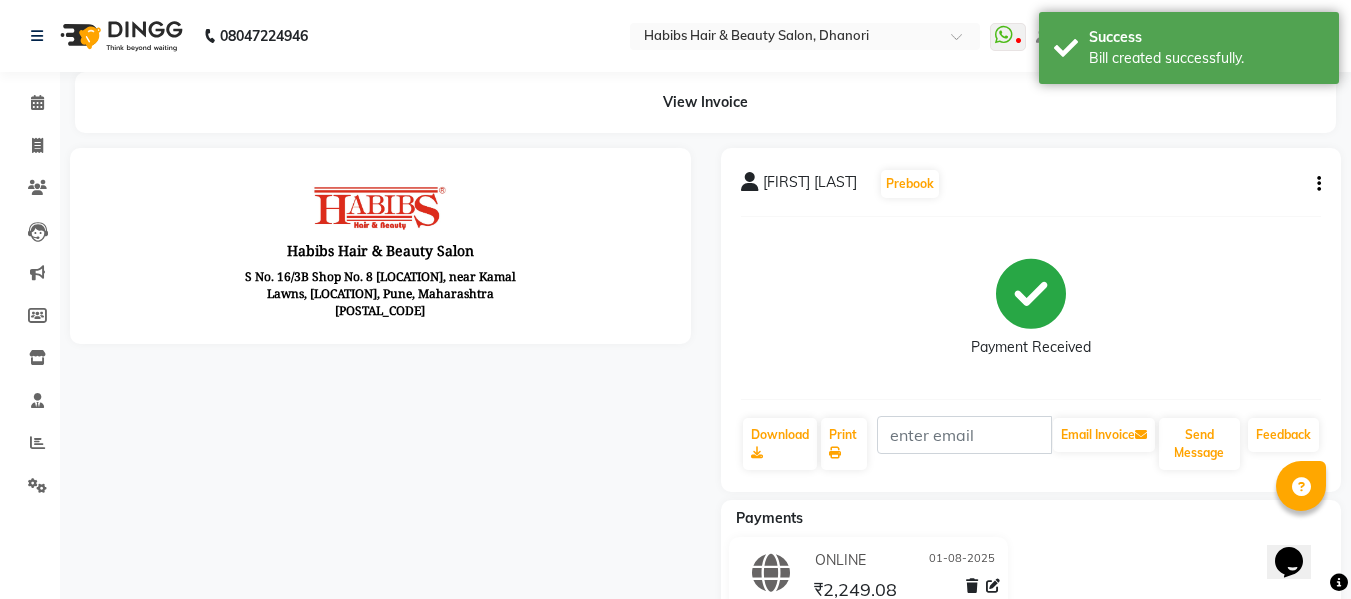 scroll, scrollTop: 0, scrollLeft: 0, axis: both 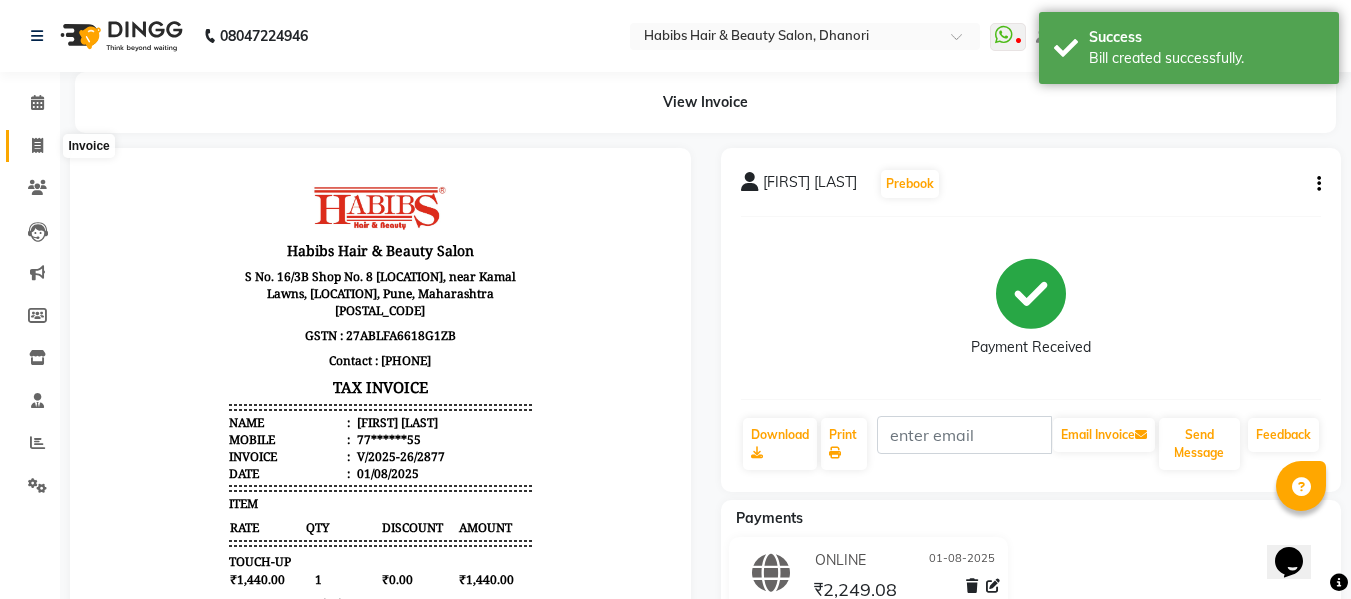 click 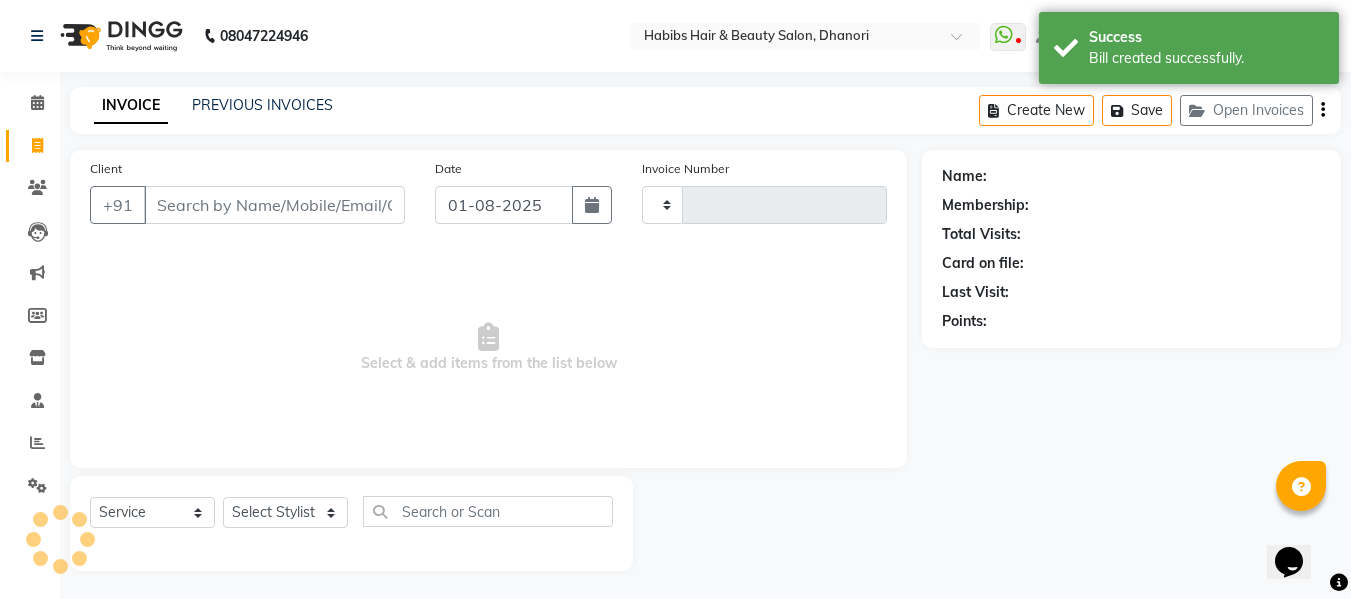 scroll, scrollTop: 2, scrollLeft: 0, axis: vertical 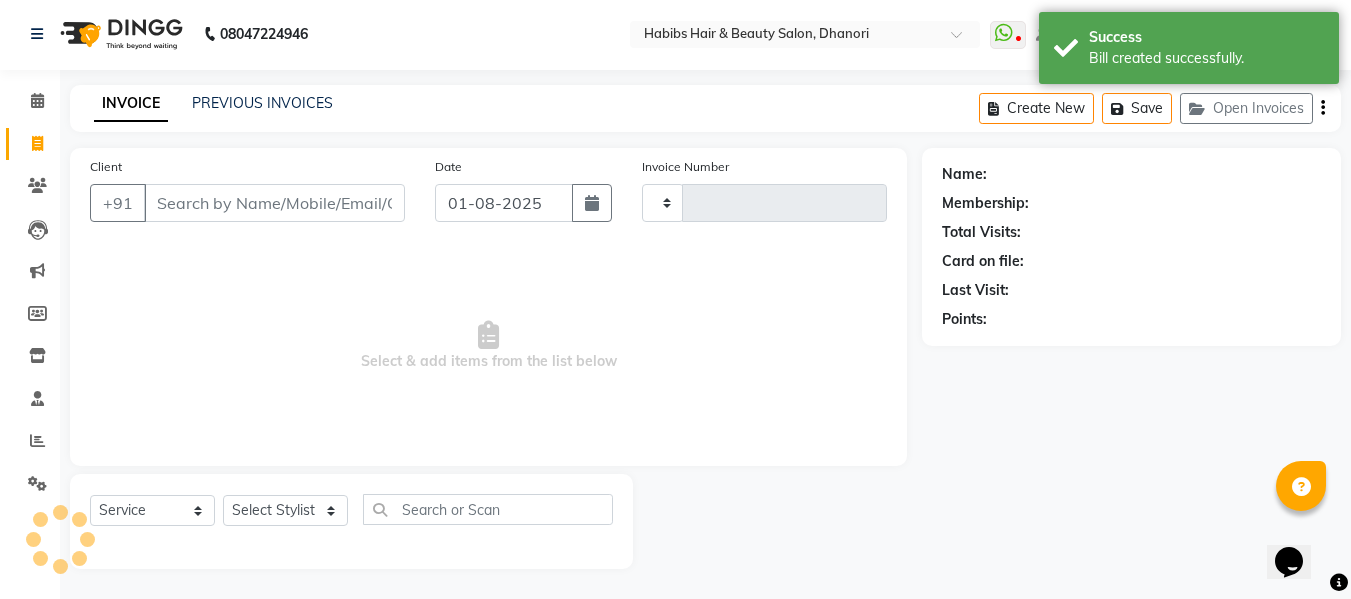 type on "2878" 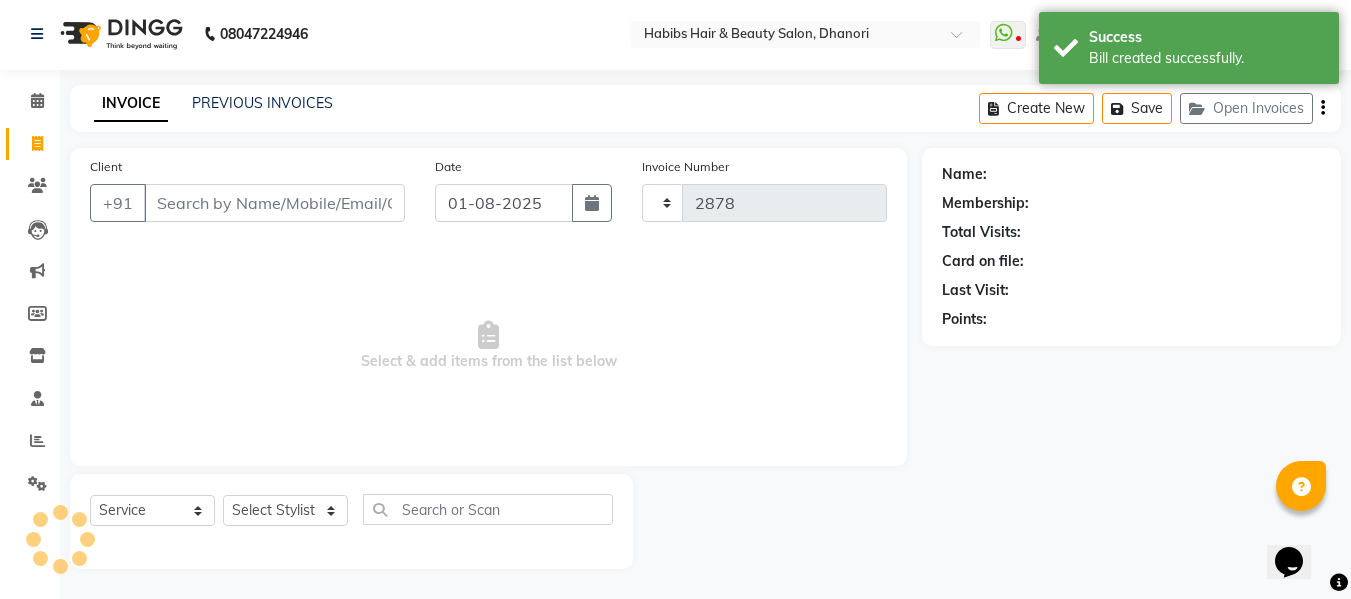 select on "4967" 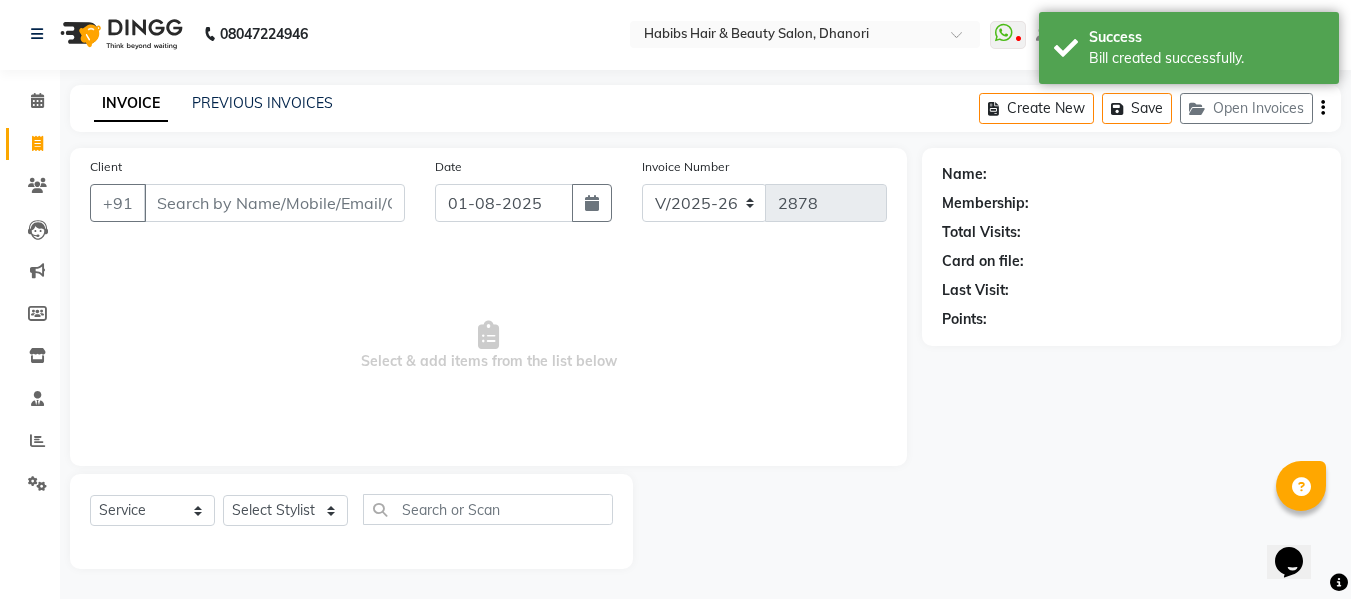 click on "Client" at bounding box center (274, 203) 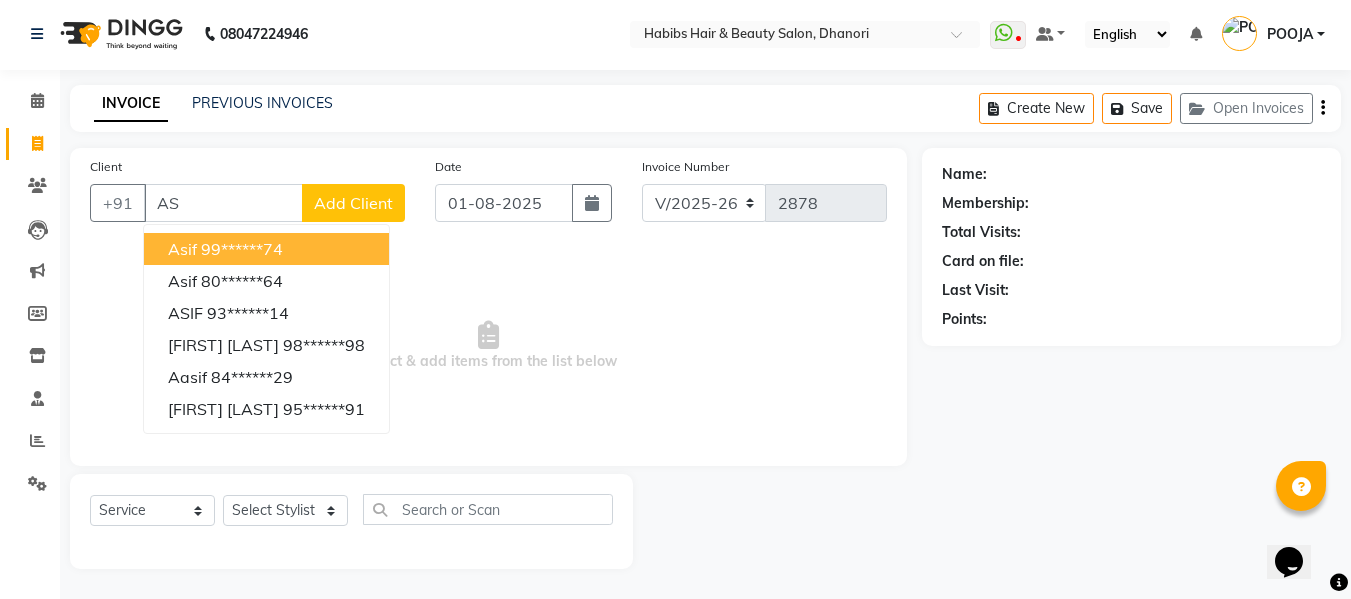 type on "A" 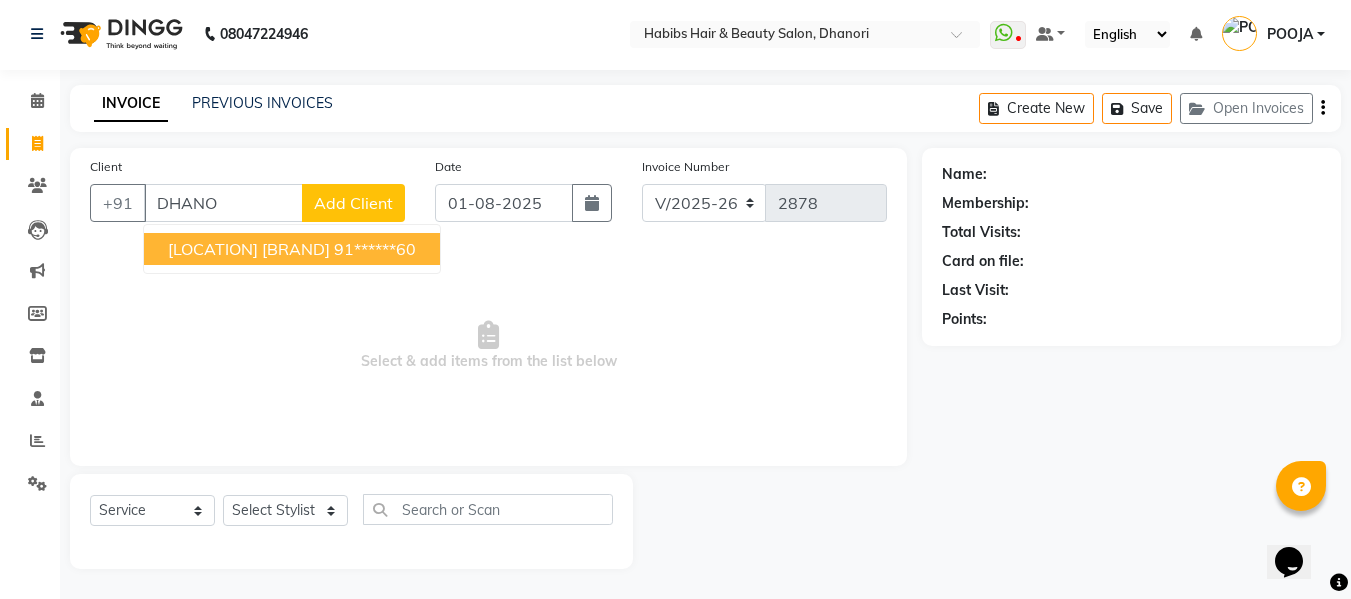 click on "[LOCATION] [BRAND]" at bounding box center [249, 249] 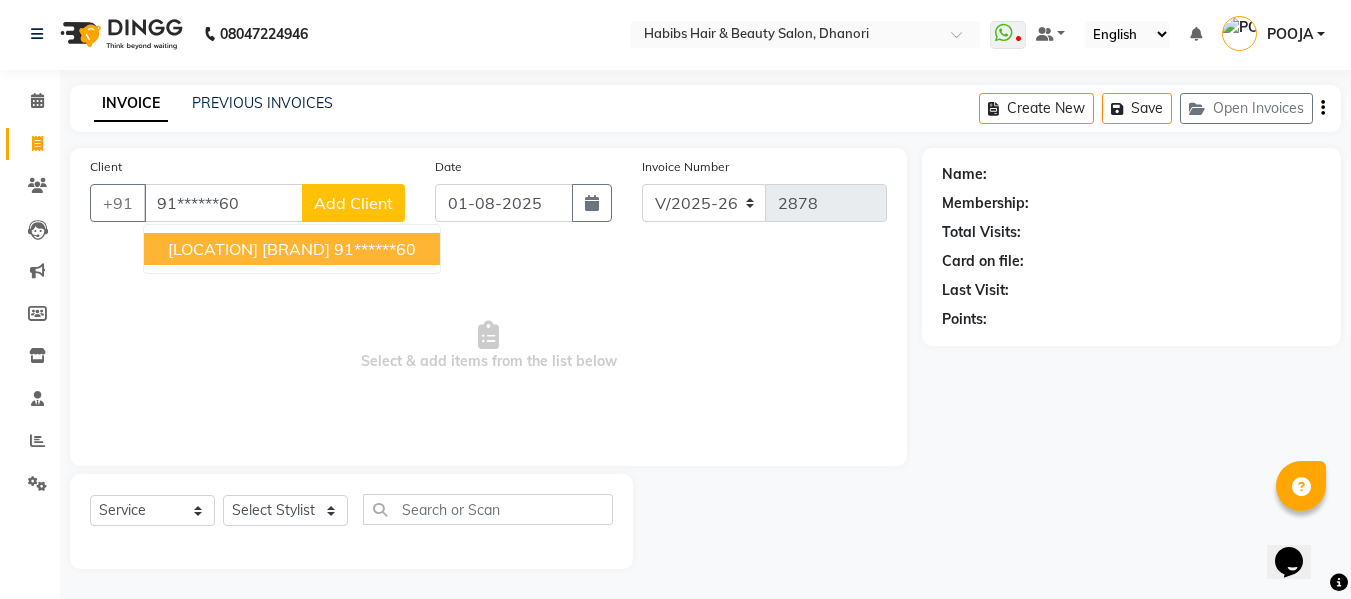 type on "91******60" 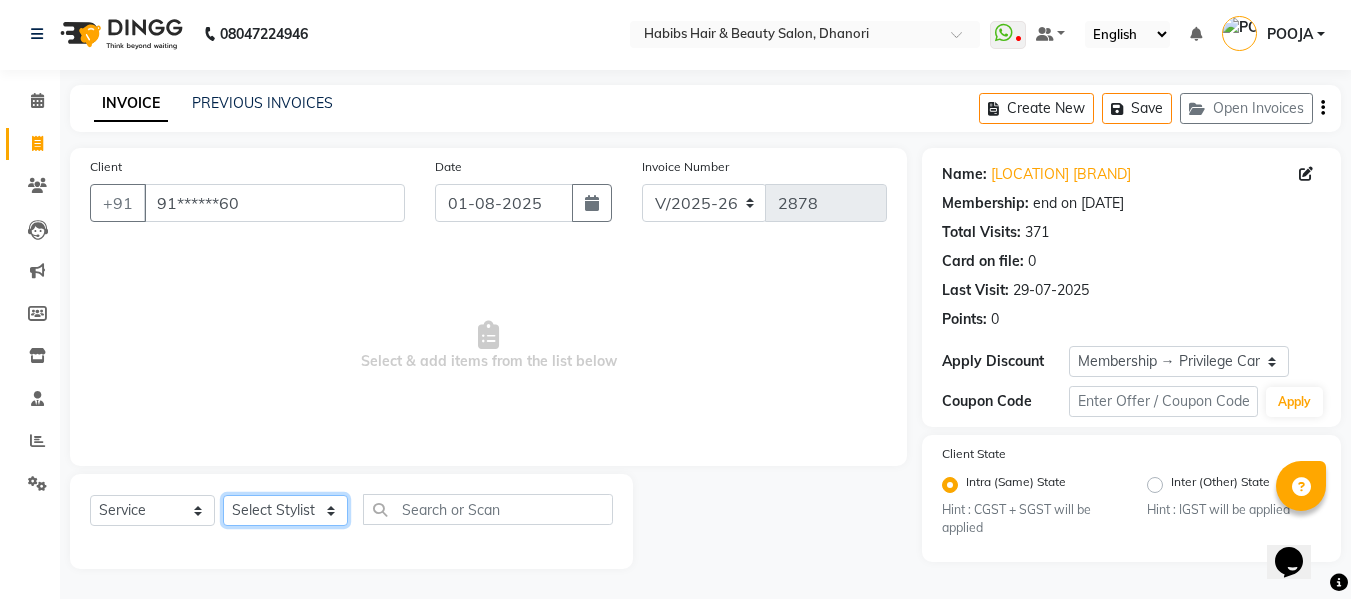 click on "Select Stylist Admin [FIRST] [FIRST] [FIRST] [FIRST] [FIRST] [FIRST] [FIRST] [FIRST] [FIRST] [FIRST] [LAST]" 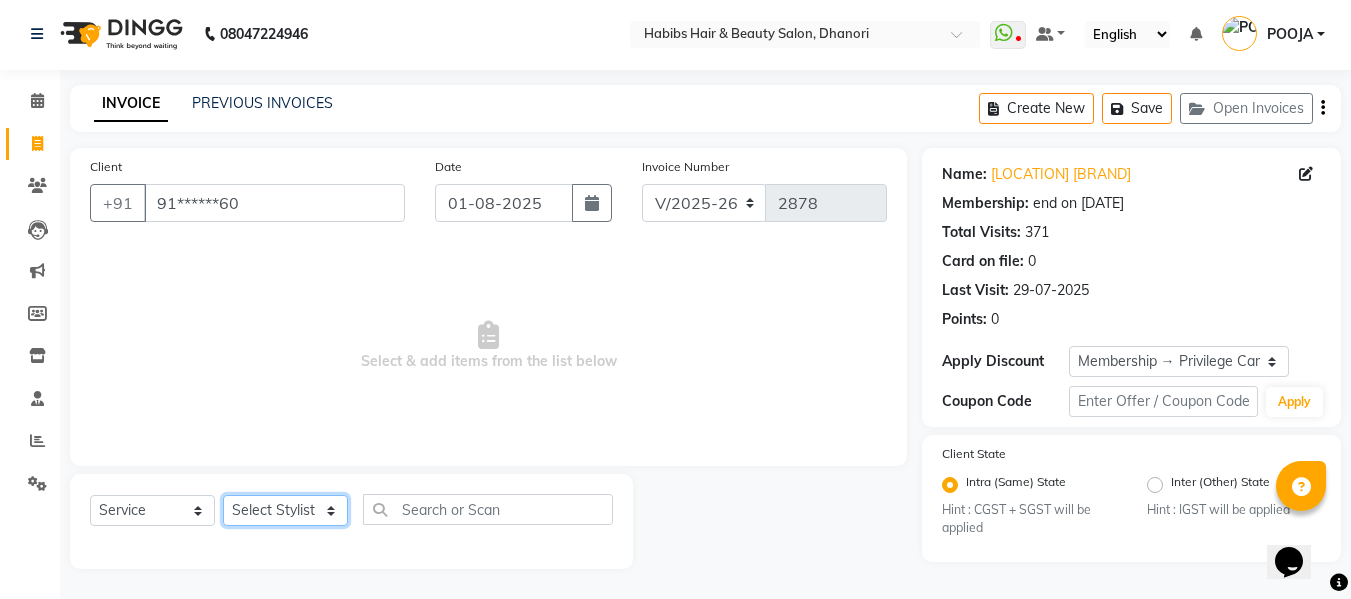 select on "[ZIP]" 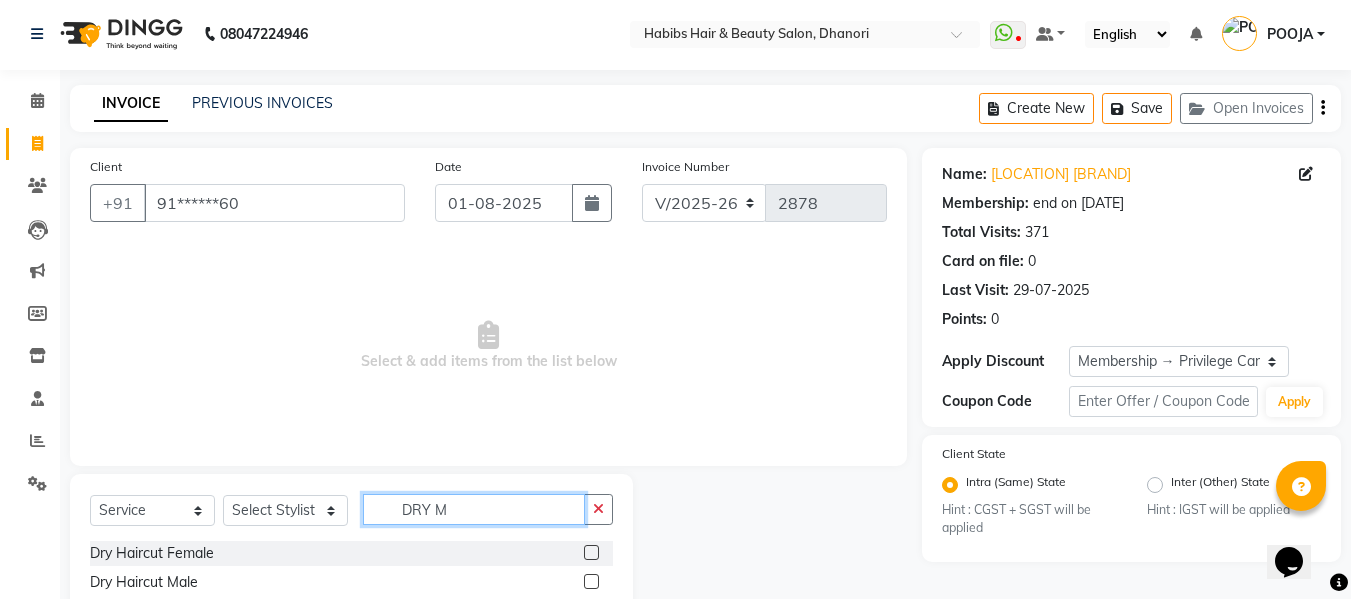 type on "DRY M" 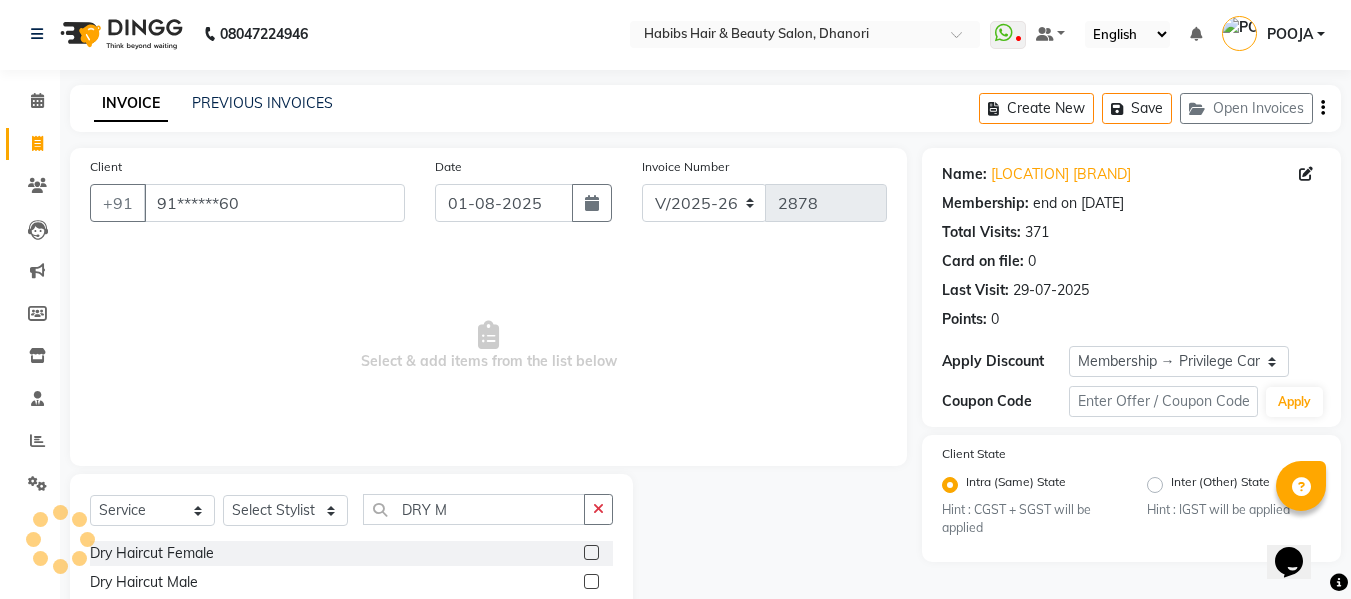 click 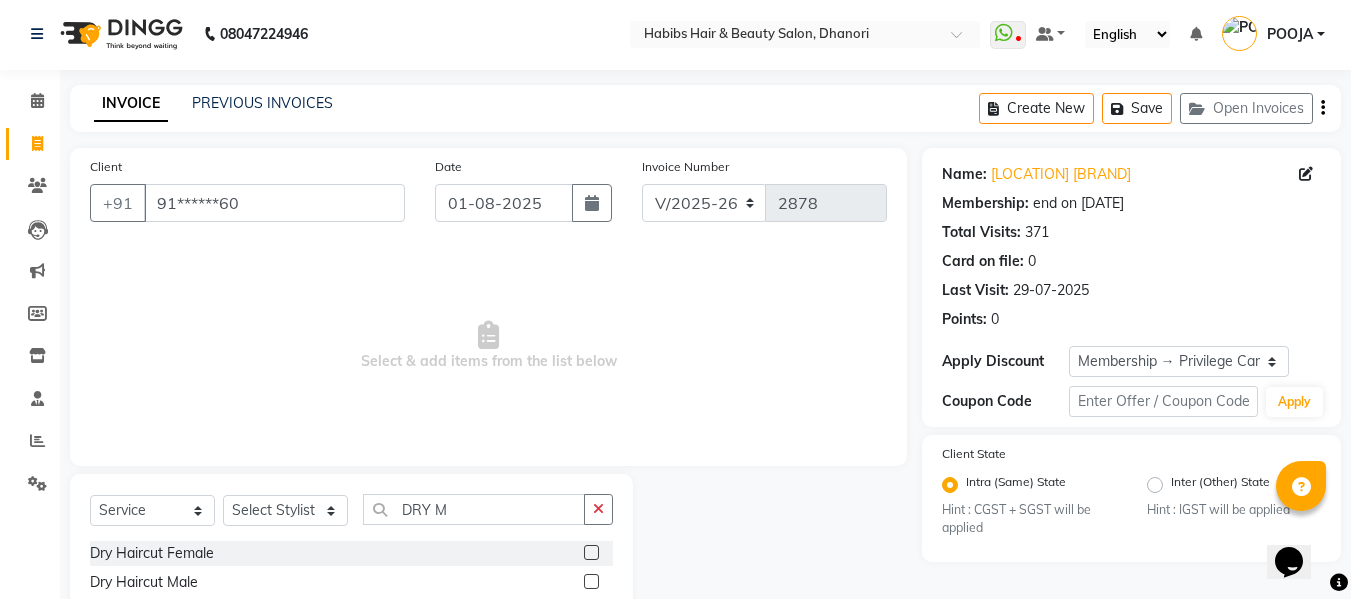 click 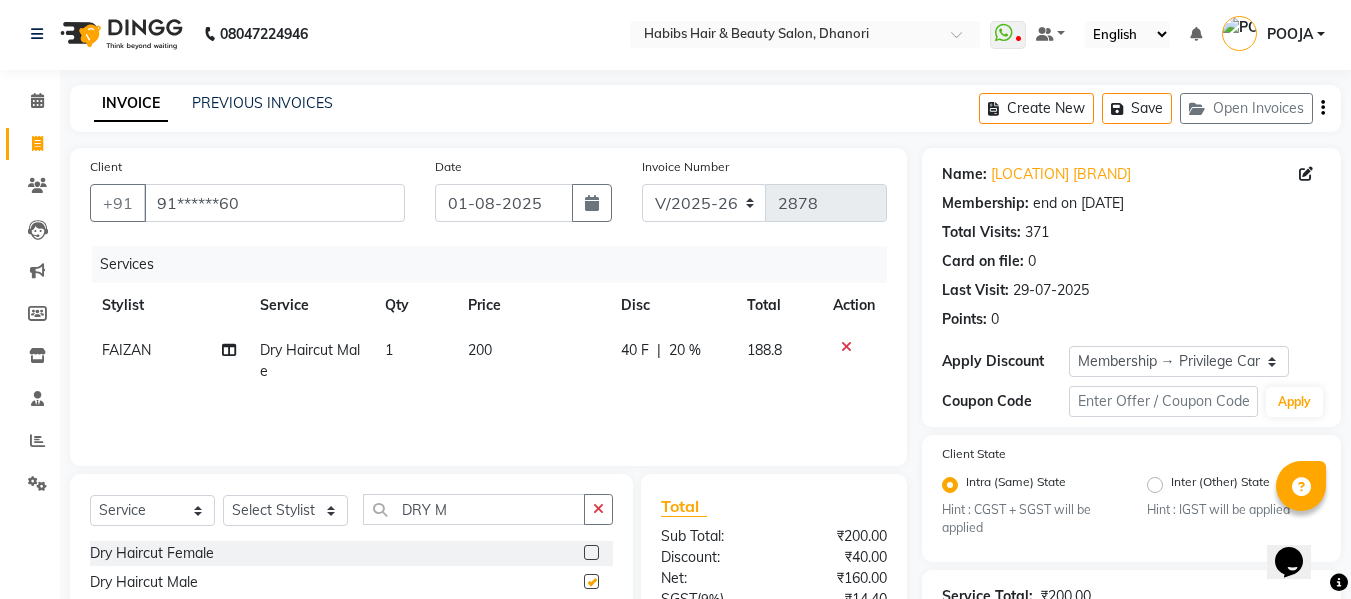 checkbox on "false" 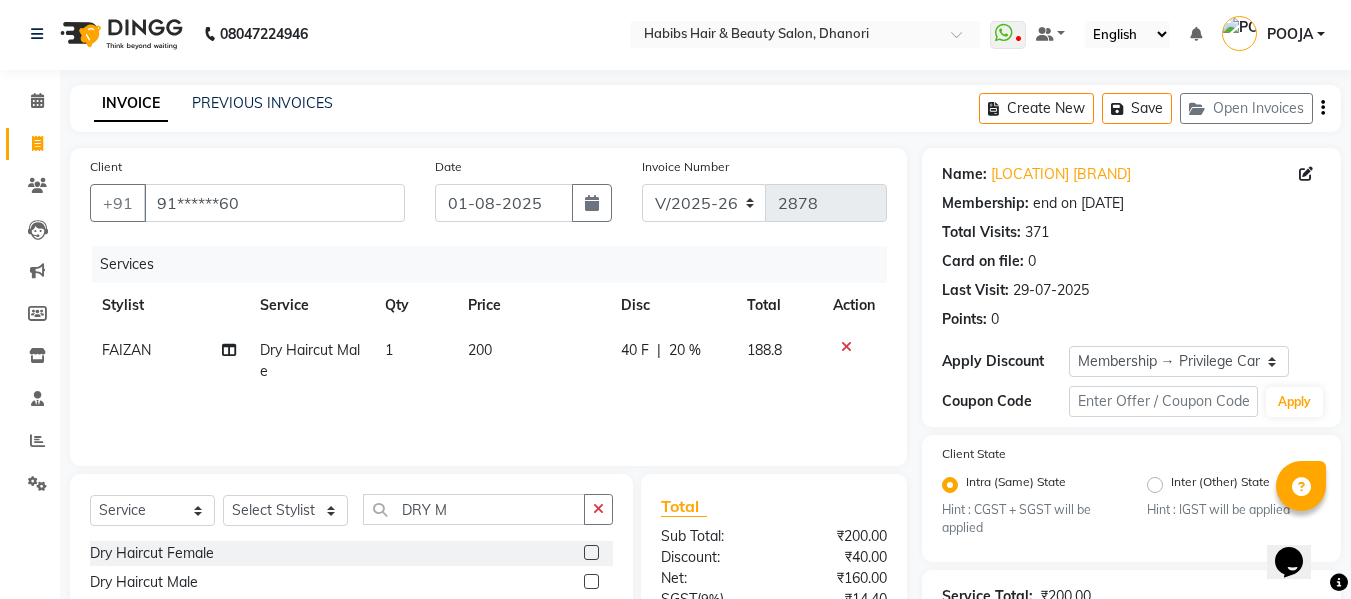 click on "200" 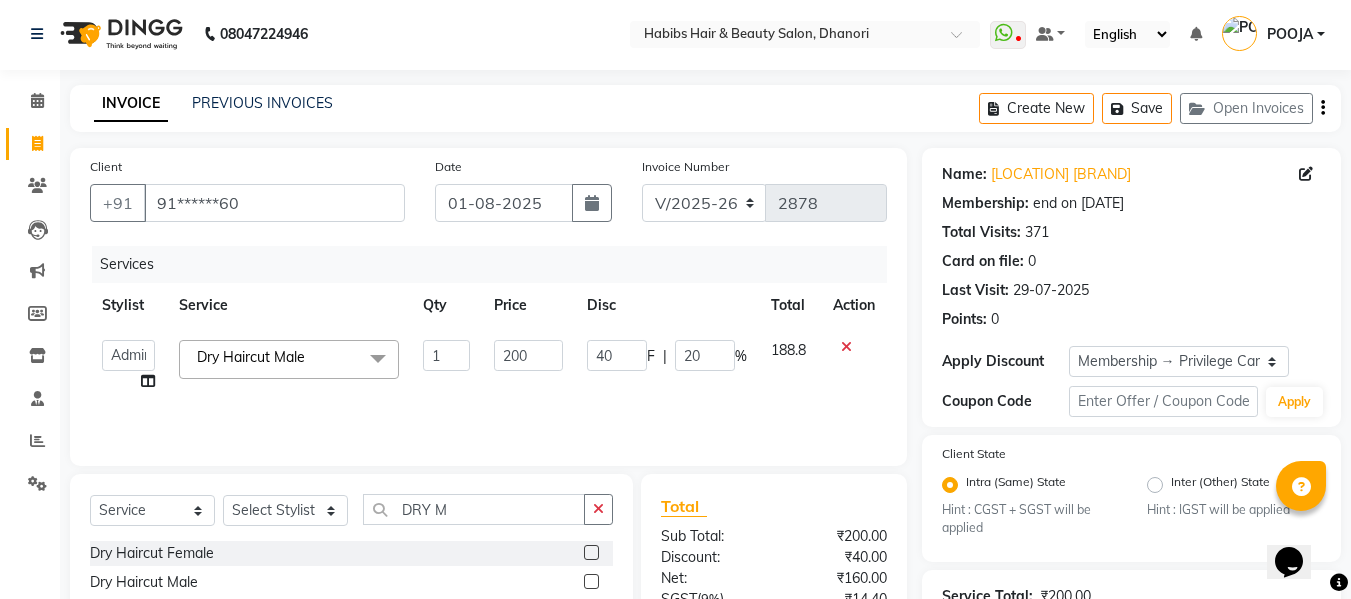 click on "200" 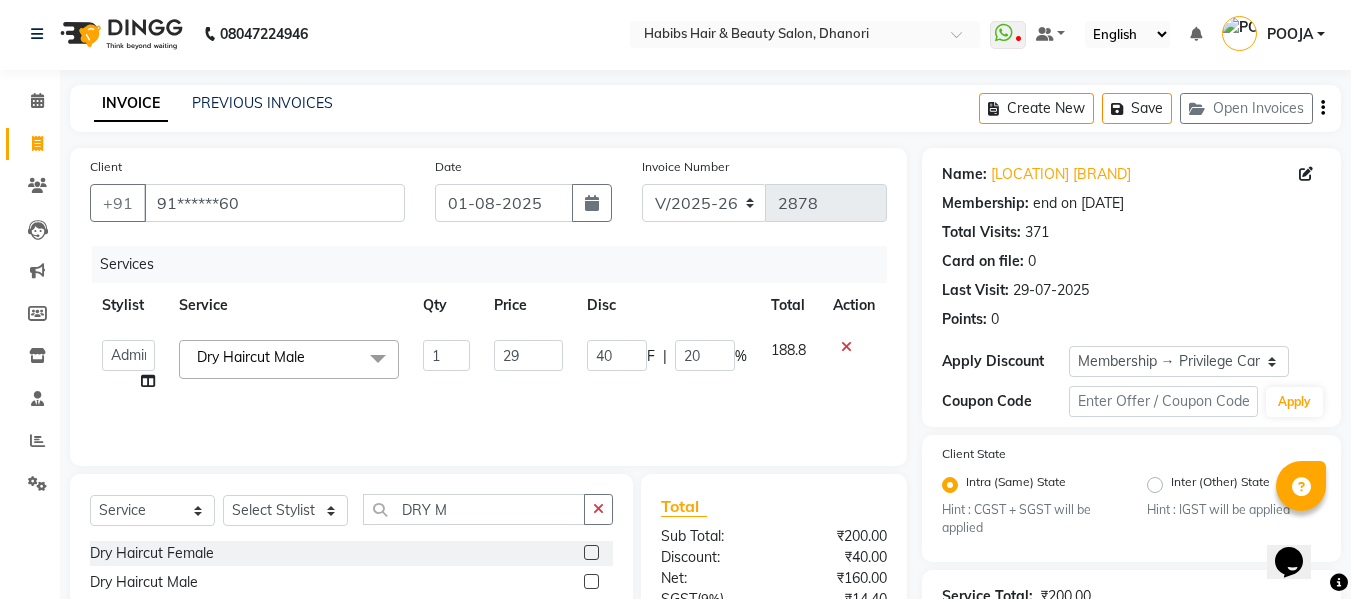 type on "297" 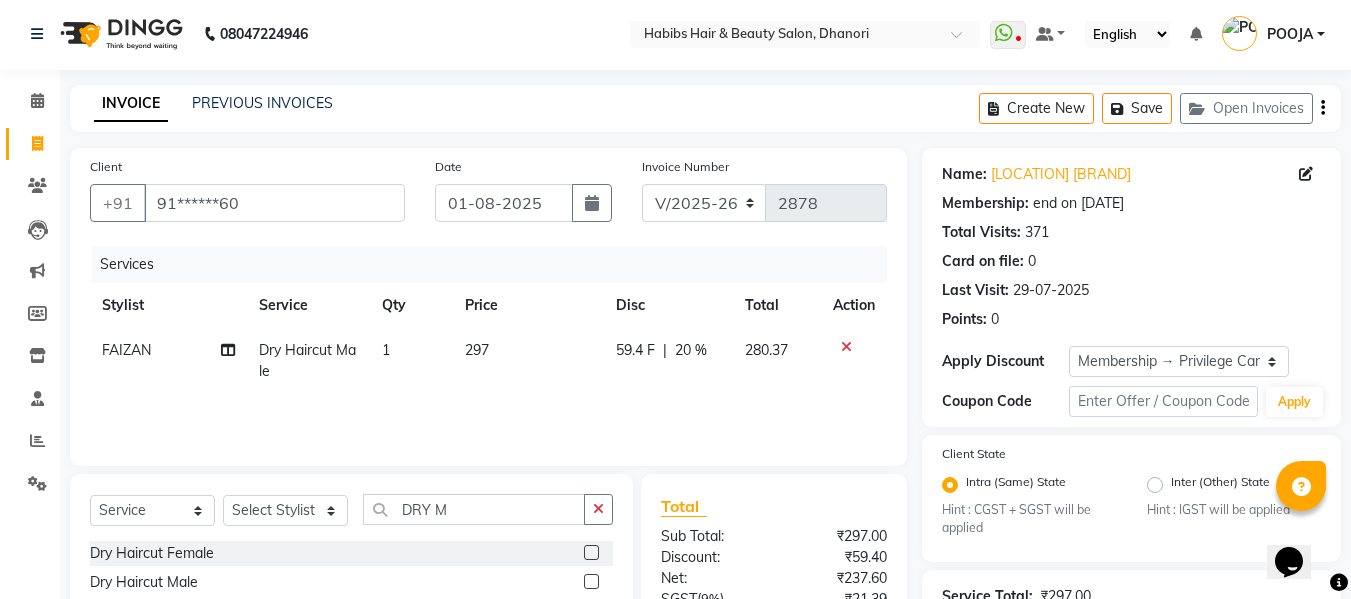 click on "20 %" 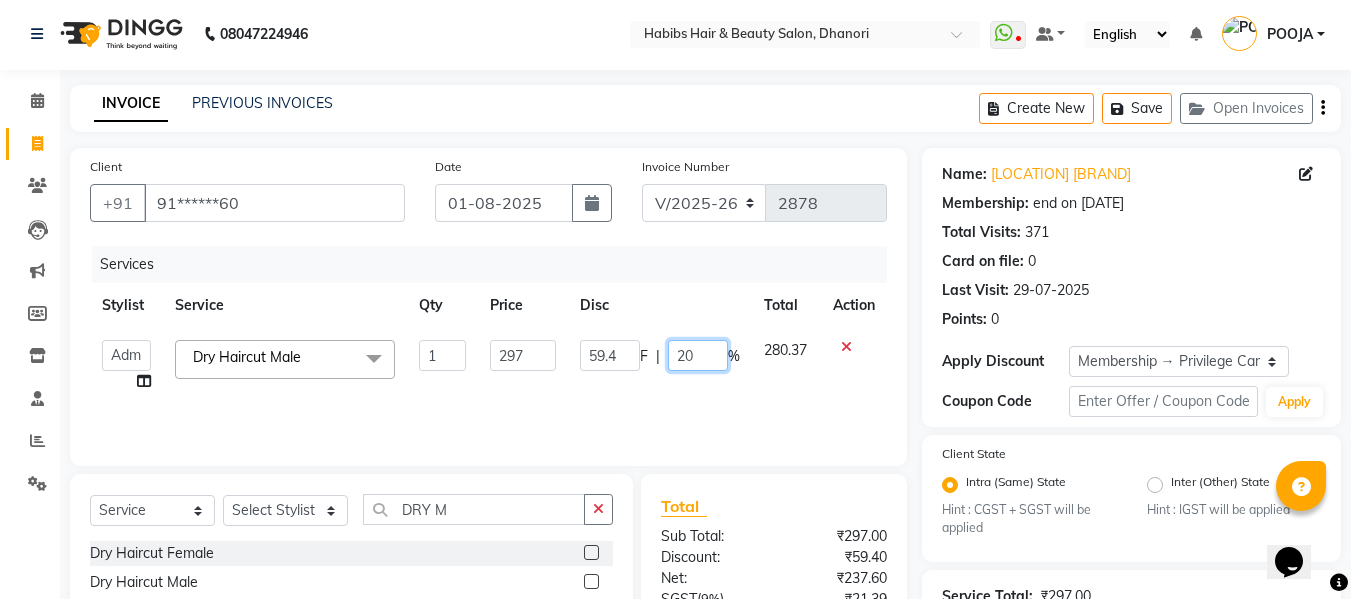 click on "20" 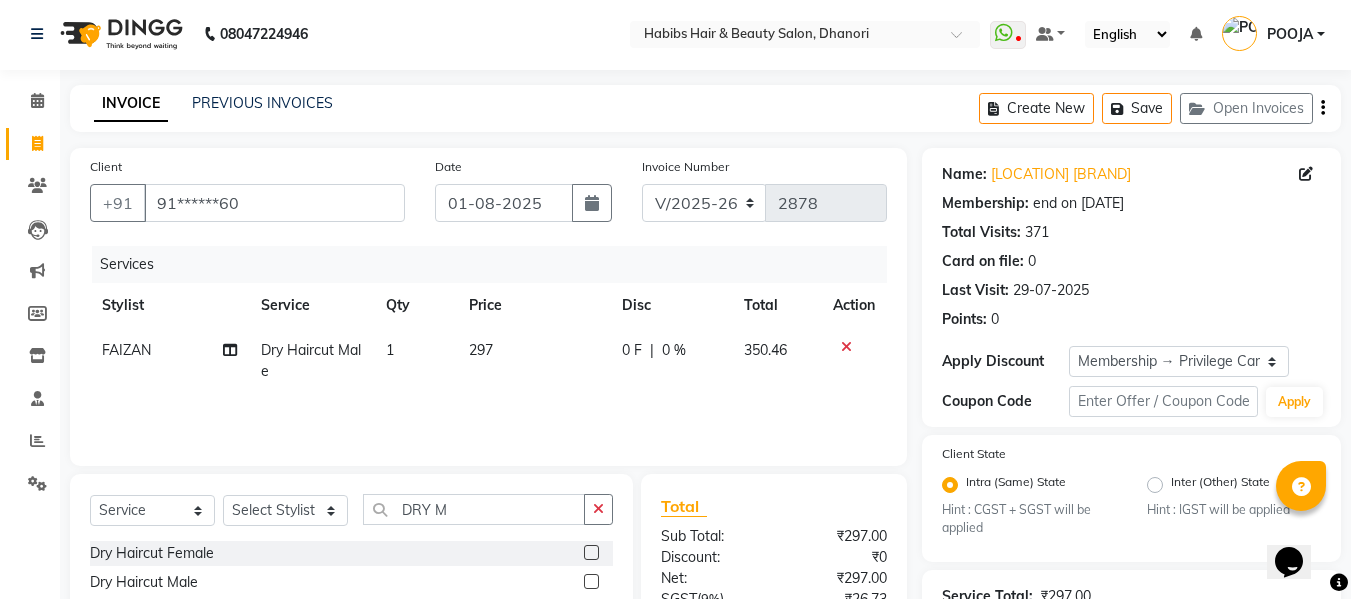 click on "Services Stylist Service Qty Price Disc Total Action [FIRST] Dry Haircut Male 1 297 0 F | 0 % 350.46" 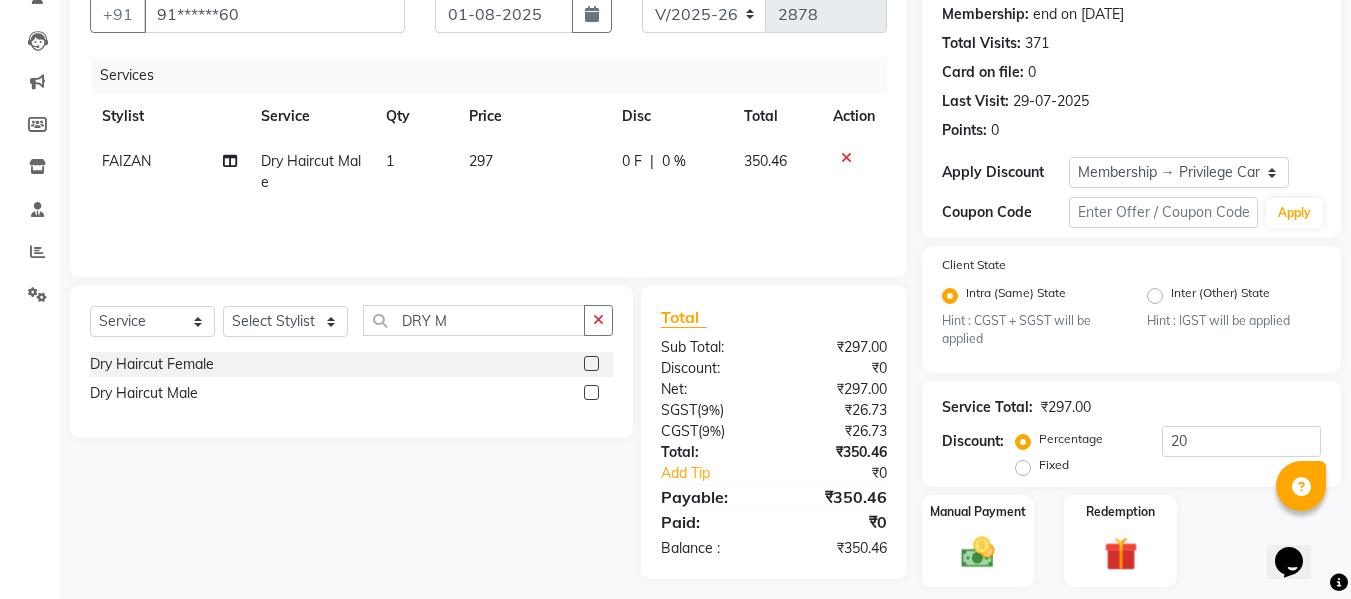 scroll, scrollTop: 250, scrollLeft: 0, axis: vertical 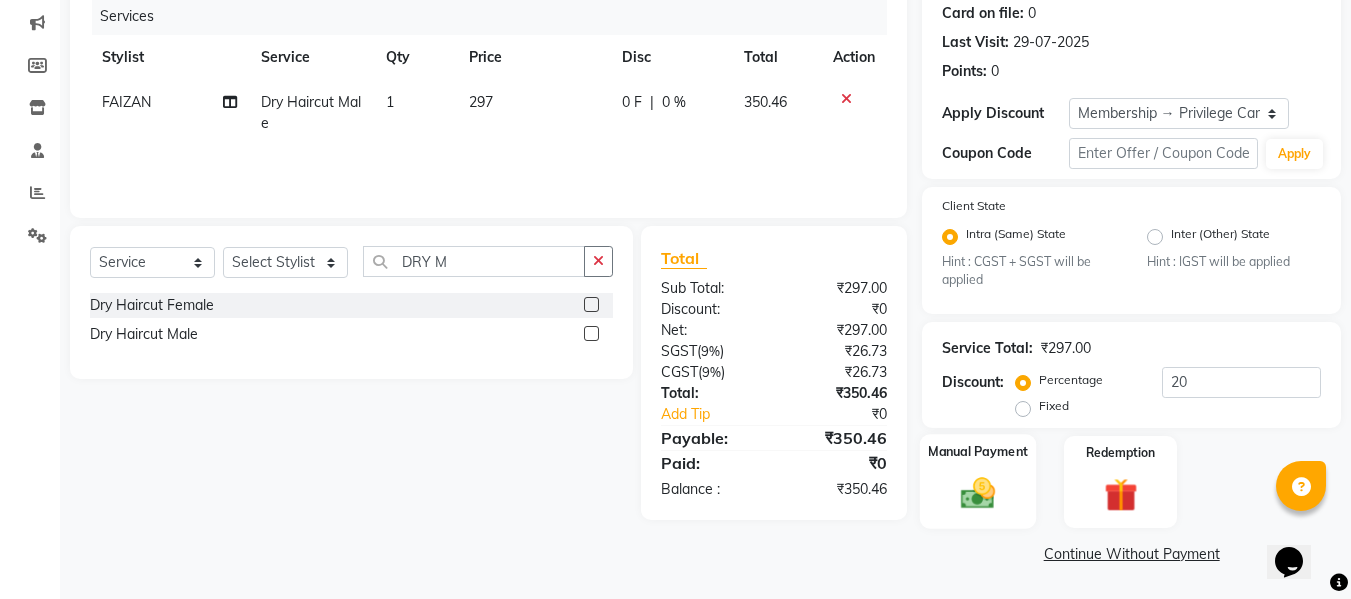 click 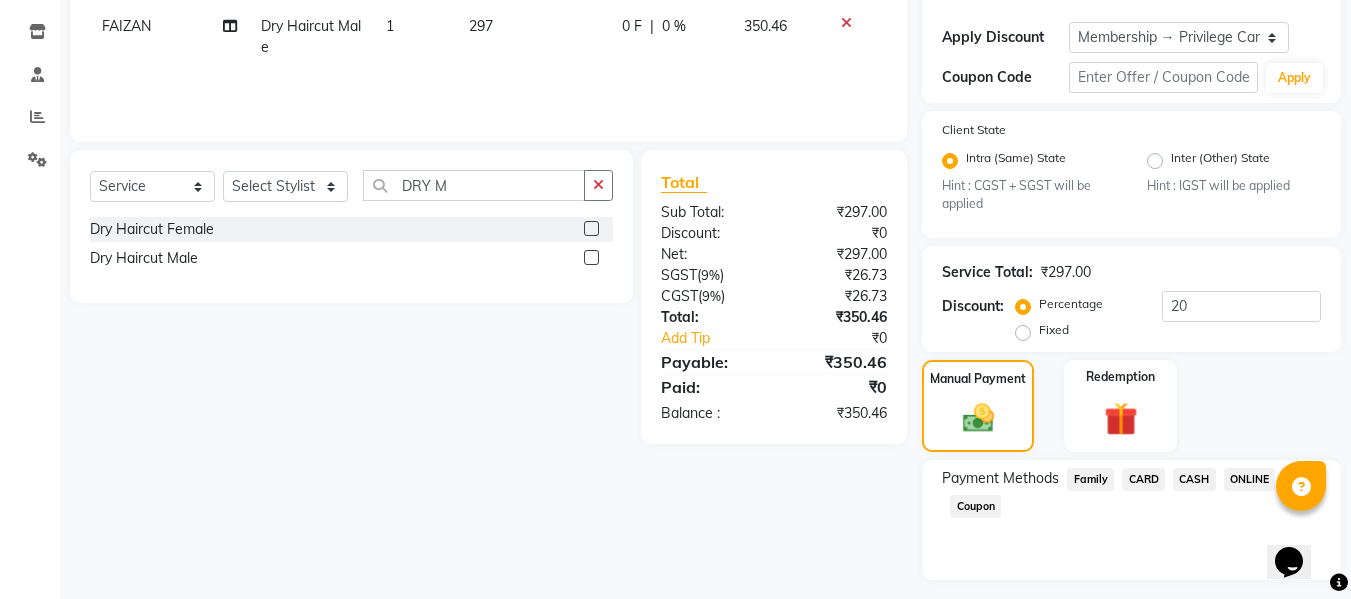 scroll, scrollTop: 378, scrollLeft: 0, axis: vertical 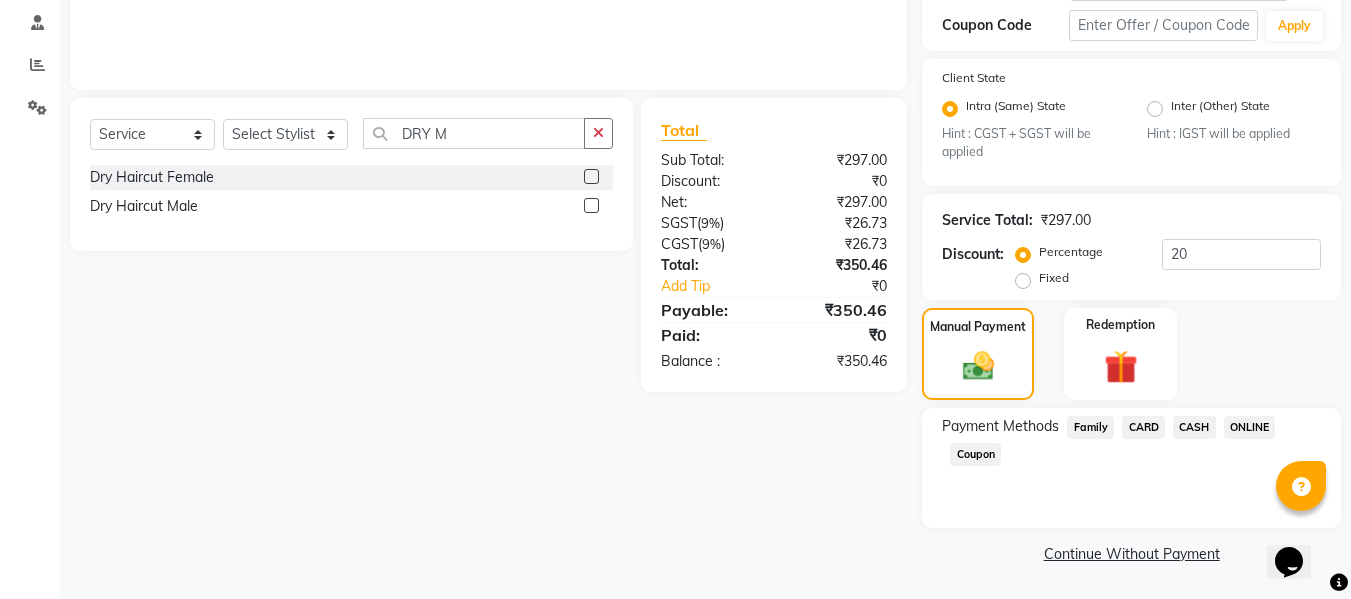click on "ONLINE" 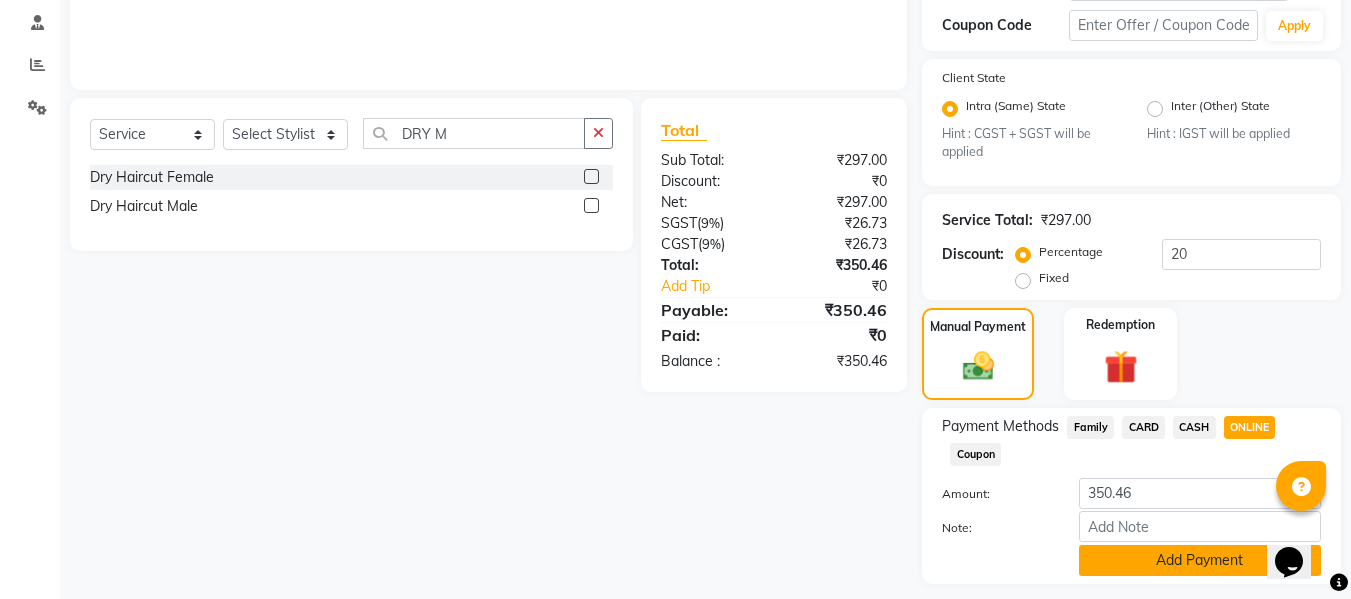 click on "Add Payment" 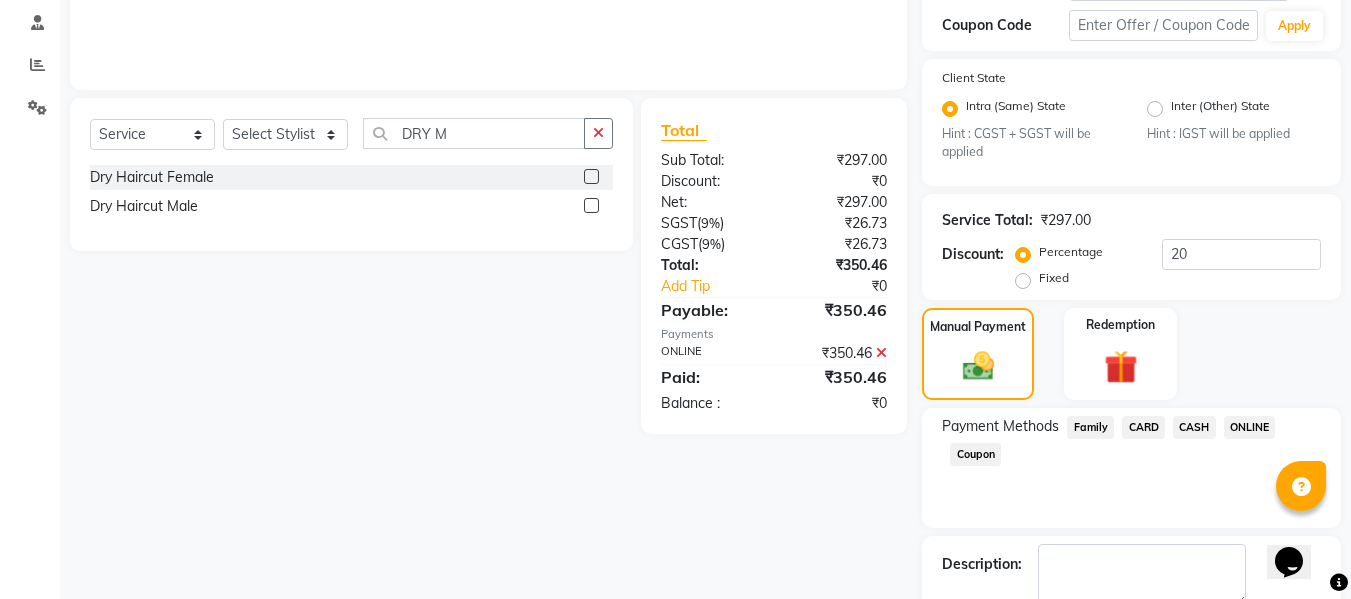 scroll, scrollTop: 491, scrollLeft: 0, axis: vertical 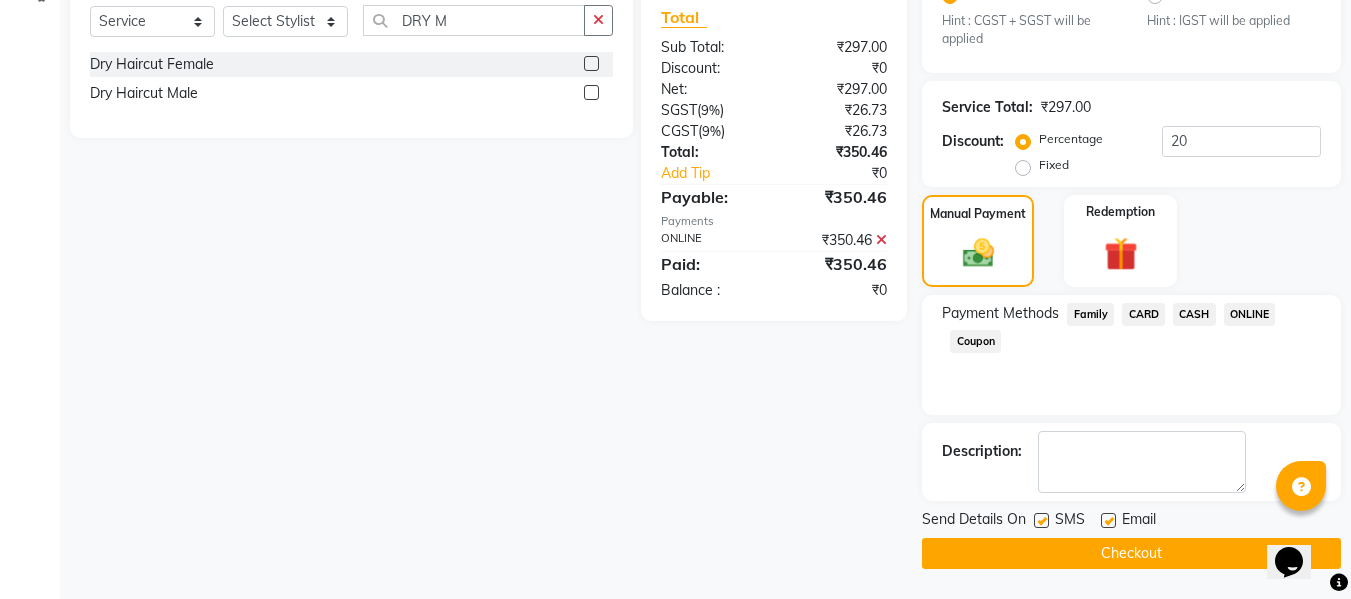 click on "Checkout" 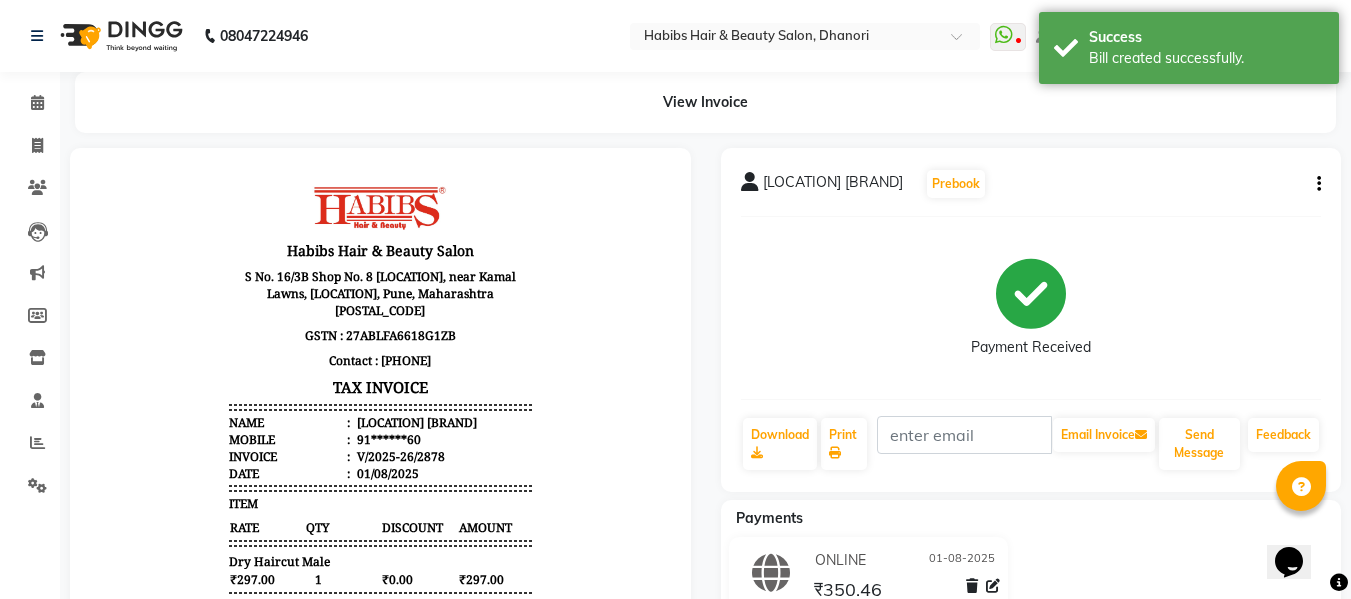 scroll, scrollTop: 0, scrollLeft: 0, axis: both 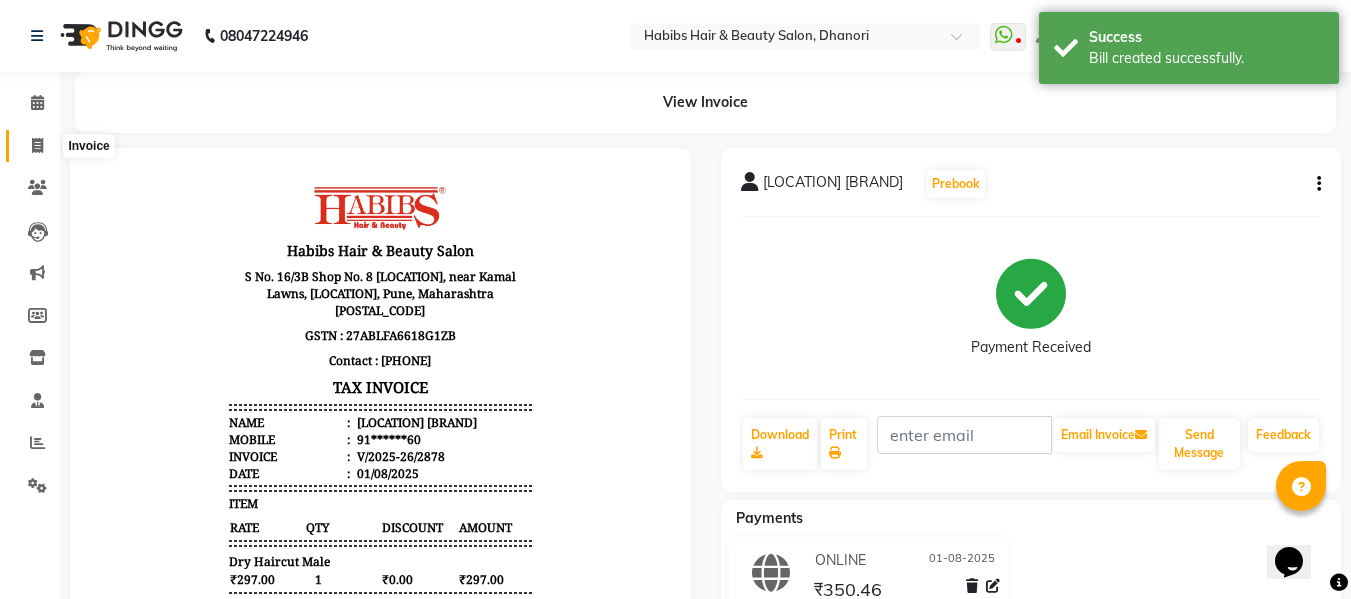 click 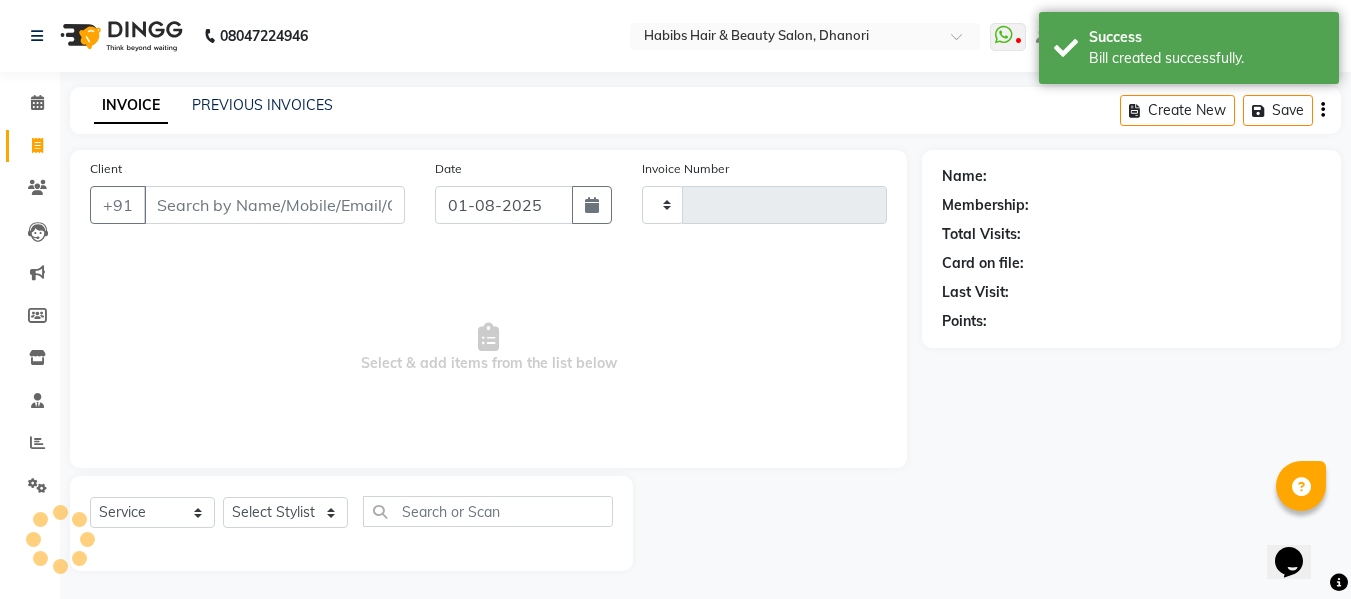 scroll, scrollTop: 2, scrollLeft: 0, axis: vertical 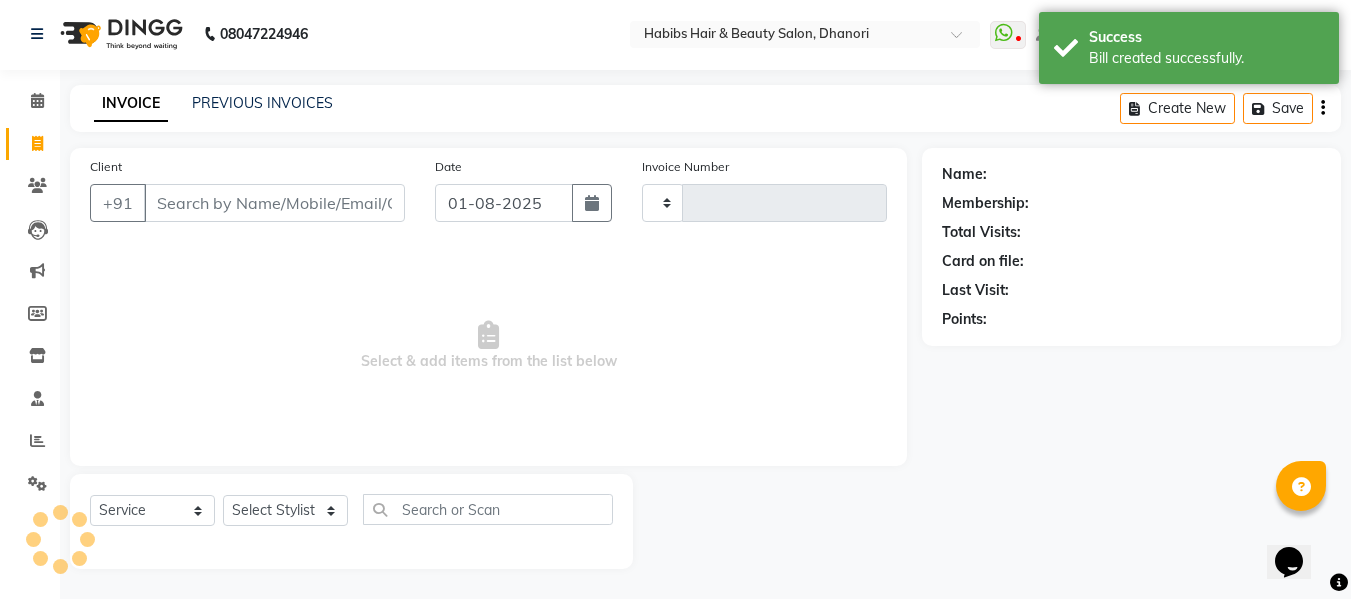 type on "2879" 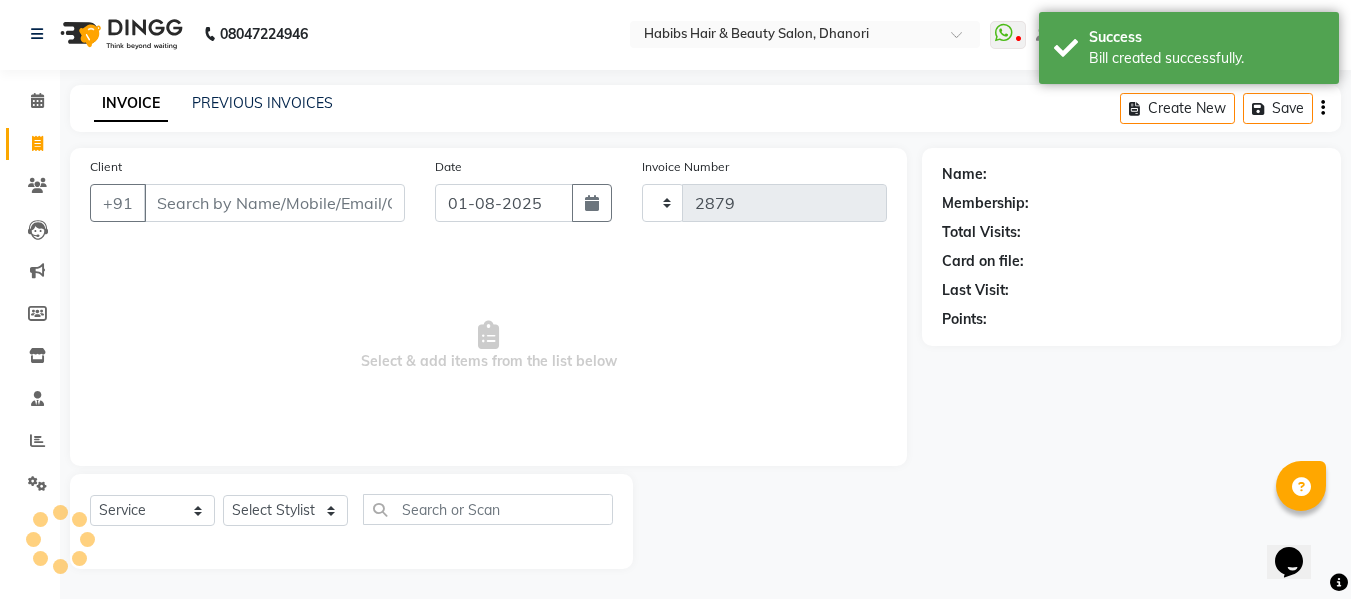select on "4967" 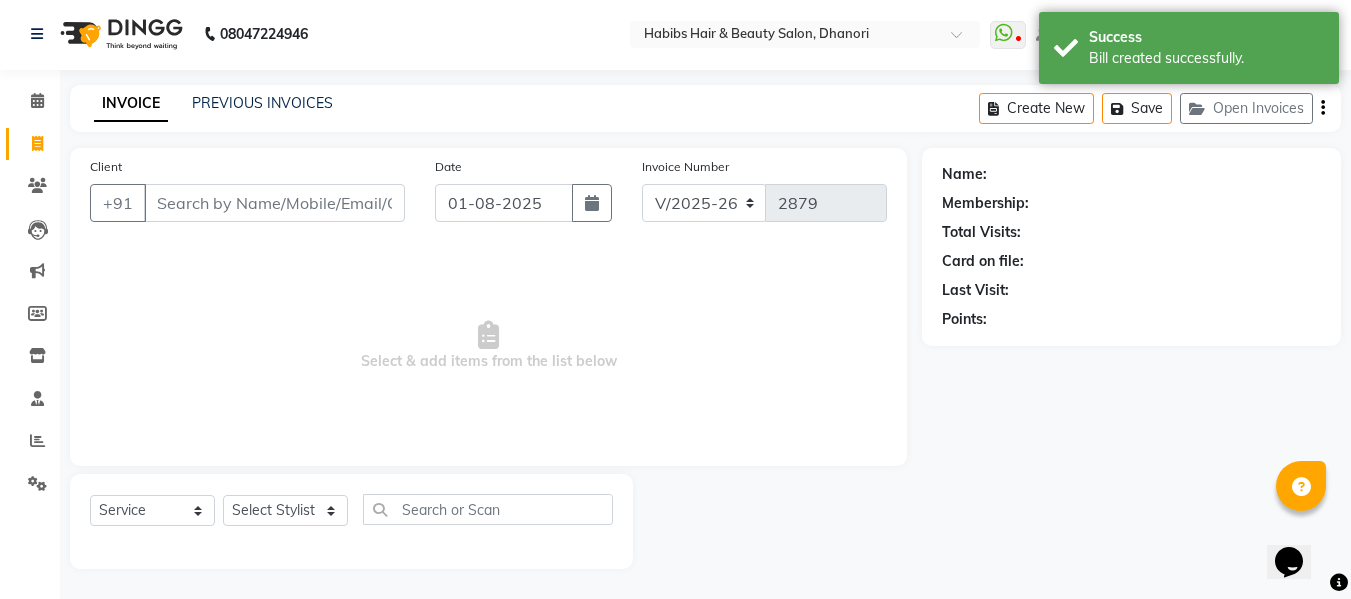 click on "Client" at bounding box center (274, 203) 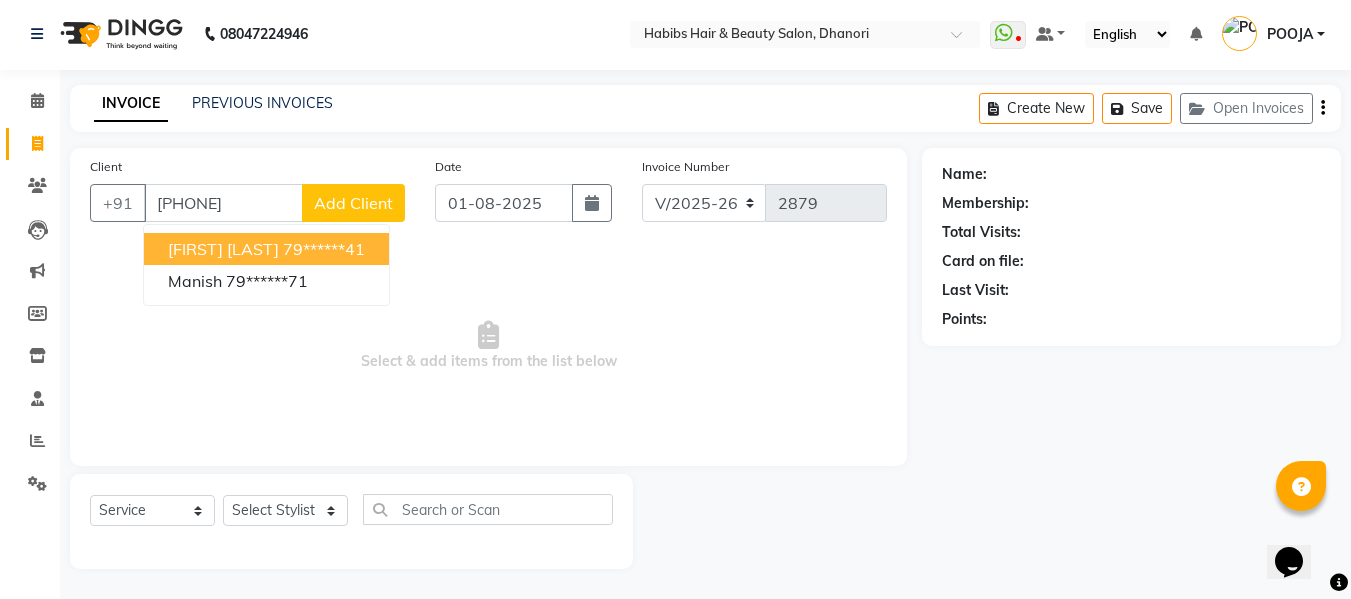 click on "79******41" at bounding box center [324, 249] 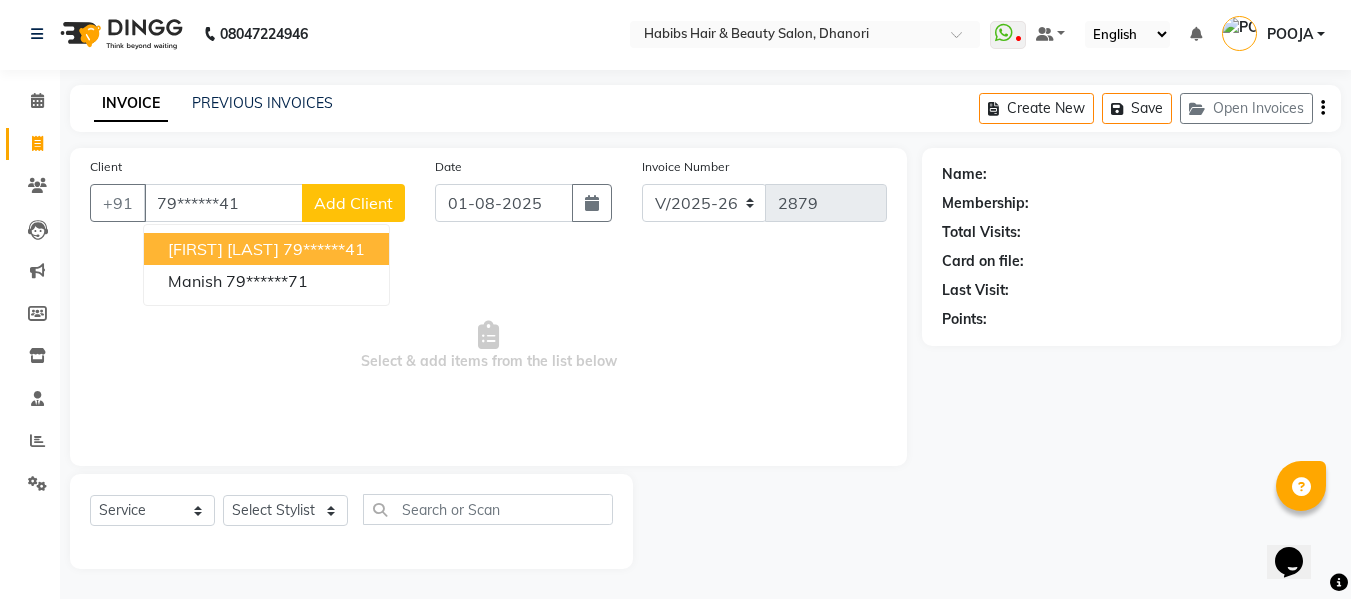type on "79******41" 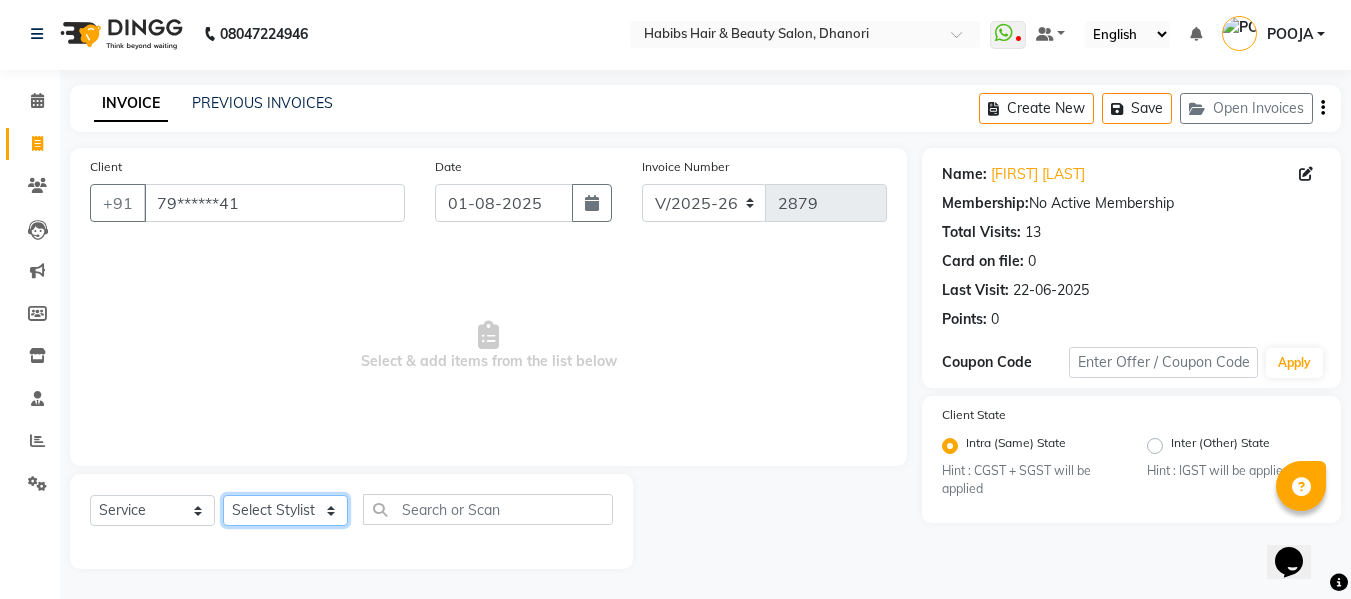click on "Select Stylist Admin [FIRST] [FIRST] [FIRST] [FIRST] [FIRST] [FIRST] [FIRST] [FIRST] [FIRST] [FIRST] [LAST]" 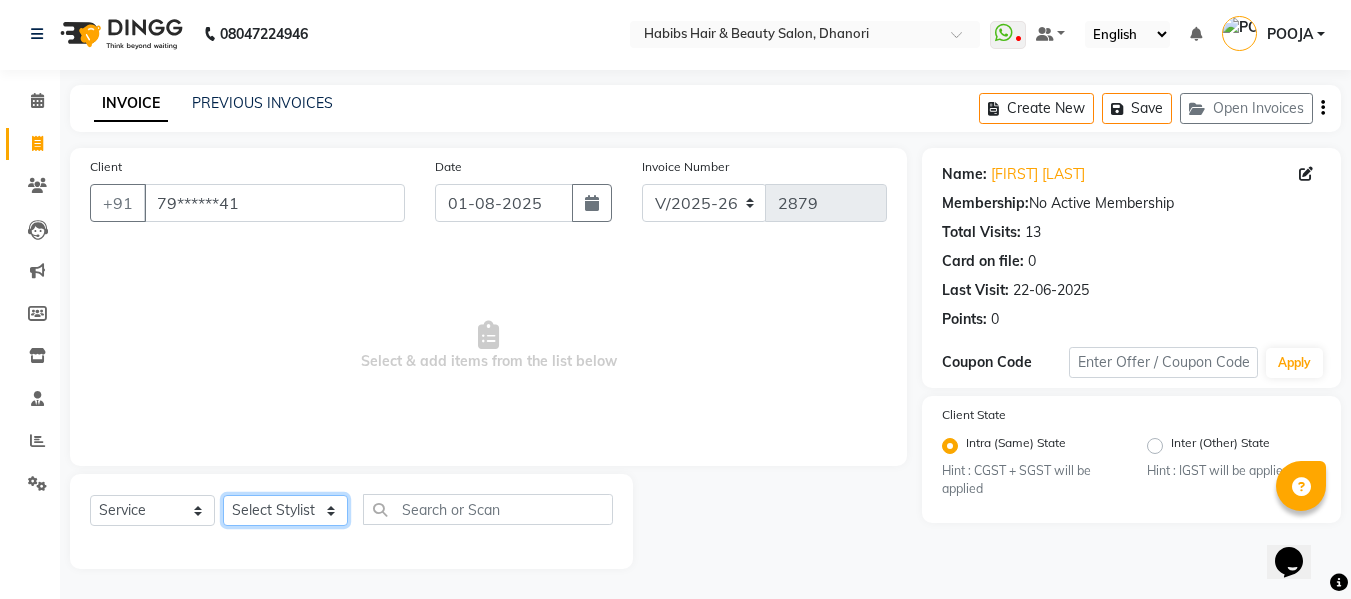 select on "70341" 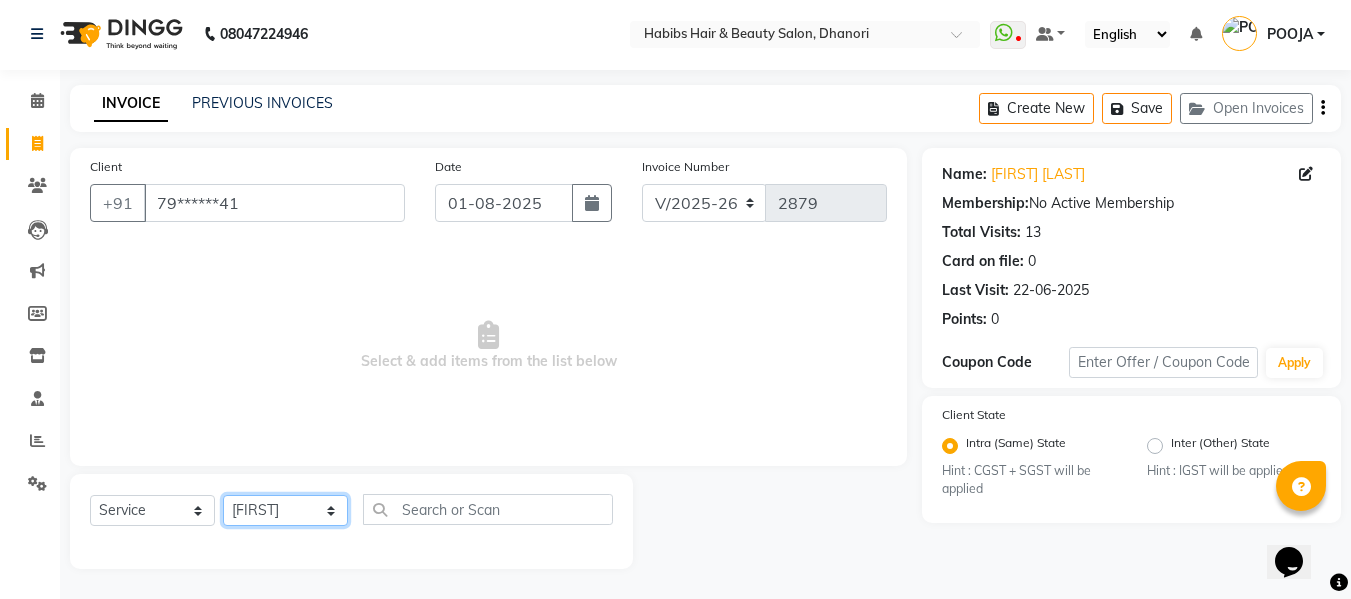 click on "Select Stylist Admin [FIRST] [FIRST] [FIRST] [FIRST] [FIRST] [FIRST] [FIRST] [FIRST] [FIRST] [FIRST] [LAST]" 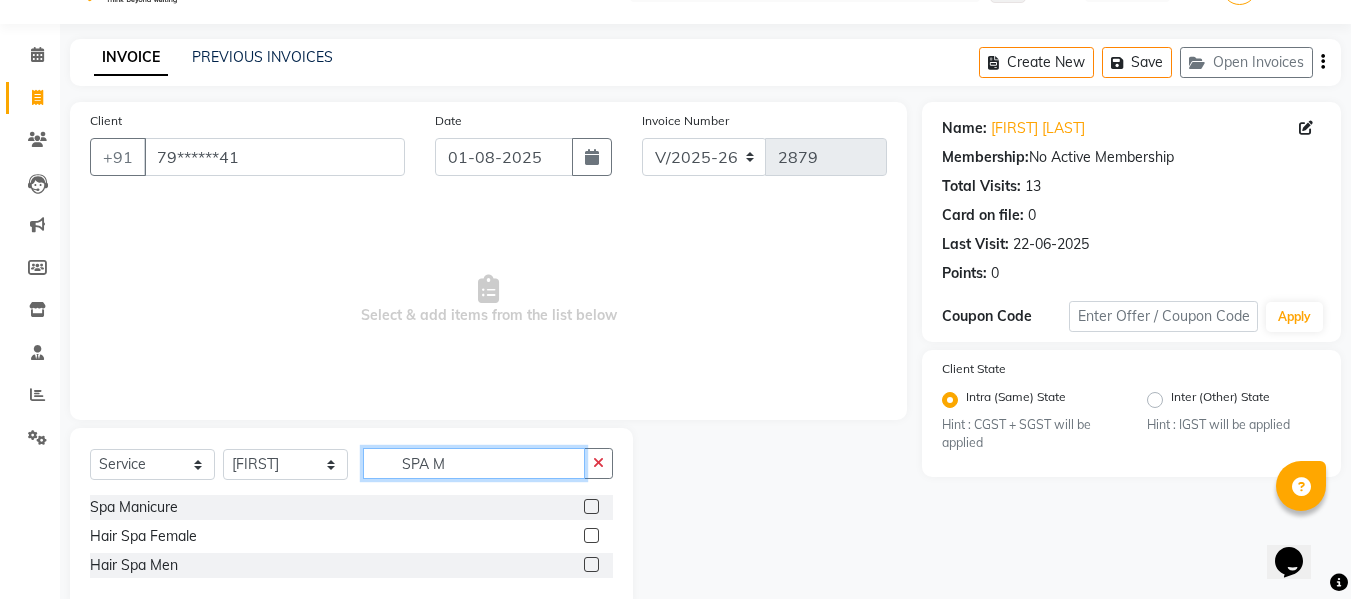 scroll, scrollTop: 89, scrollLeft: 0, axis: vertical 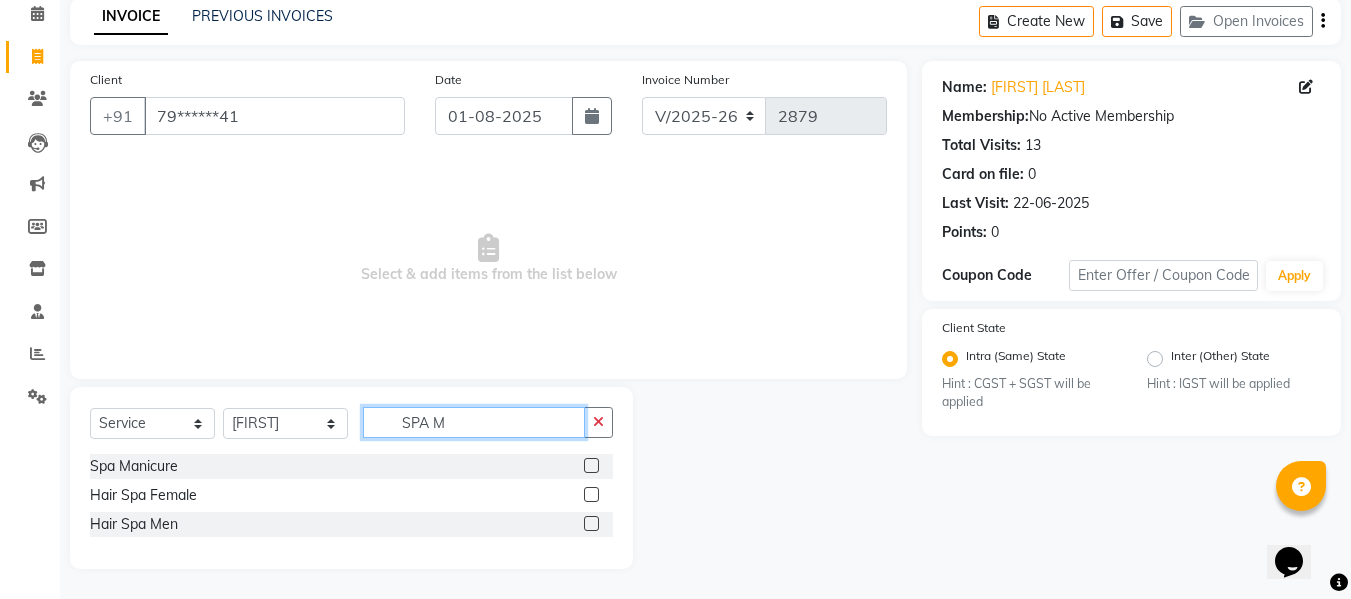 type on "SPA M" 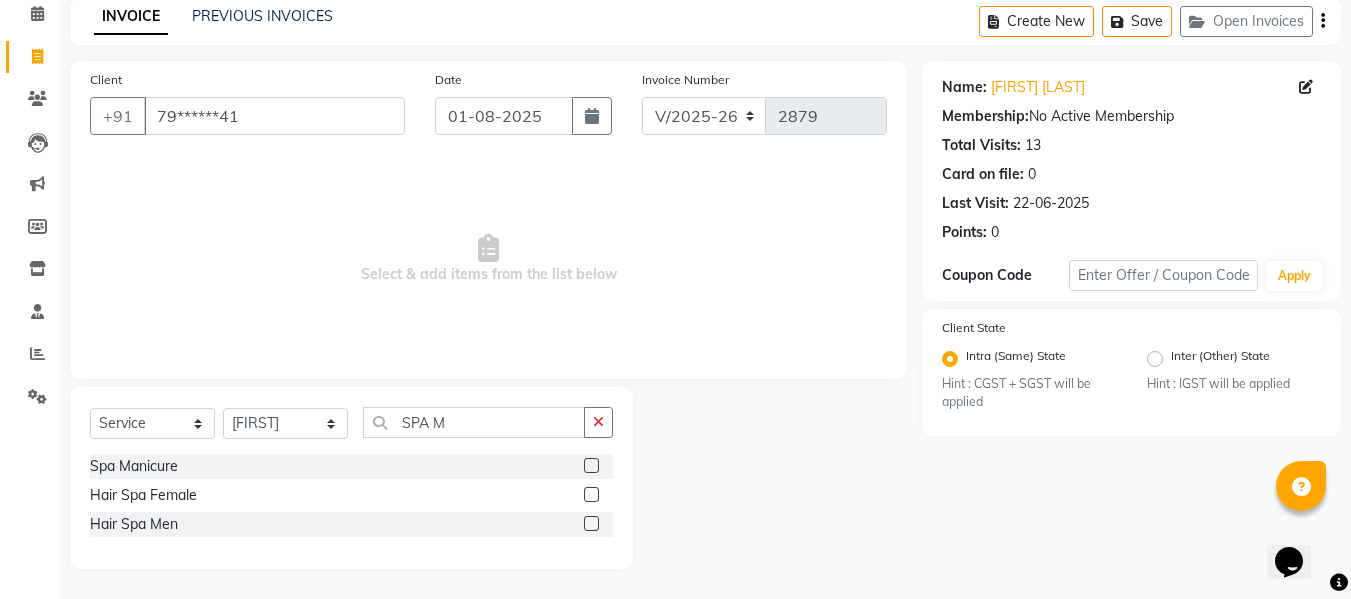 click 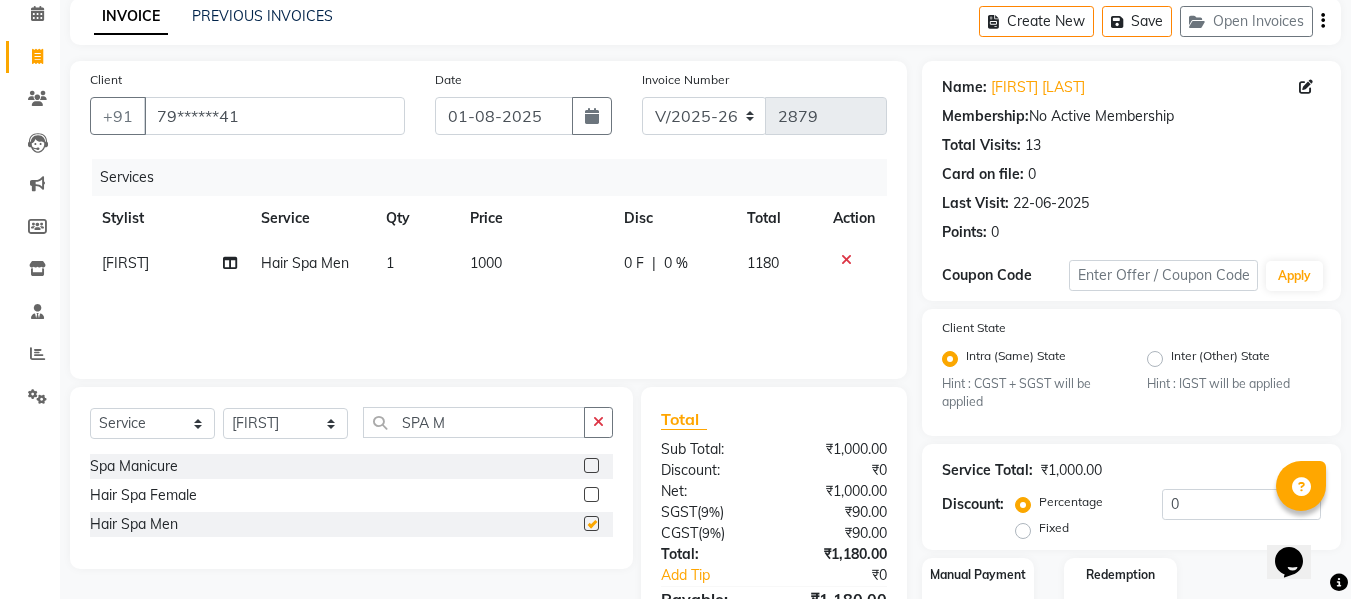 checkbox on "false" 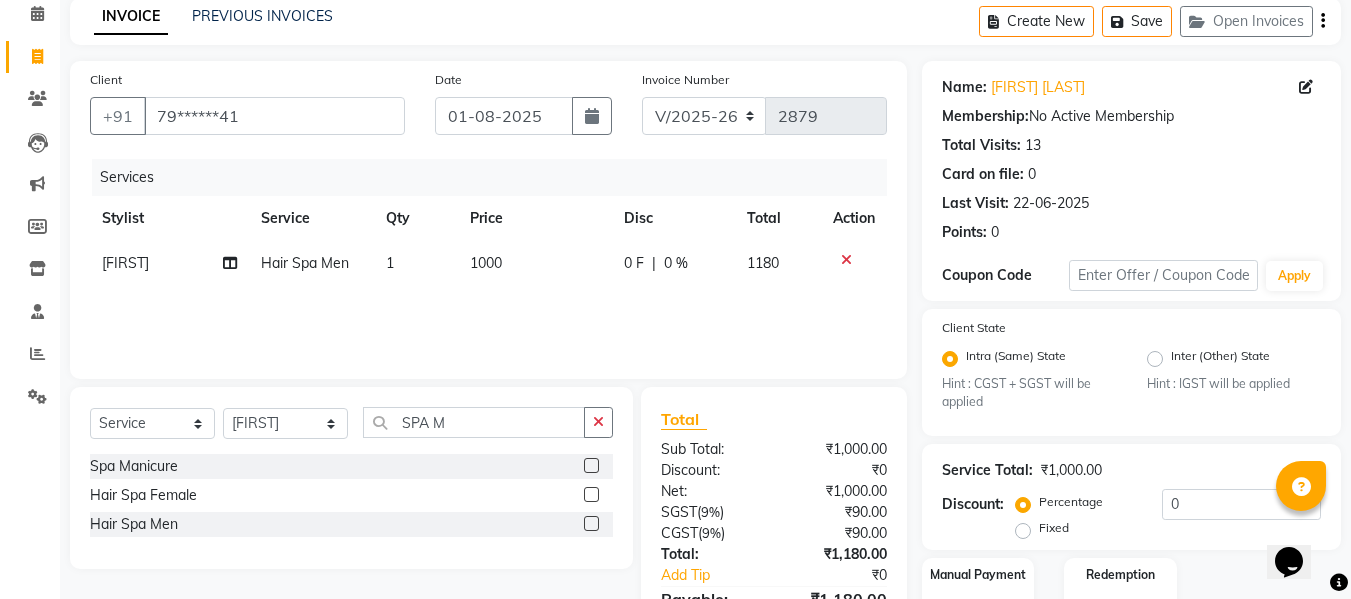 click on "1000" 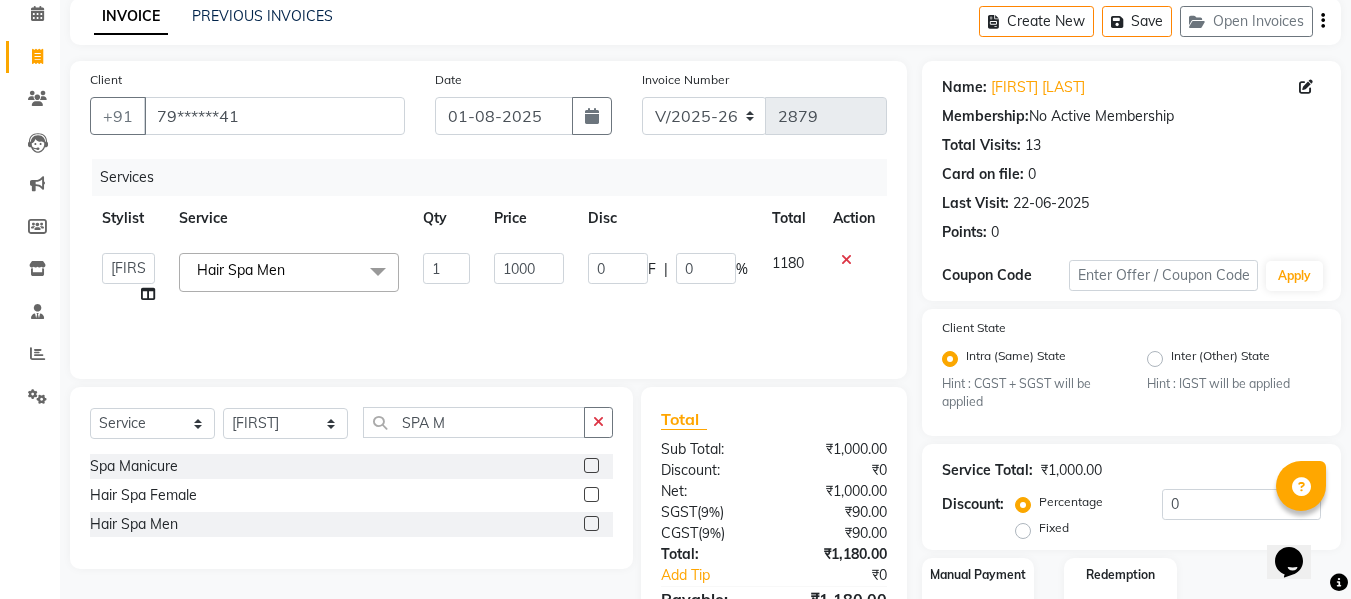 click on "1000" 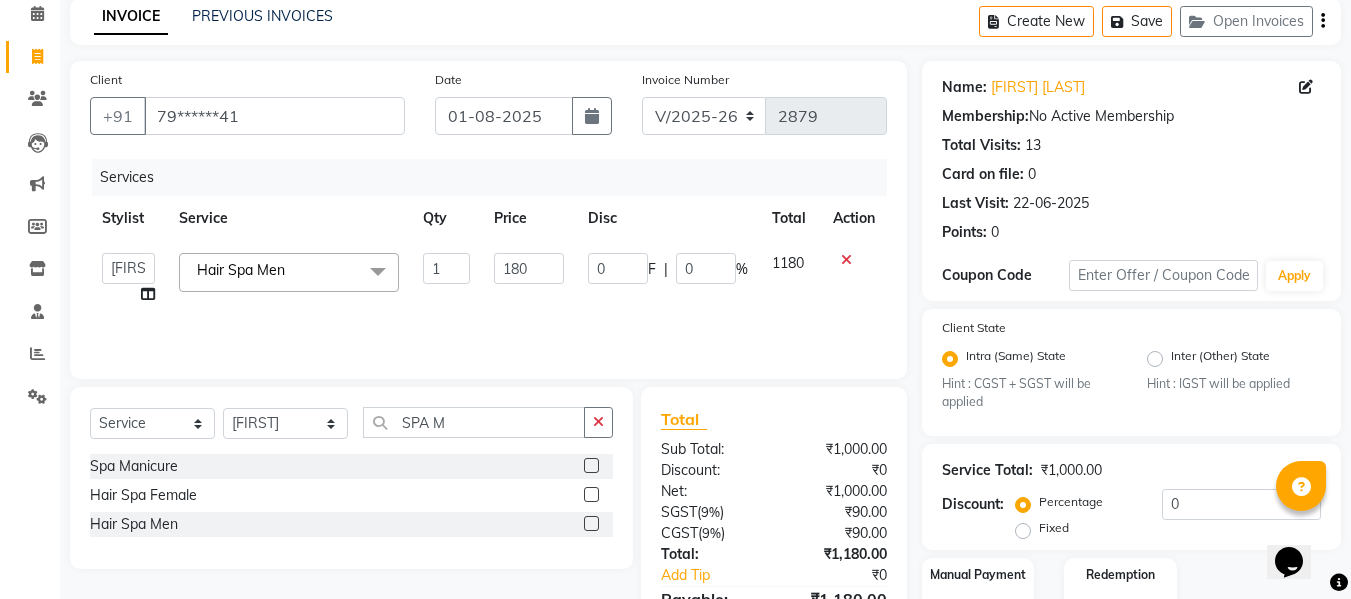 type on "1800" 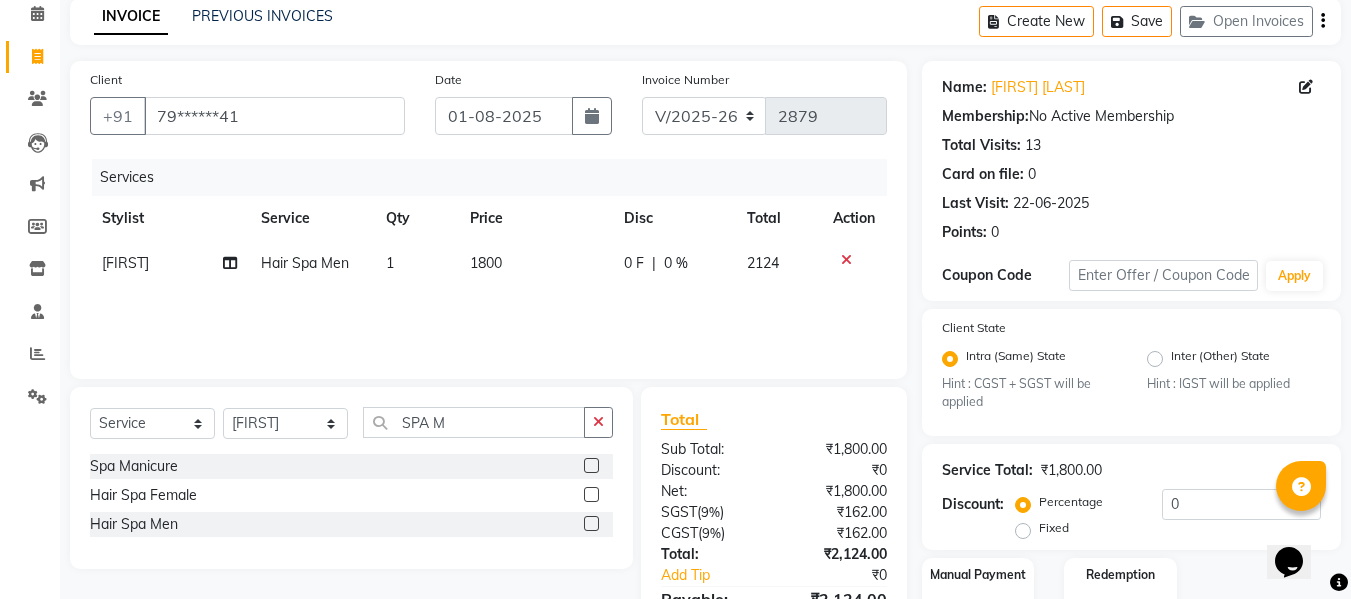 click on "Services Stylist Service Qty Price Disc Total Action [FIRST] Hair Spa Men 1 1800 0 F | 0 % 2124" 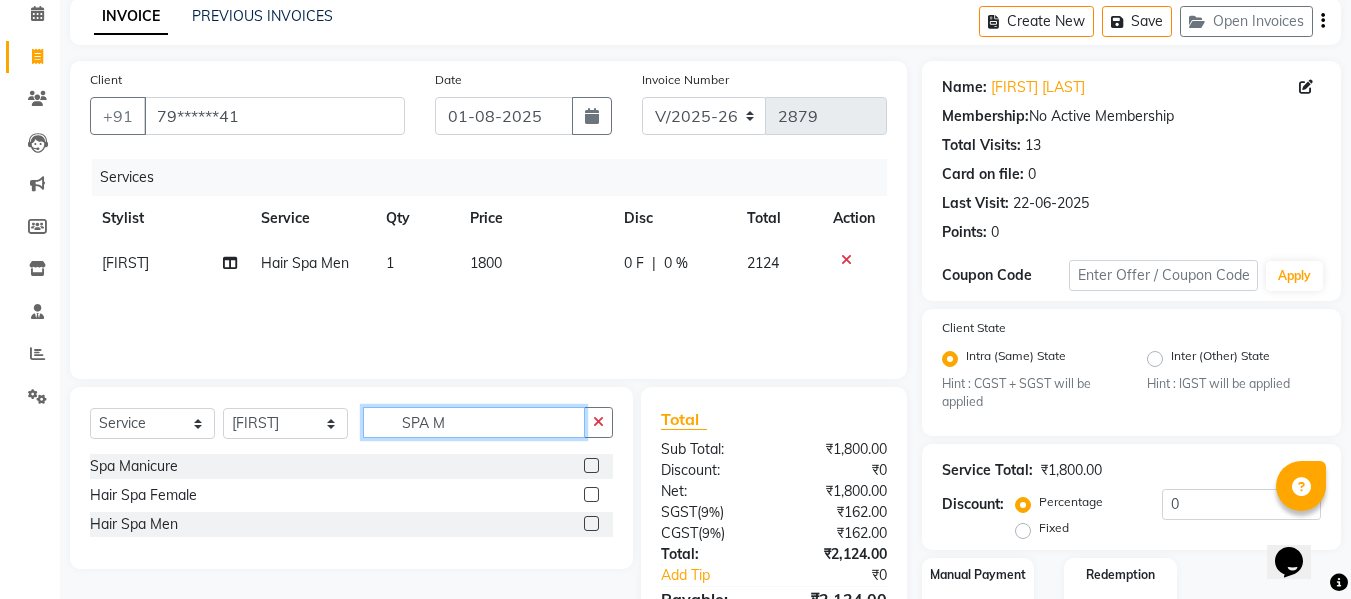 click on "SPA M" 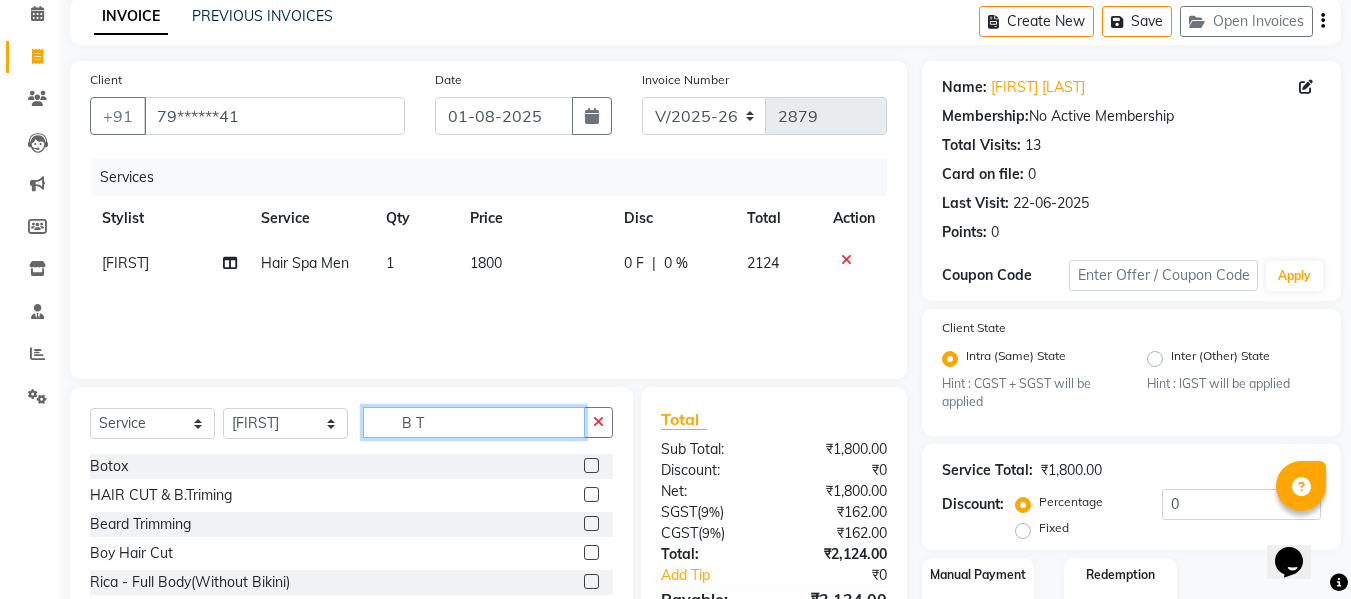 type on "B T" 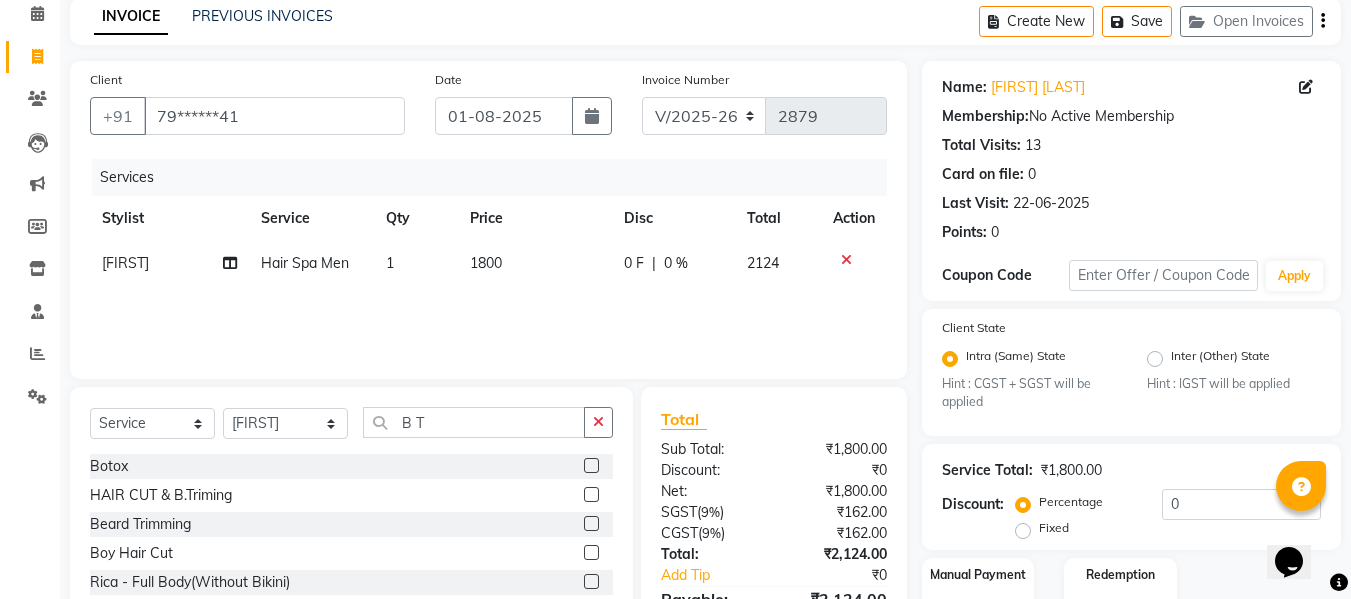 click 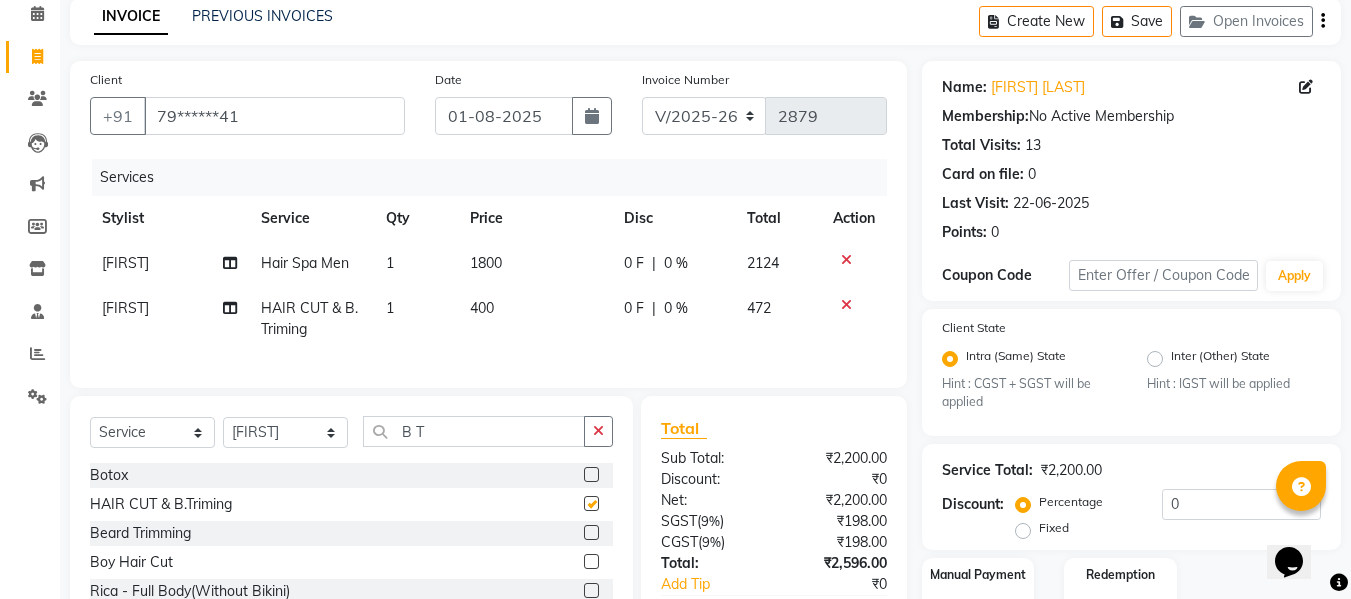 checkbox on "false" 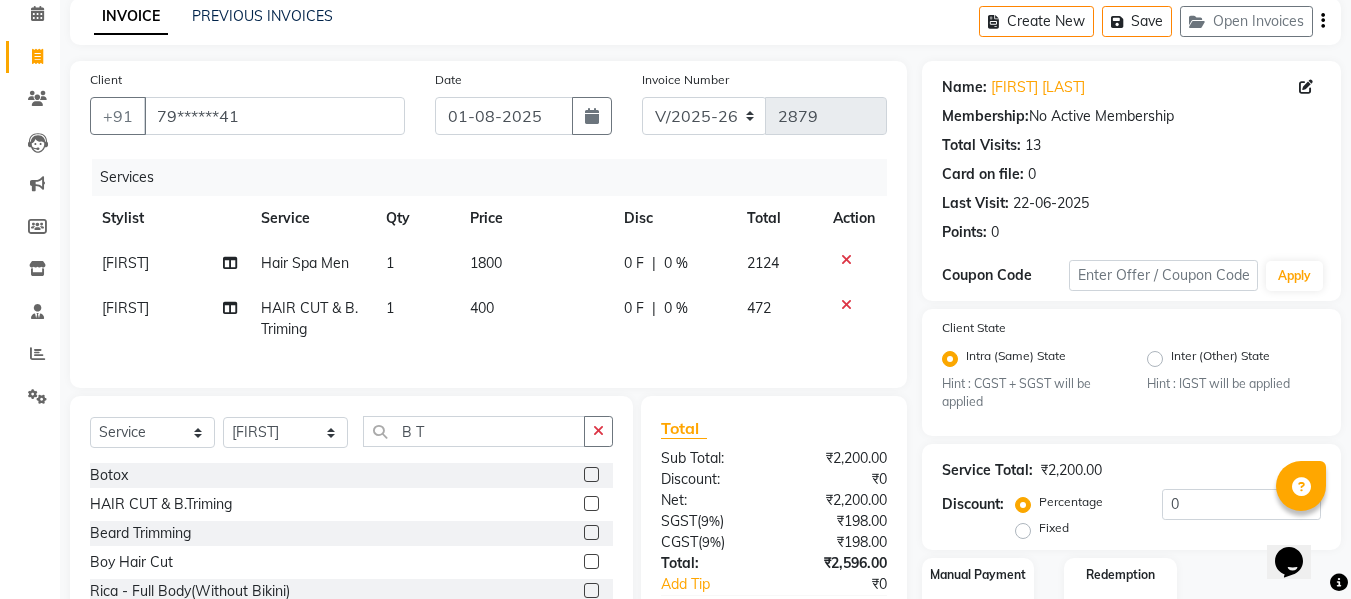 click on "400" 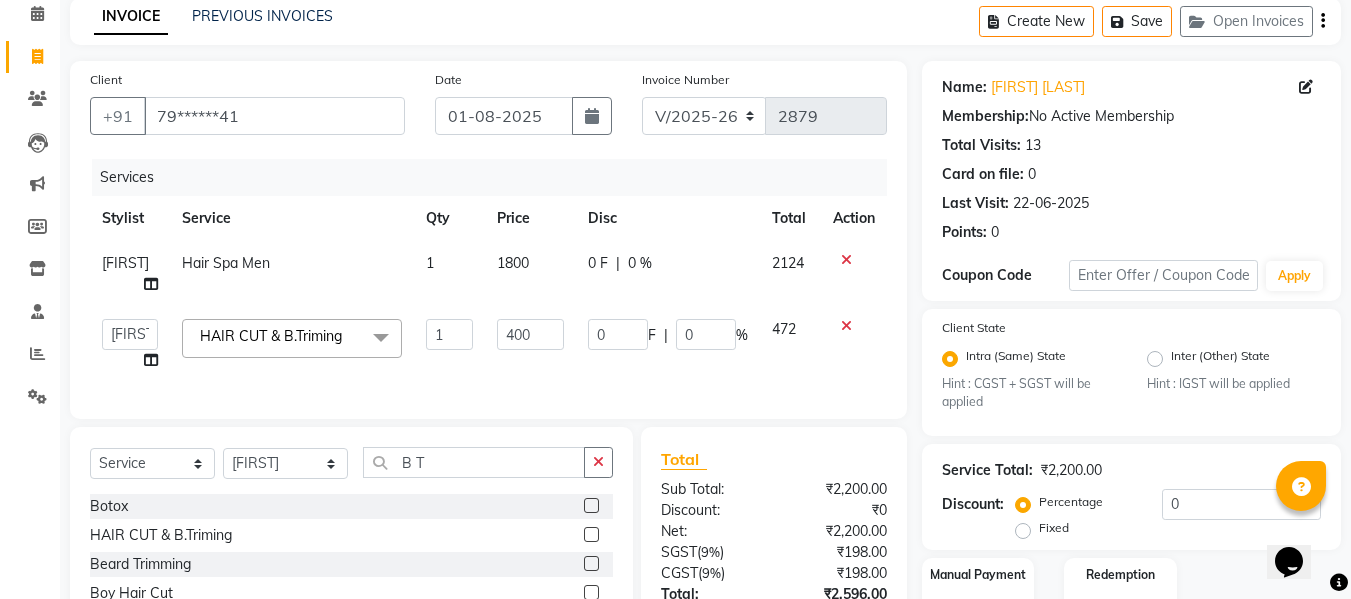 click on "400" 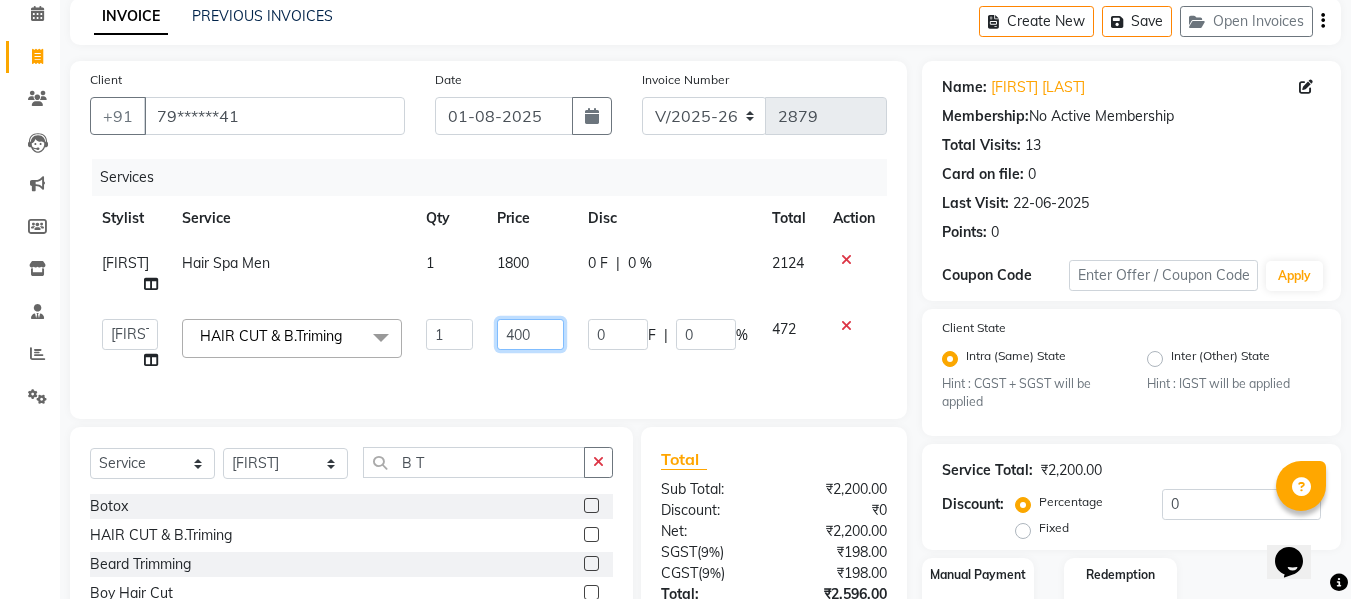 click on "400" 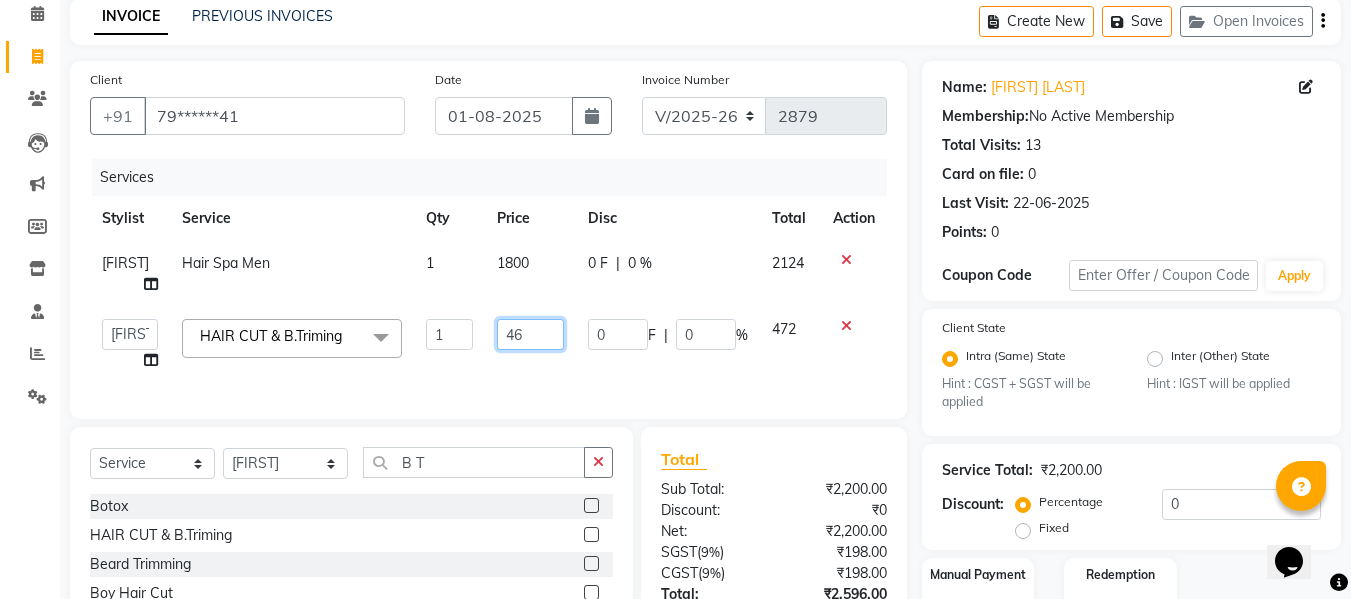 type on "466" 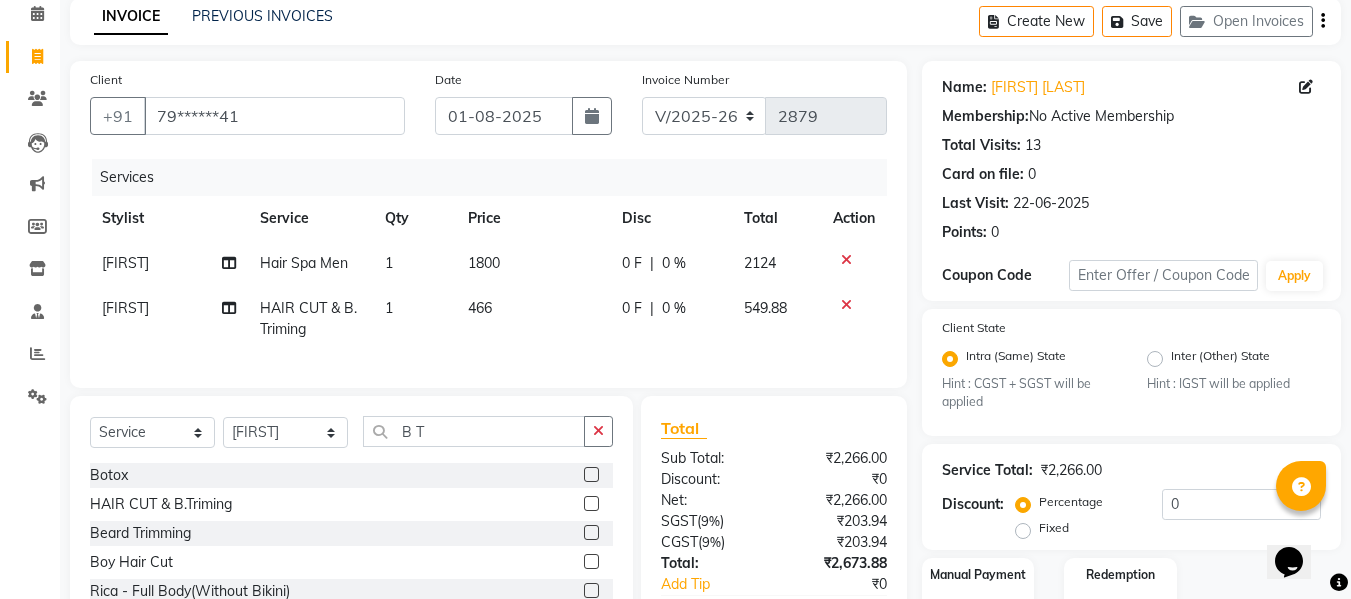 click on "Services Stylist Service Qty Price Disc Total Action [FIRST] Hair Spa Men 1 1800 0 F | 0 % 2124 [FIRST] HAIR CUT & B.Triming 1 466 0 F | 0 % 549.88" 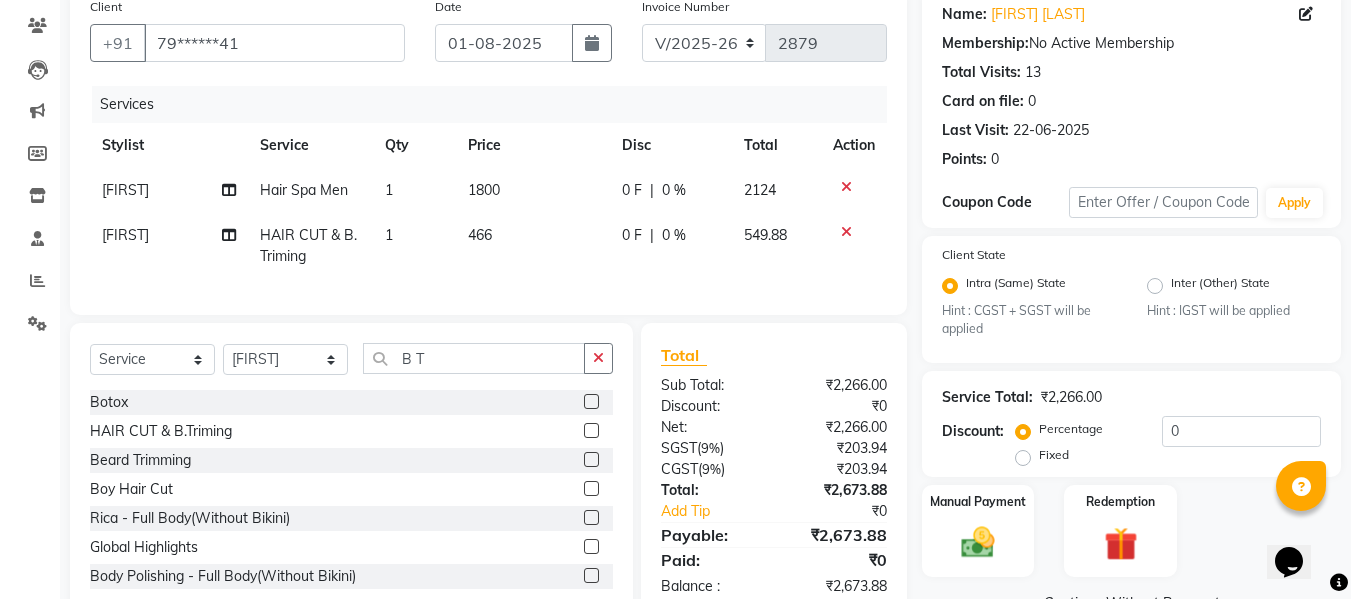 scroll, scrollTop: 226, scrollLeft: 0, axis: vertical 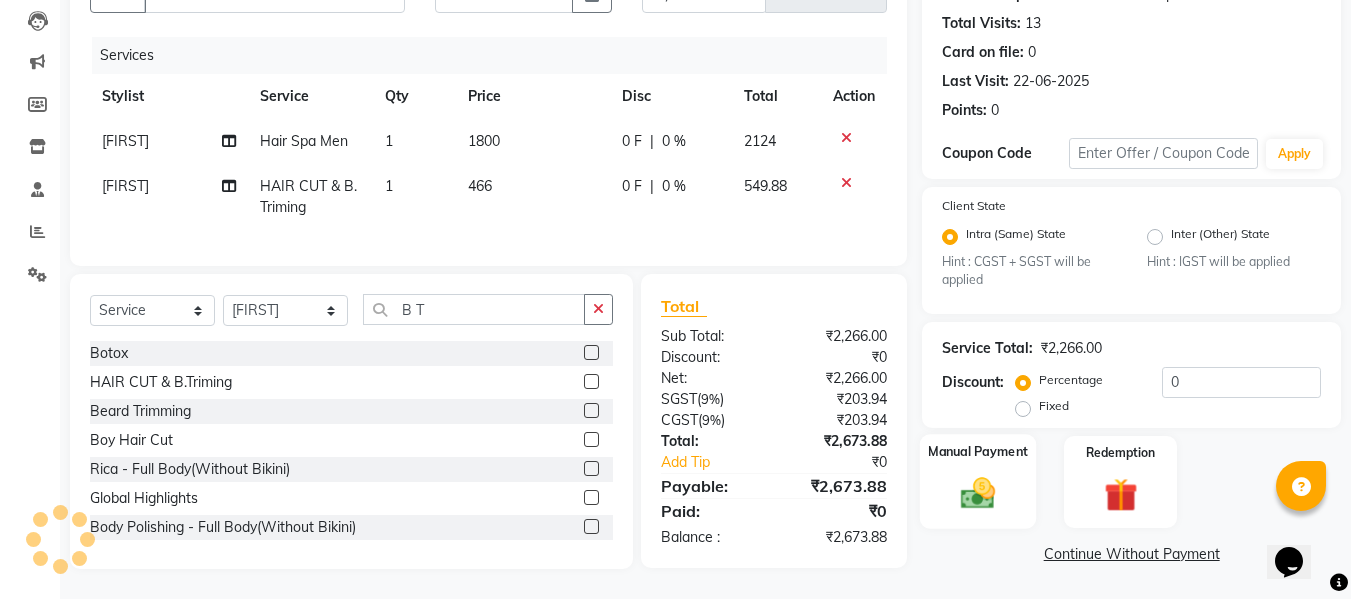 click 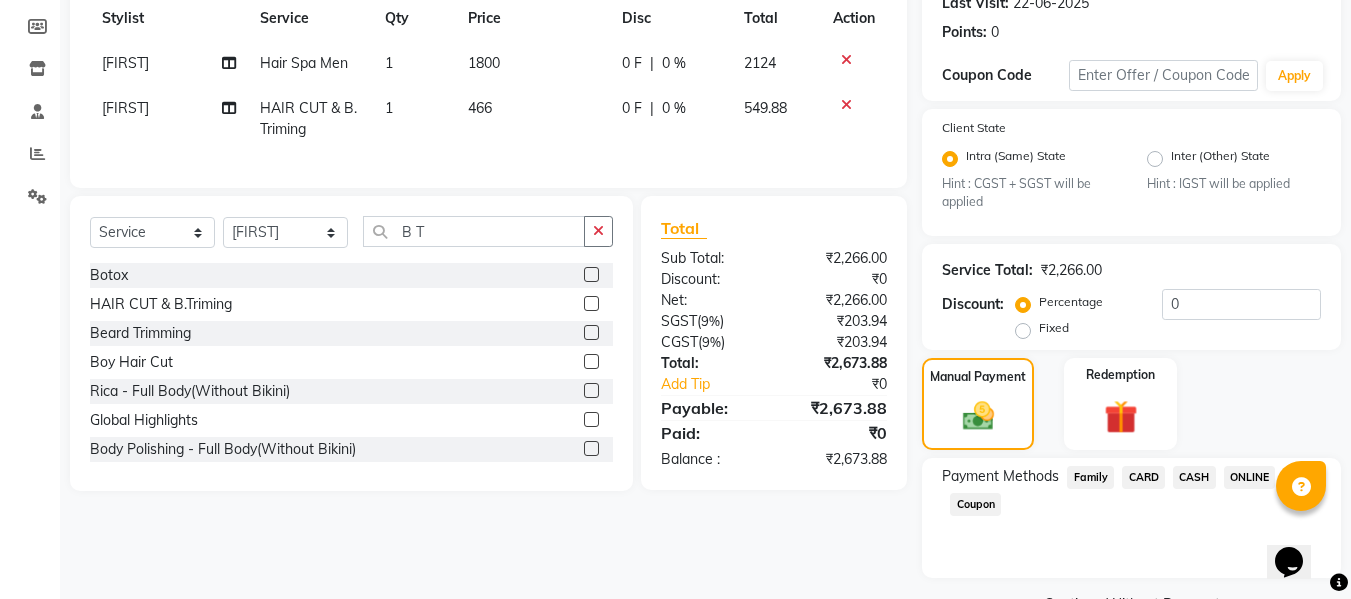 scroll, scrollTop: 339, scrollLeft: 0, axis: vertical 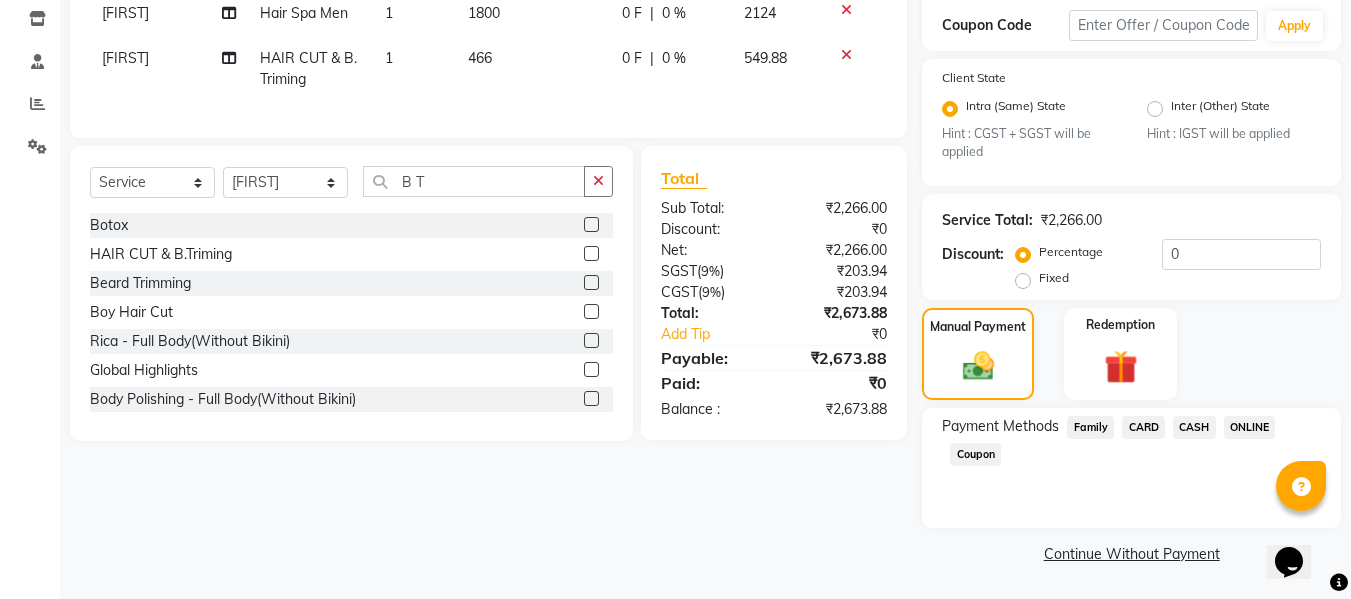 click on "ONLINE" 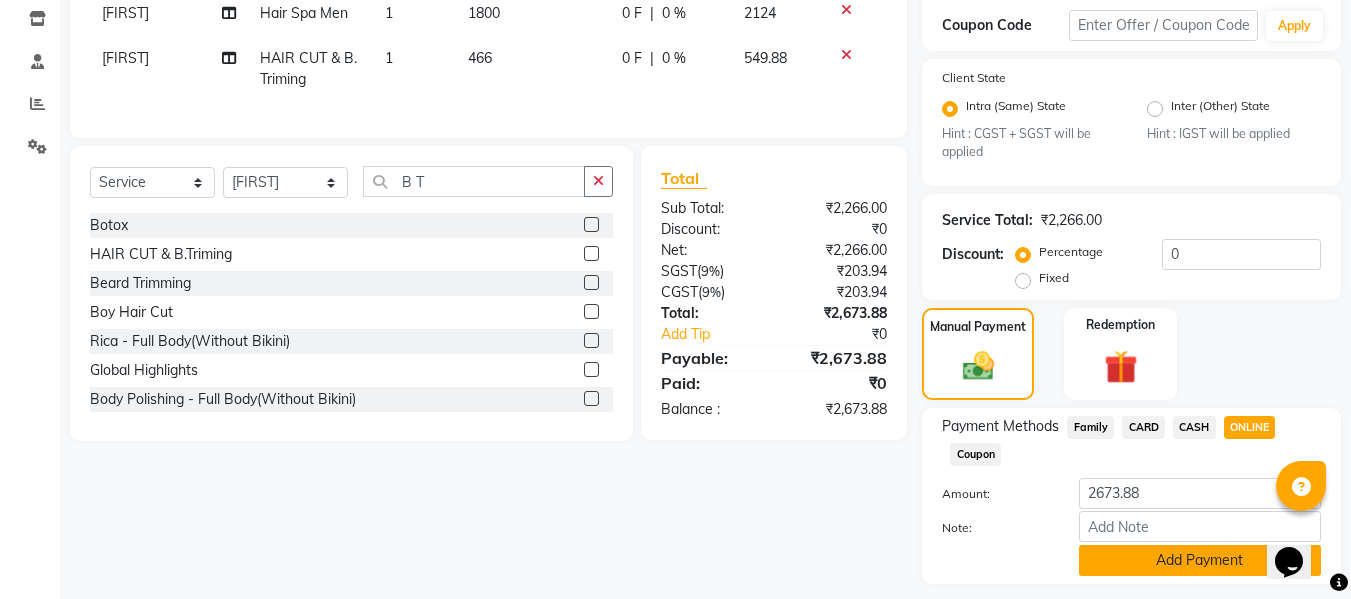 click on "Add Payment" 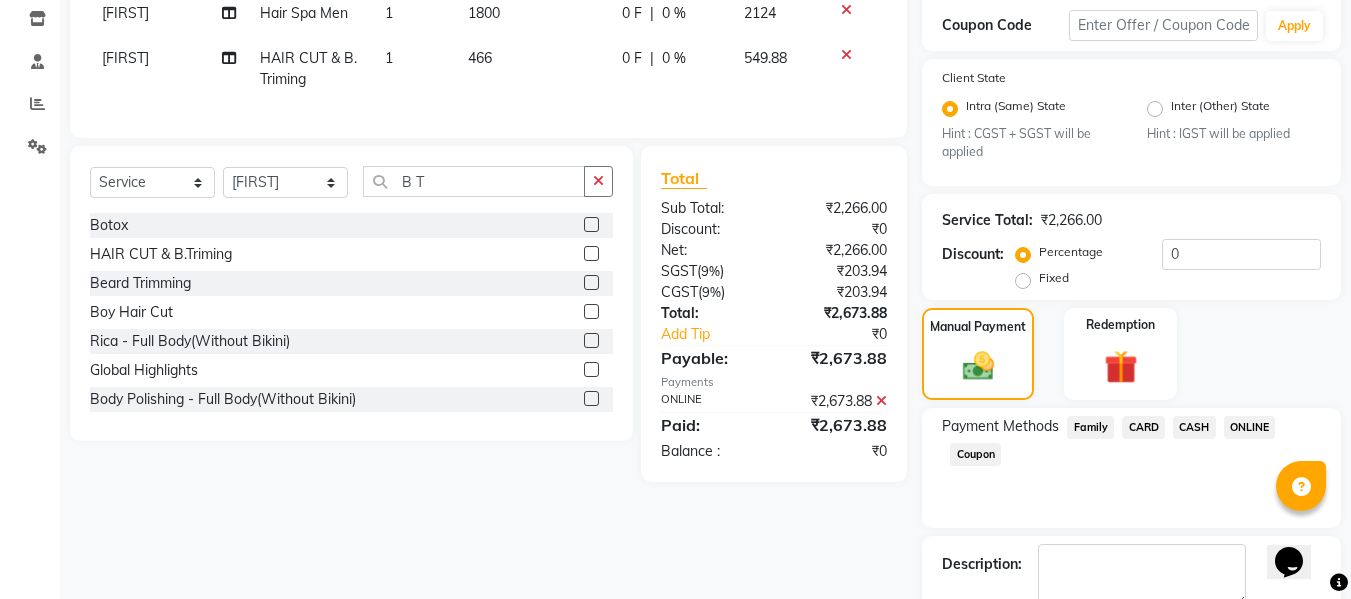 scroll, scrollTop: 452, scrollLeft: 0, axis: vertical 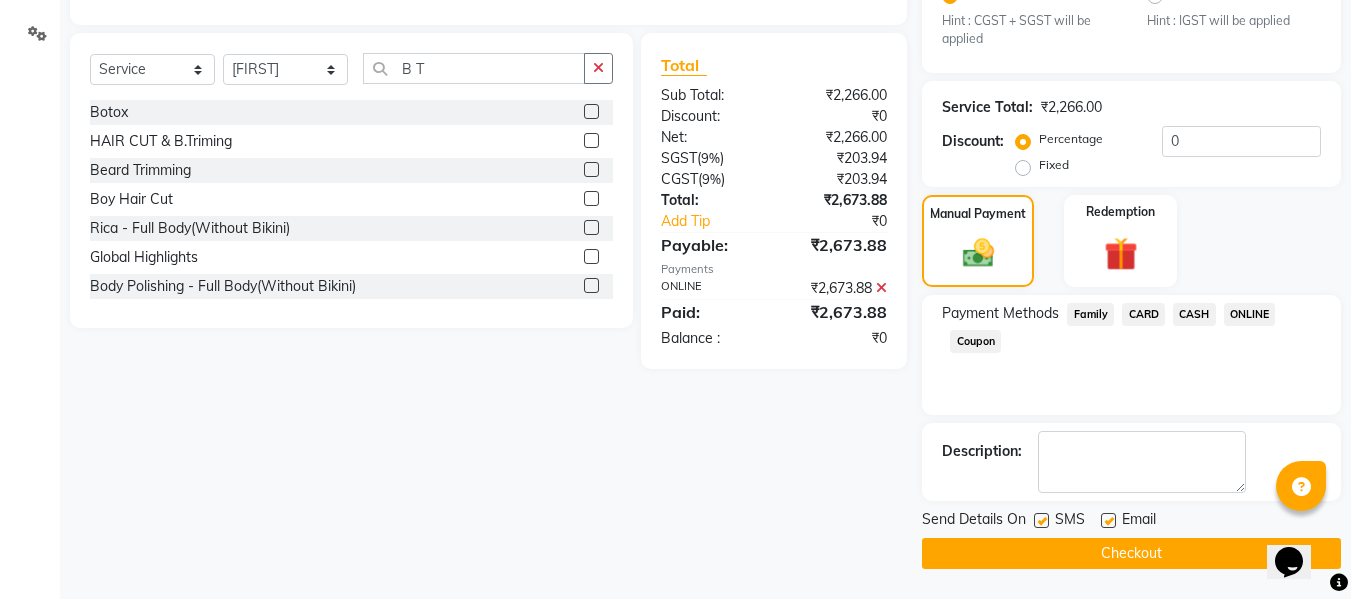 click on "Checkout" 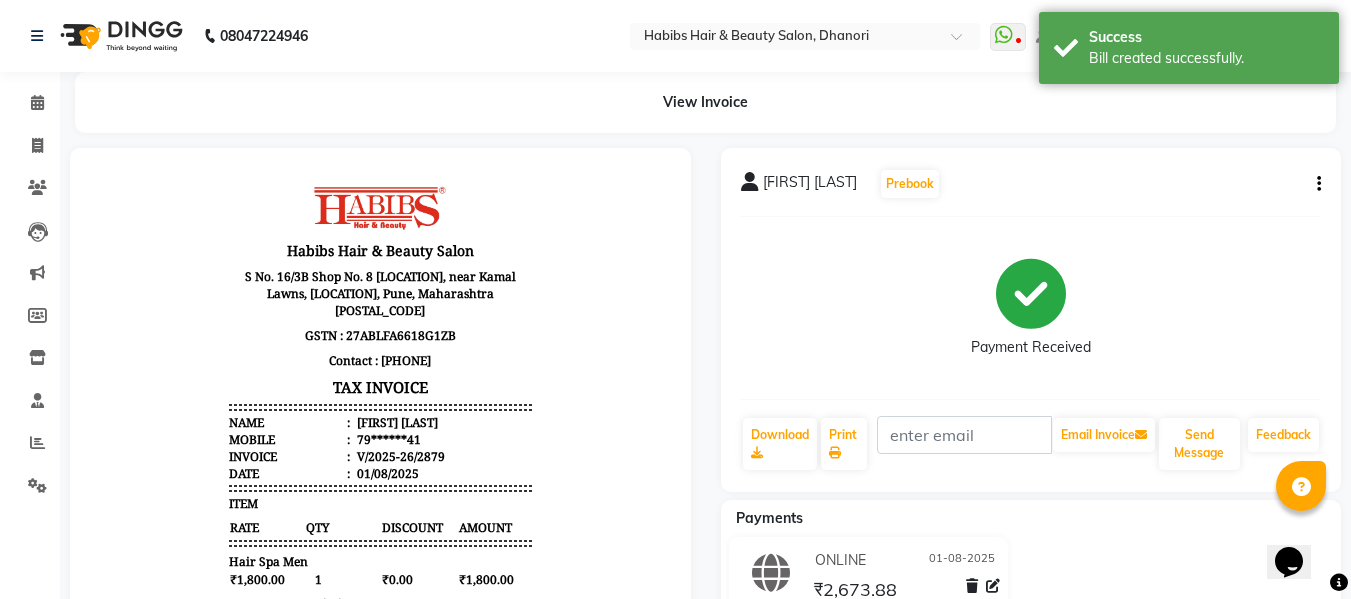 scroll, scrollTop: 0, scrollLeft: 0, axis: both 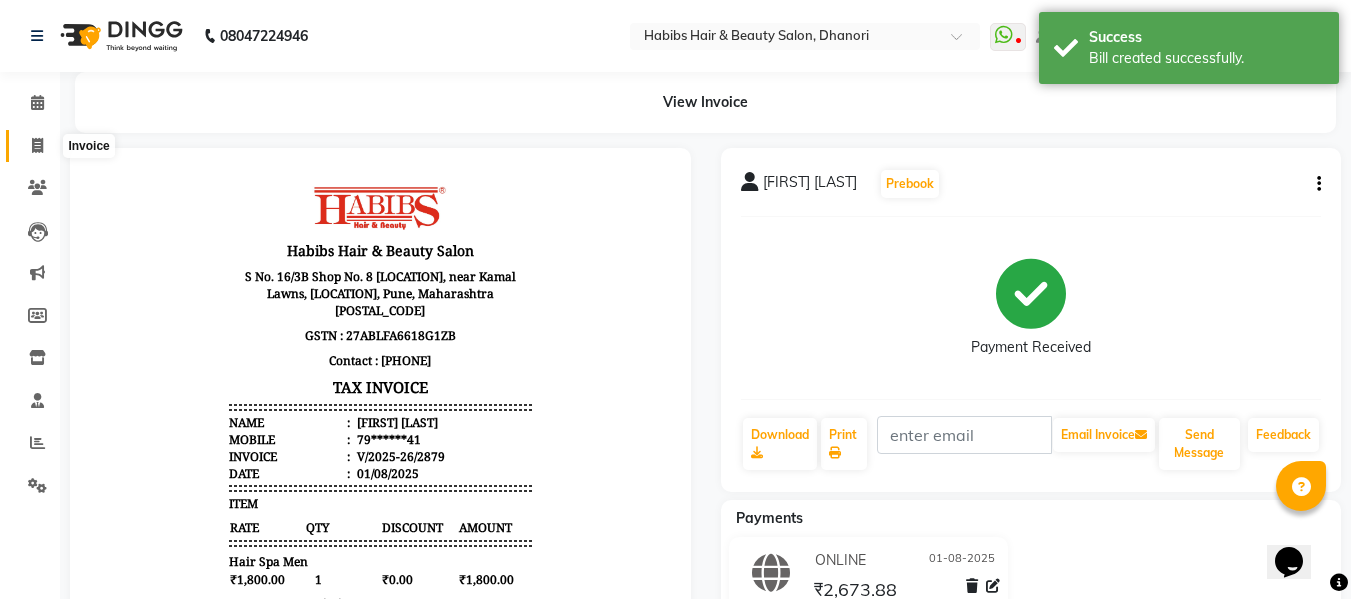 click 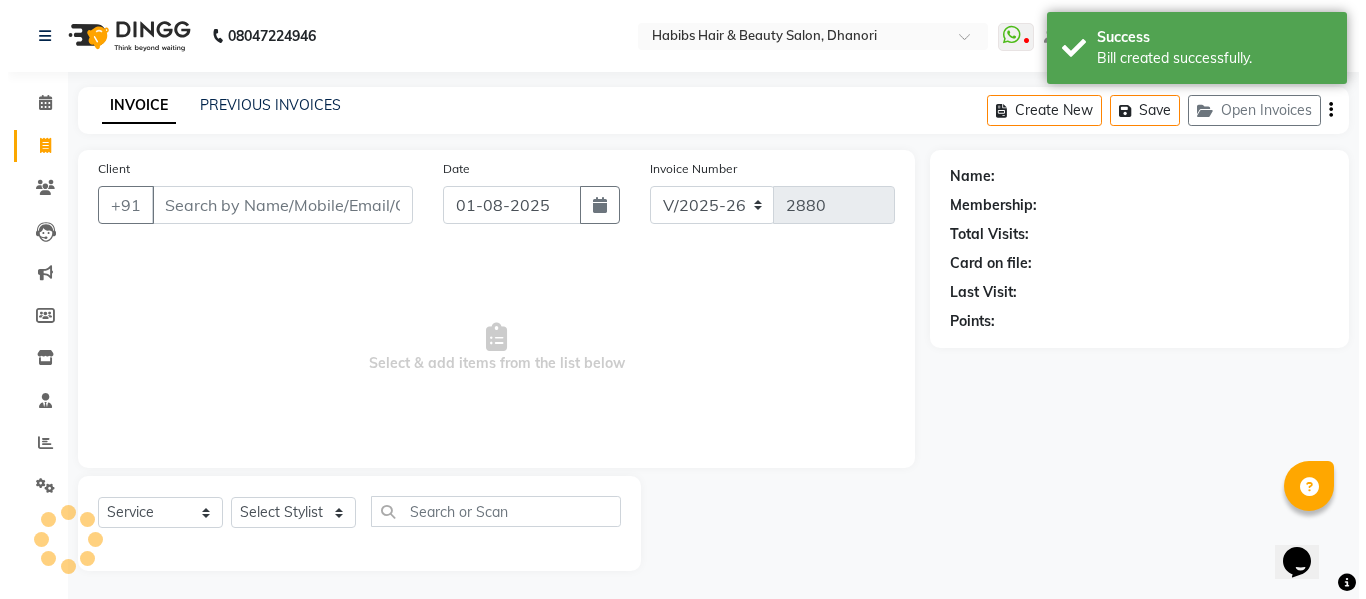 scroll, scrollTop: 2, scrollLeft: 0, axis: vertical 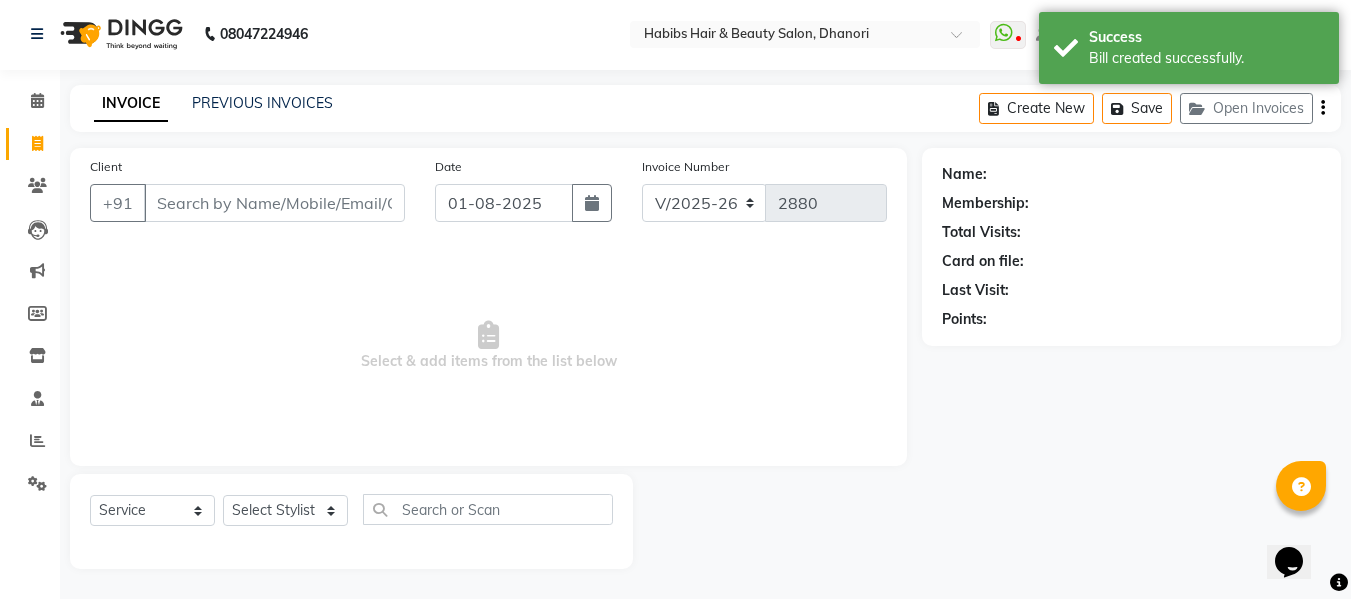 click on "Client" at bounding box center (274, 203) 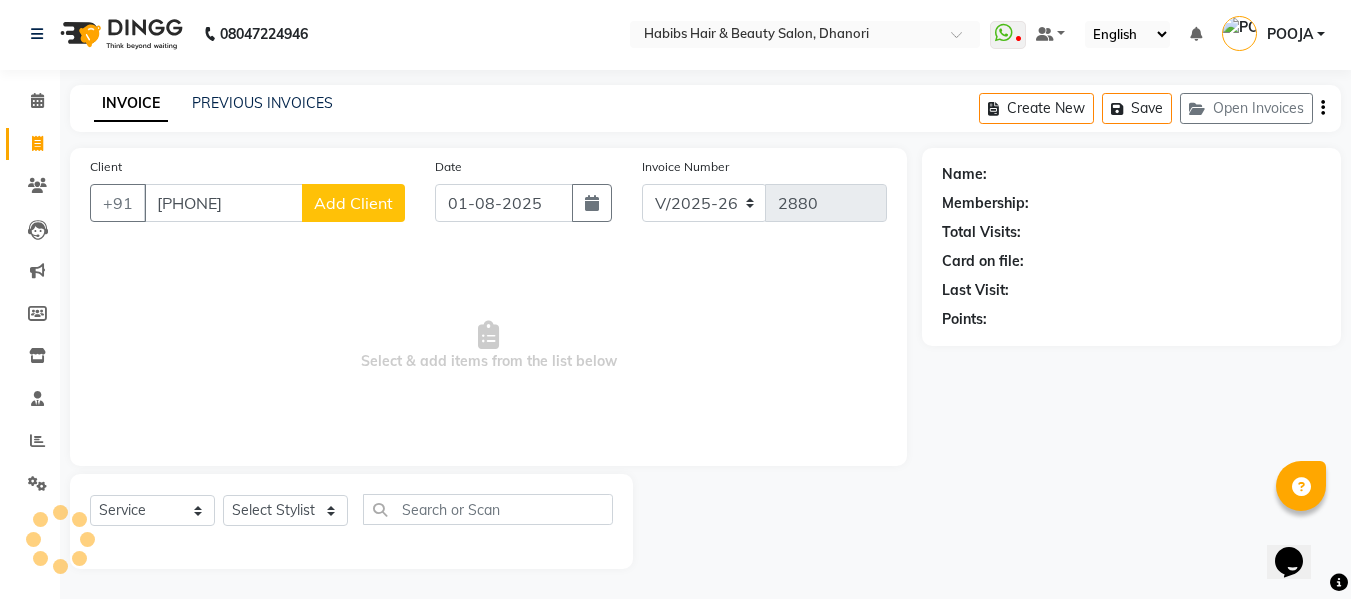 type on "[PHONE]" 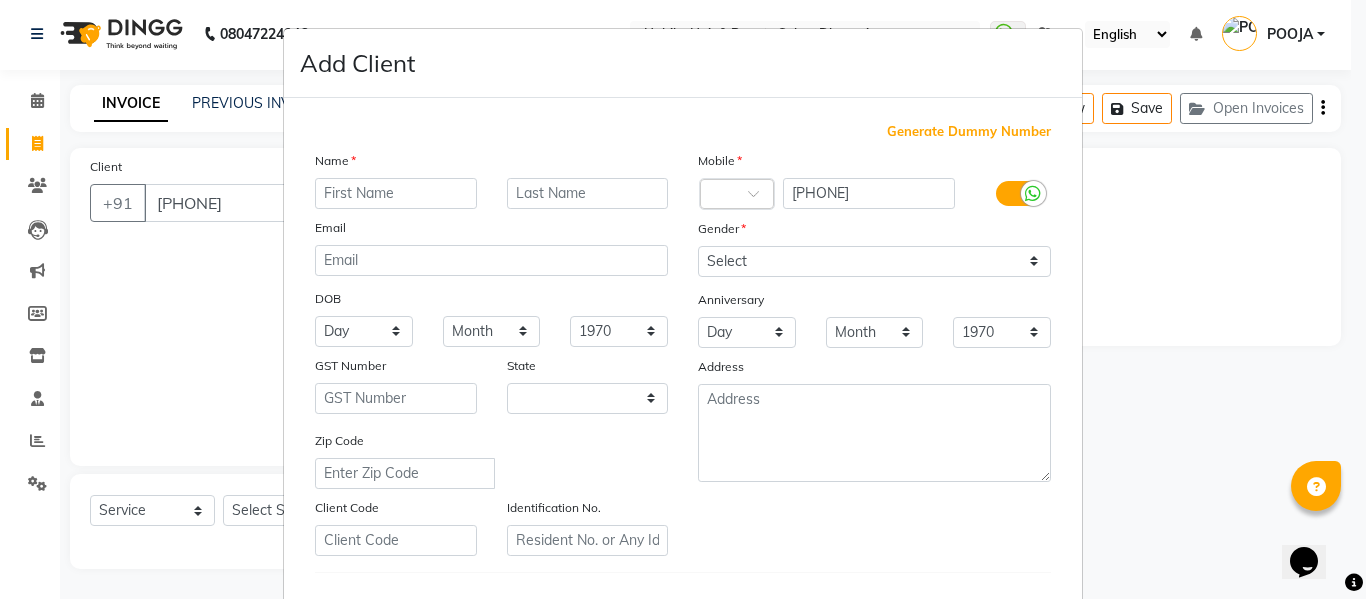 select on "22" 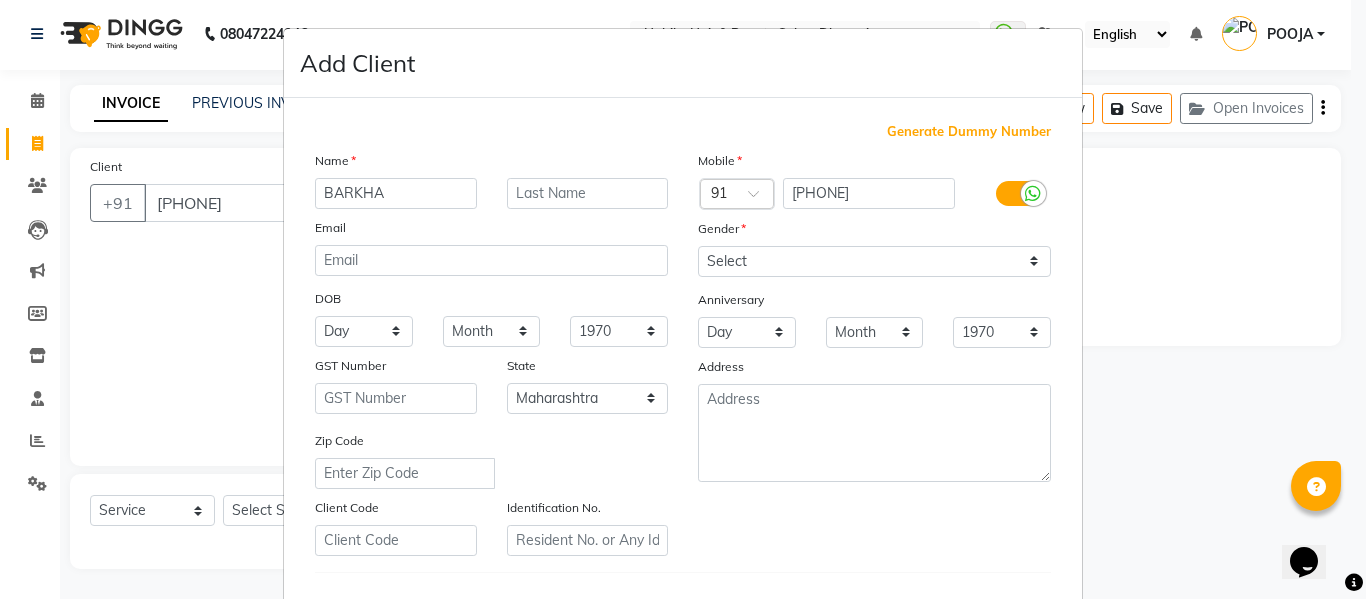 type on "BARKHA" 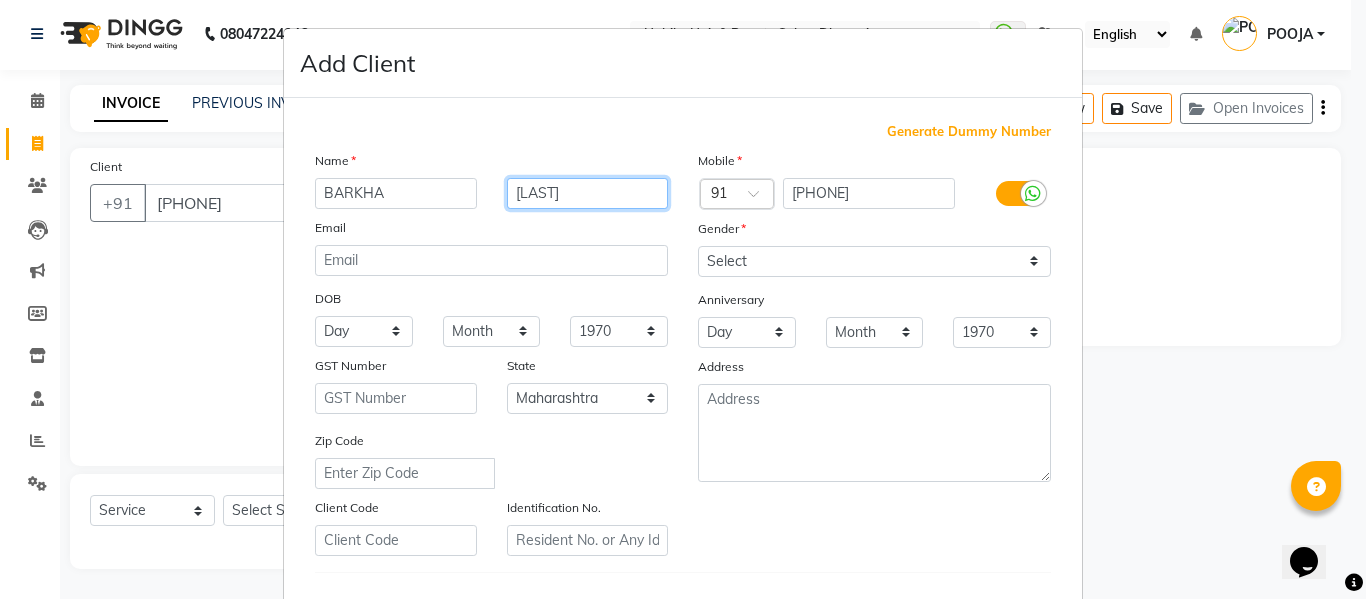 type on "[LAST]" 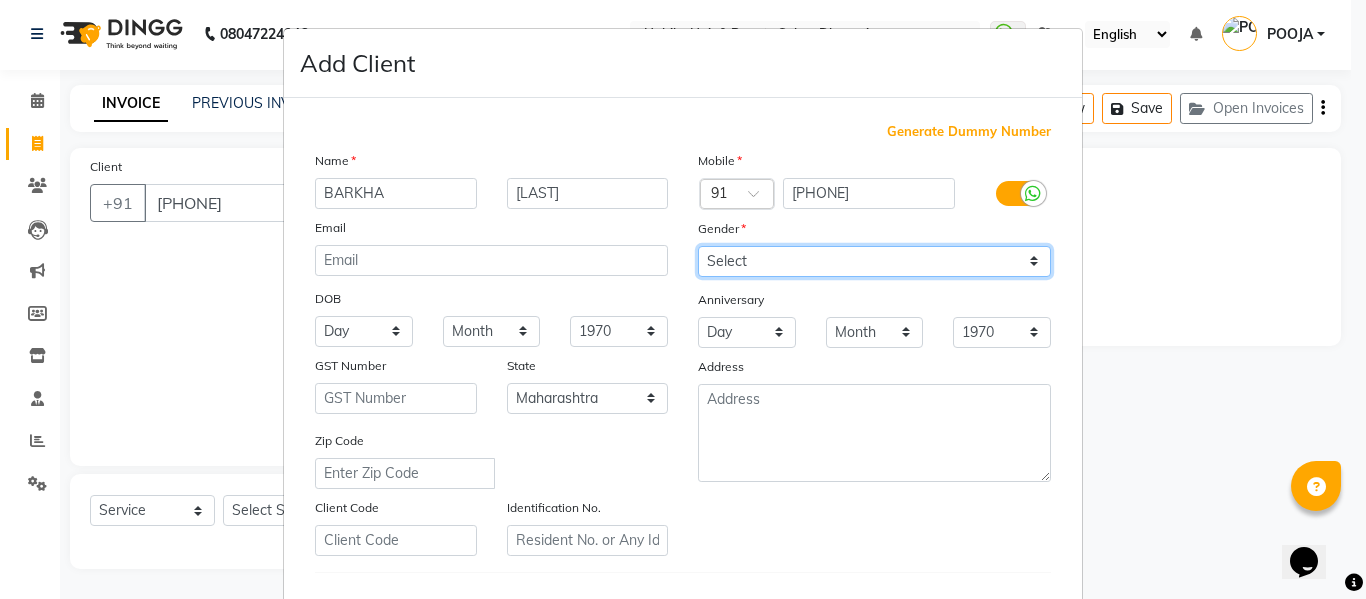 click on "Select Male Female Other Prefer Not To Say" at bounding box center (874, 261) 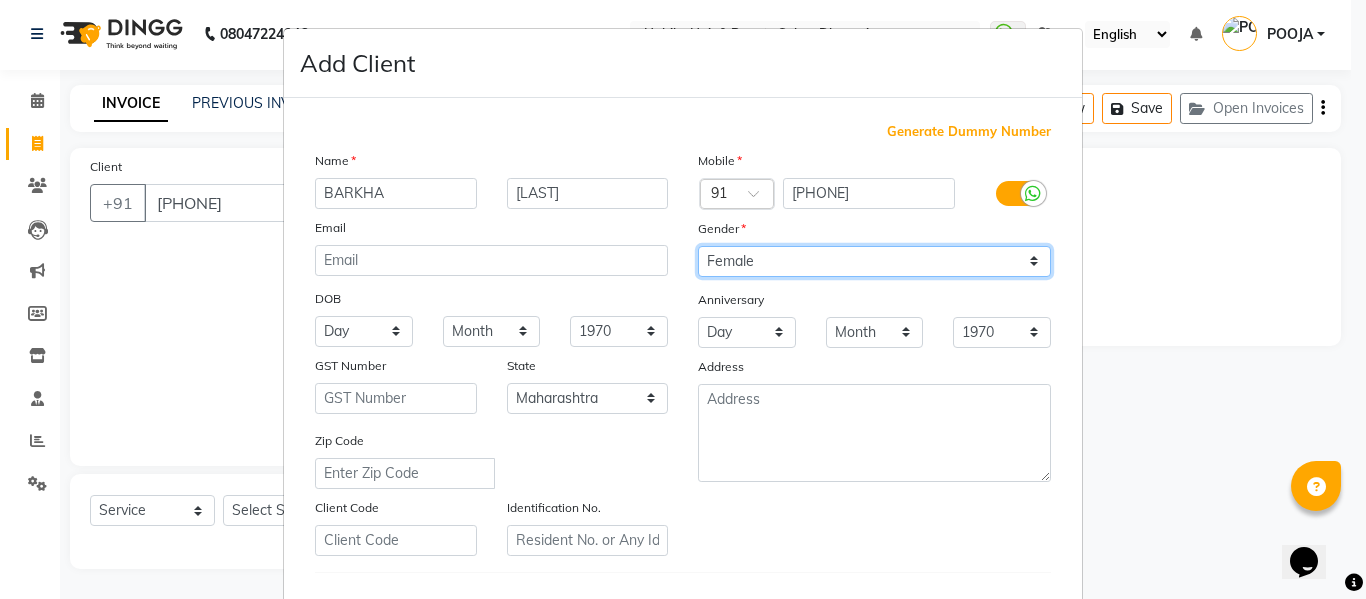 click on "Select Male Female Other Prefer Not To Say" at bounding box center [874, 261] 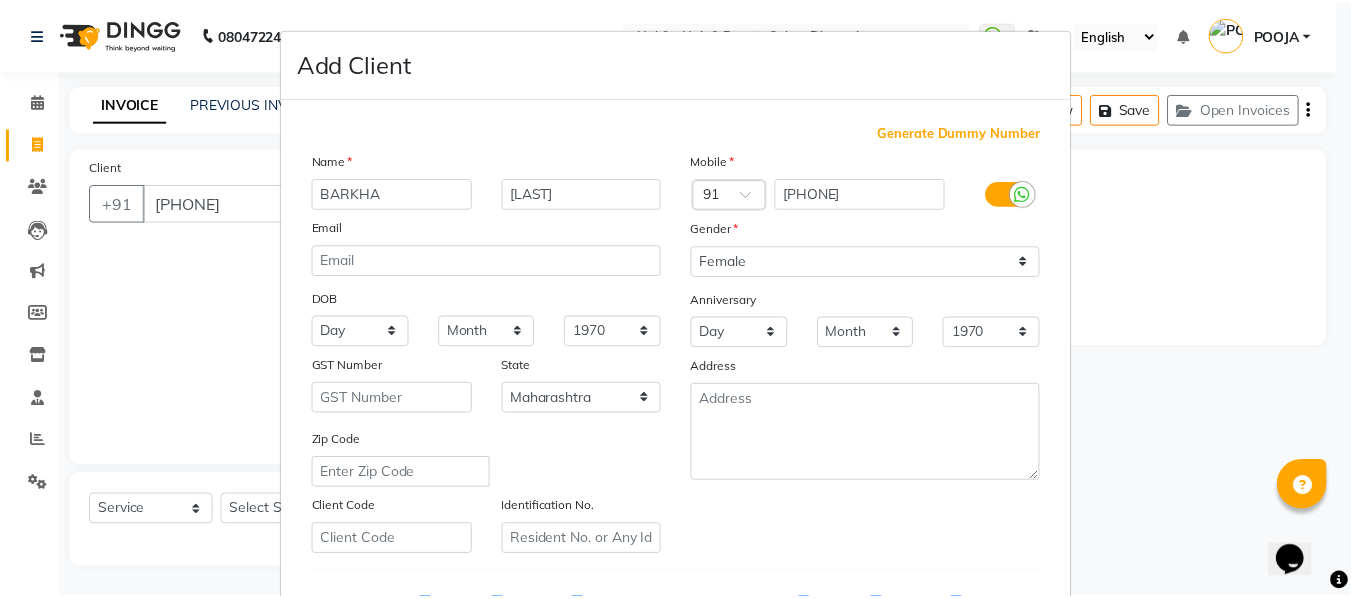 scroll, scrollTop: 324, scrollLeft: 0, axis: vertical 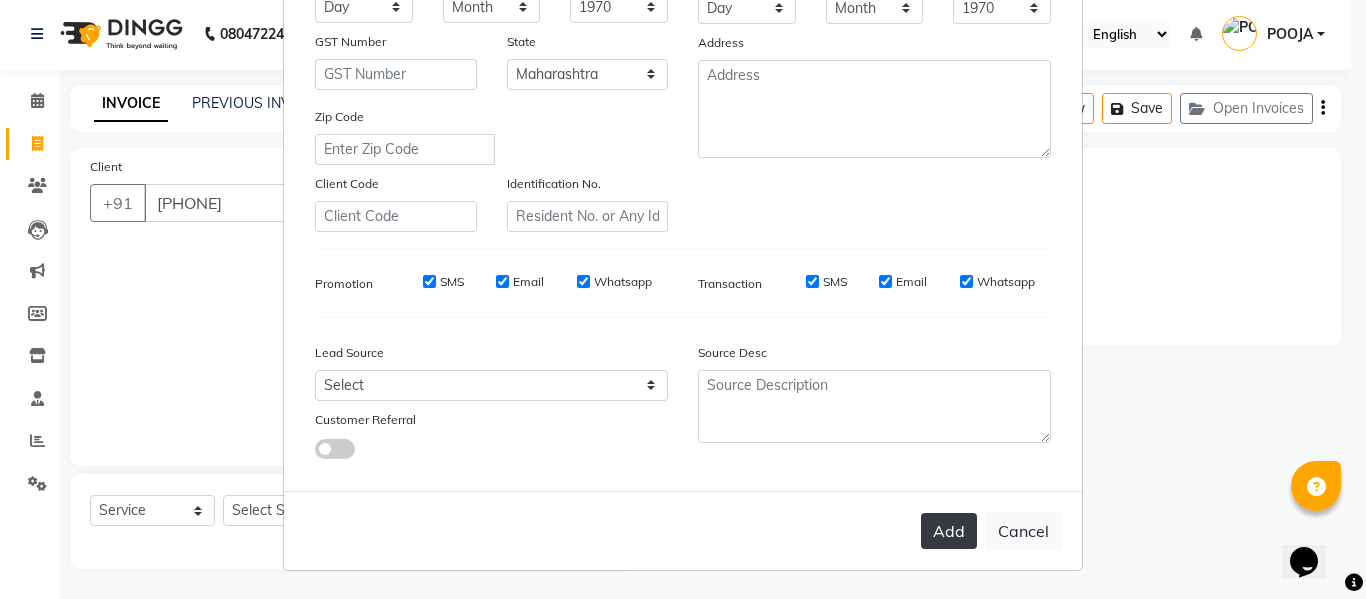 click on "Add" at bounding box center [949, 531] 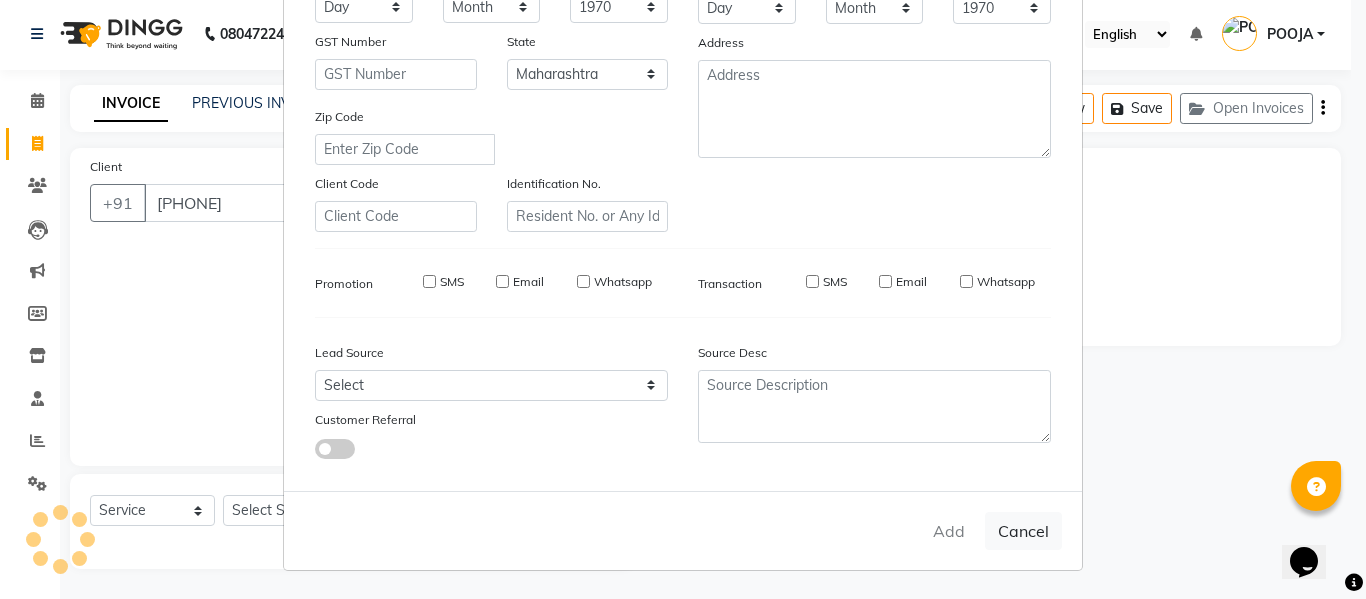 type on "85******97" 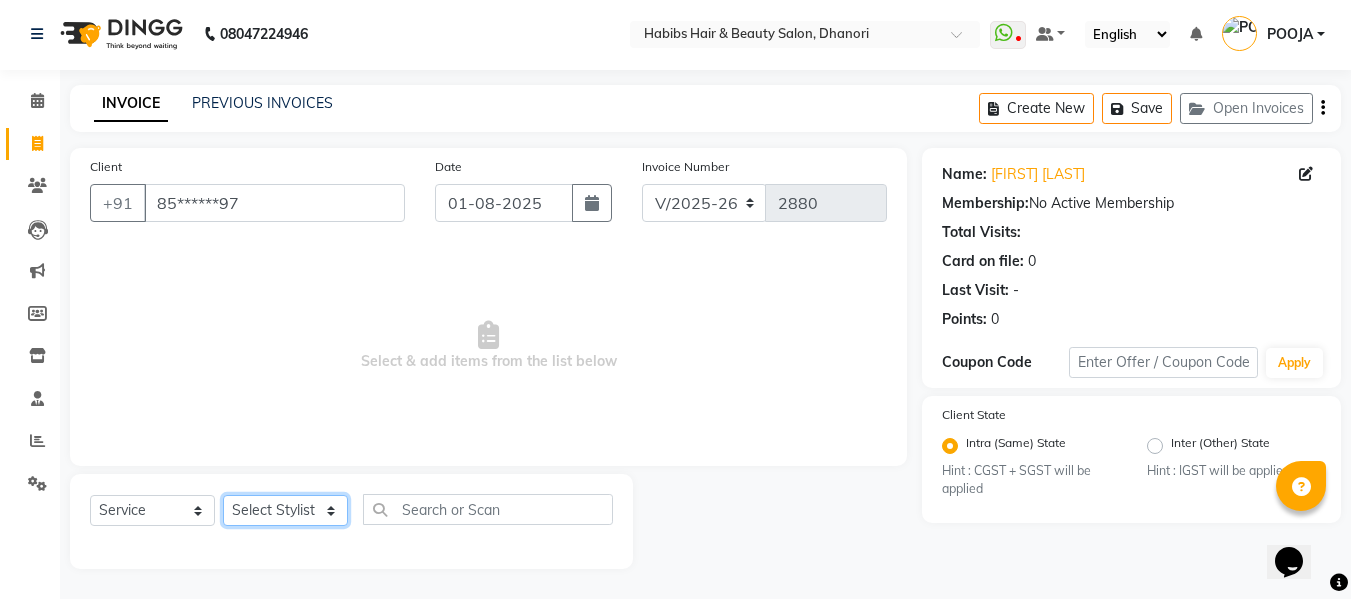 click on "Select Stylist Admin [FIRST] [FIRST] [FIRST] [FIRST] [FIRST] [FIRST] [FIRST] [FIRST] [FIRST] [FIRST] [LAST]" 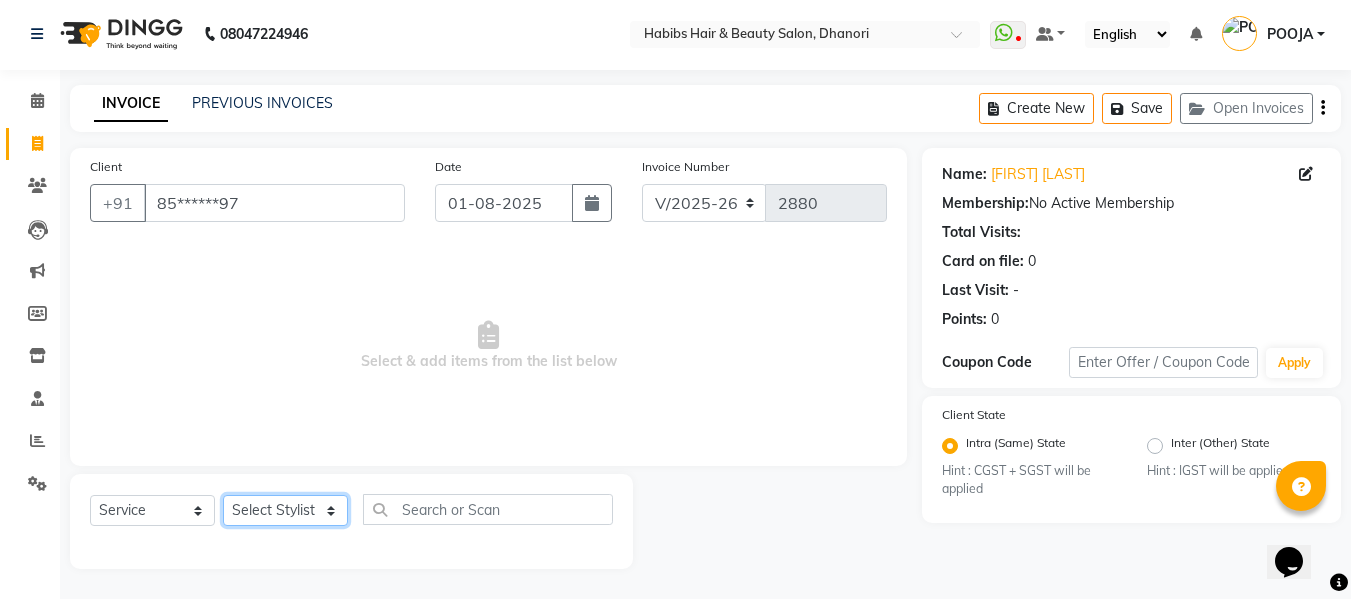 select on "35846" 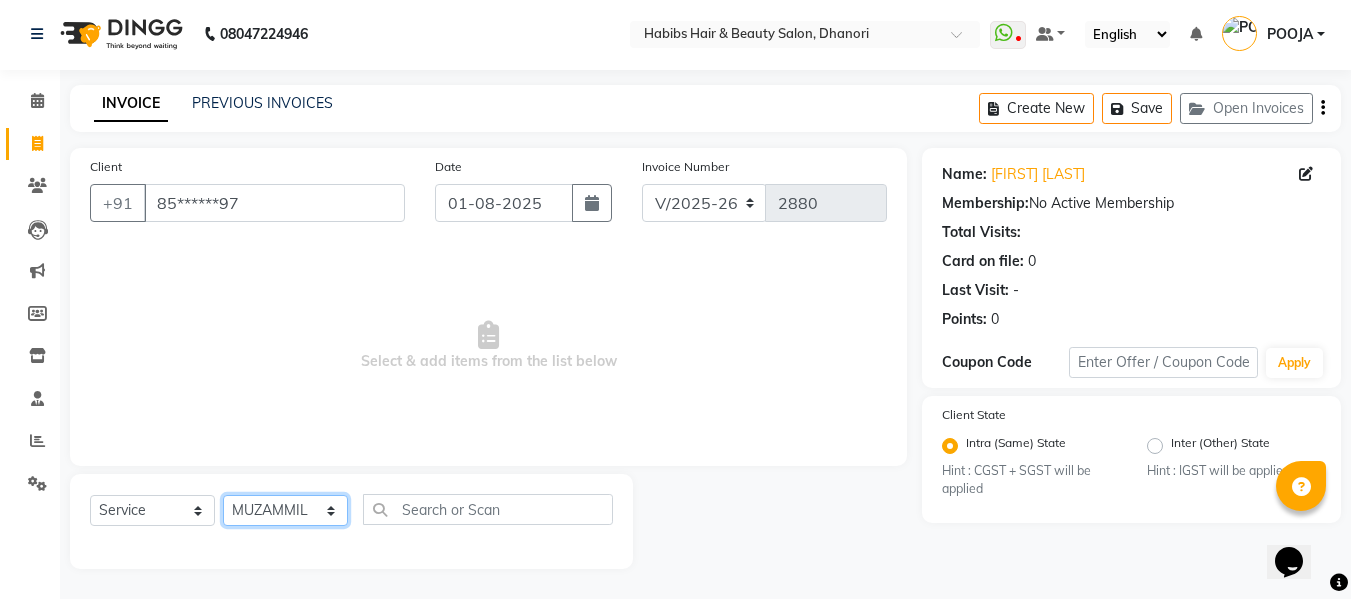 click on "Select Stylist Admin [FIRST] [FIRST] [FIRST] [FIRST] [FIRST] [FIRST] [FIRST] [FIRST] [FIRST] [FIRST] [LAST]" 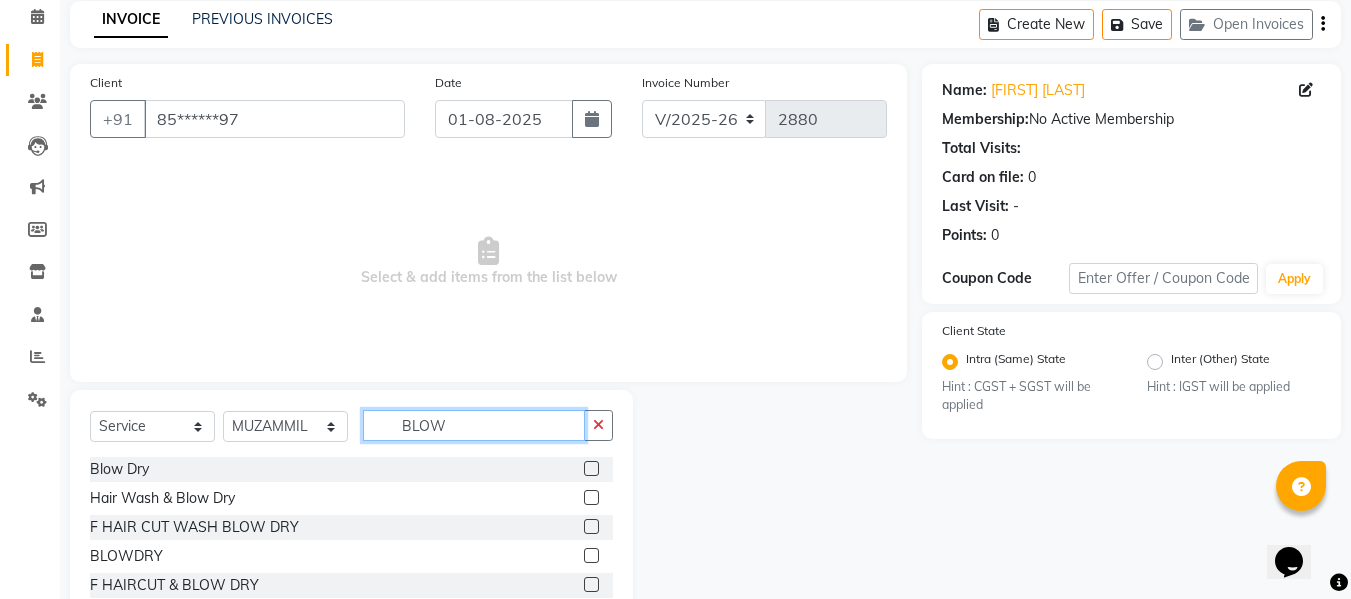 scroll, scrollTop: 147, scrollLeft: 0, axis: vertical 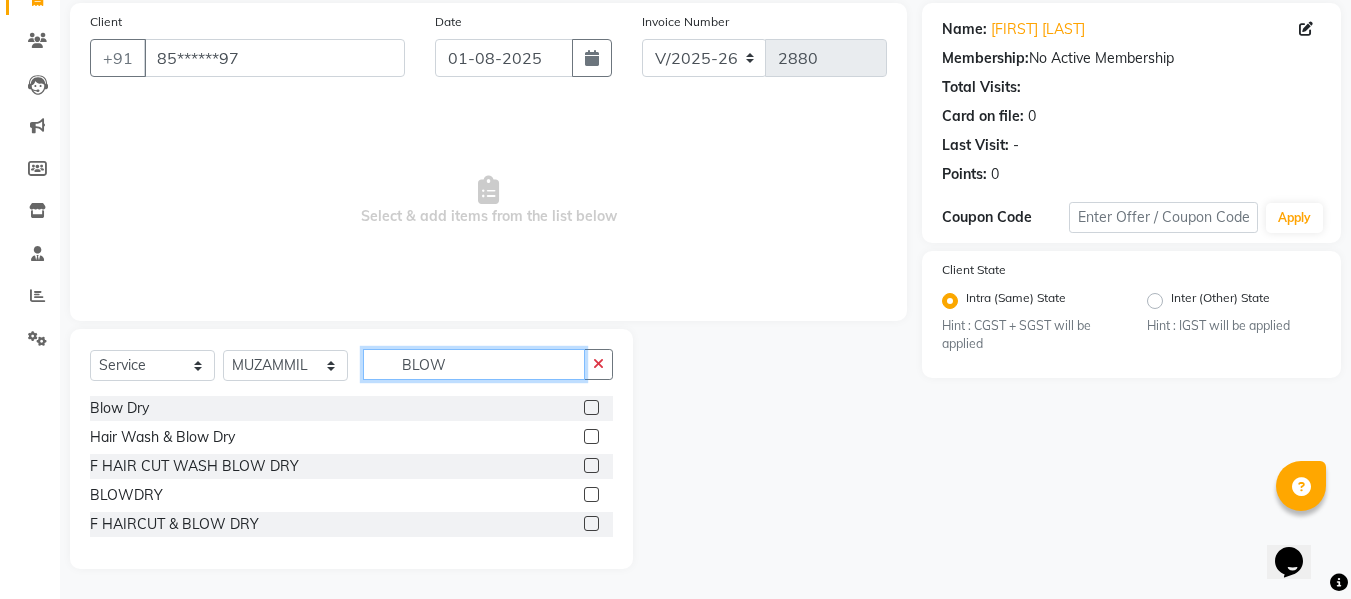 type on "BLOW" 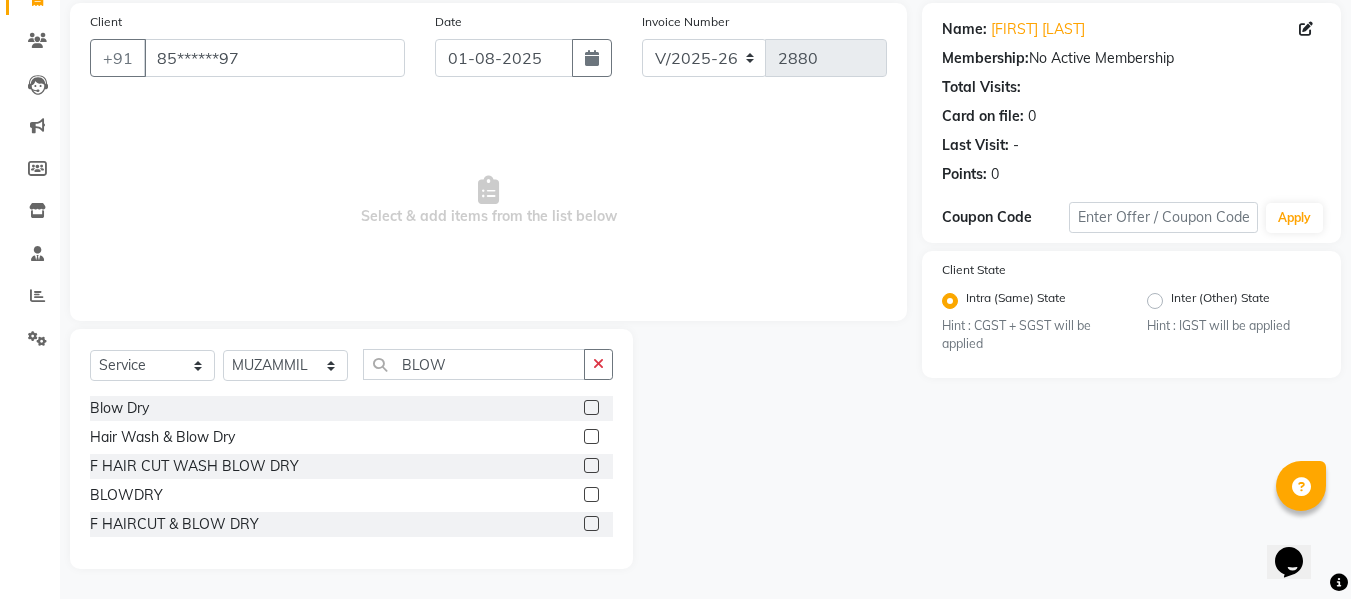 click 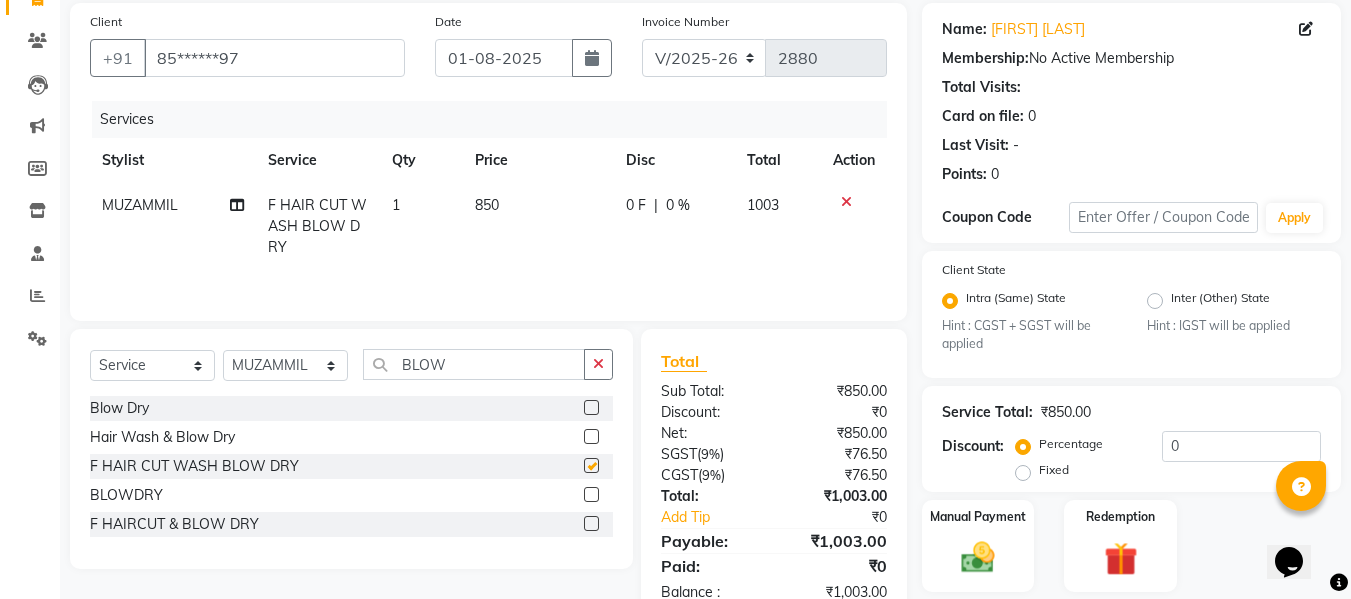 checkbox on "false" 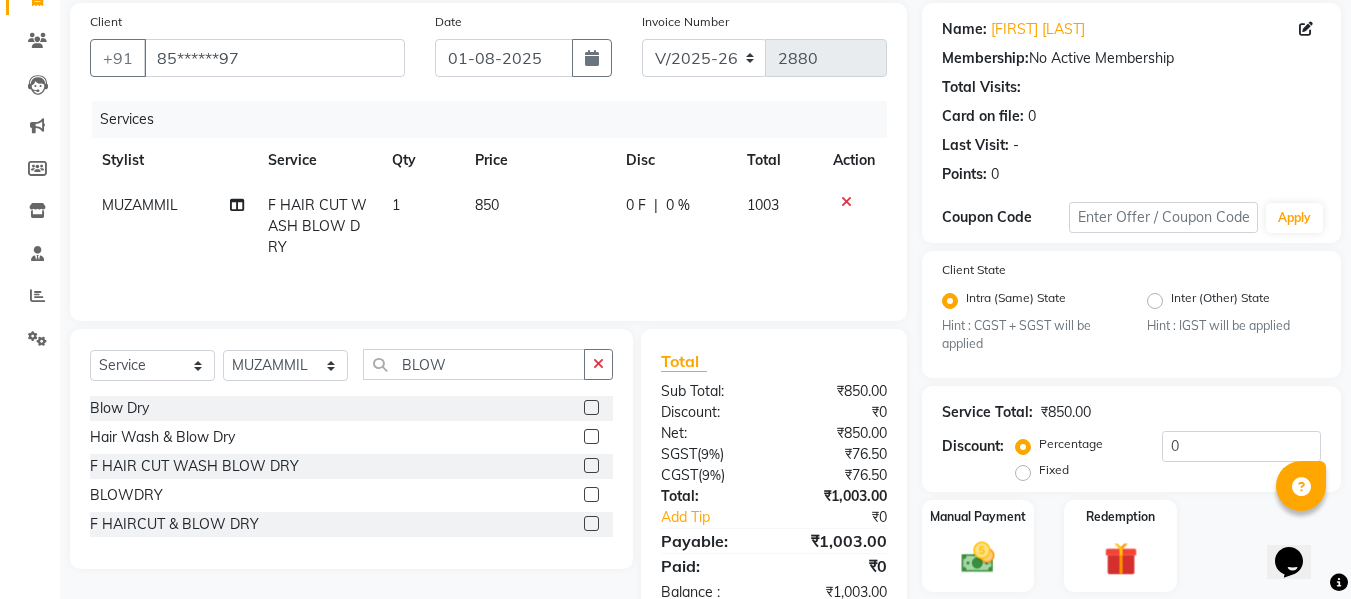 click on "850" 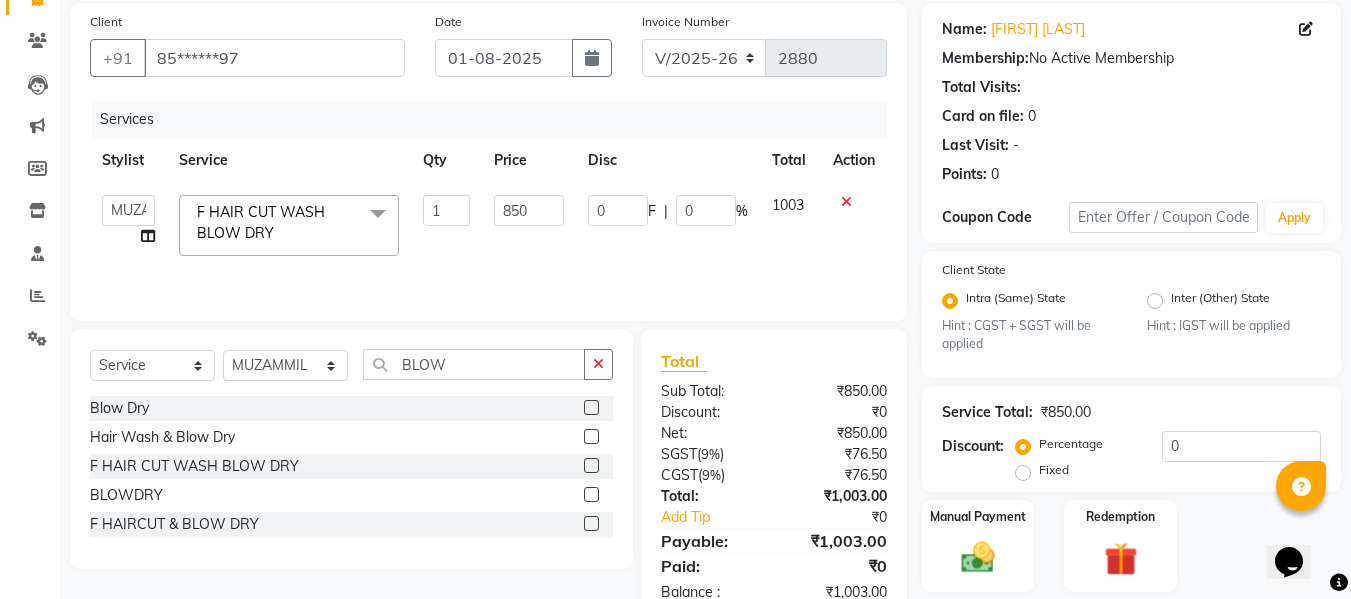 click on "850" 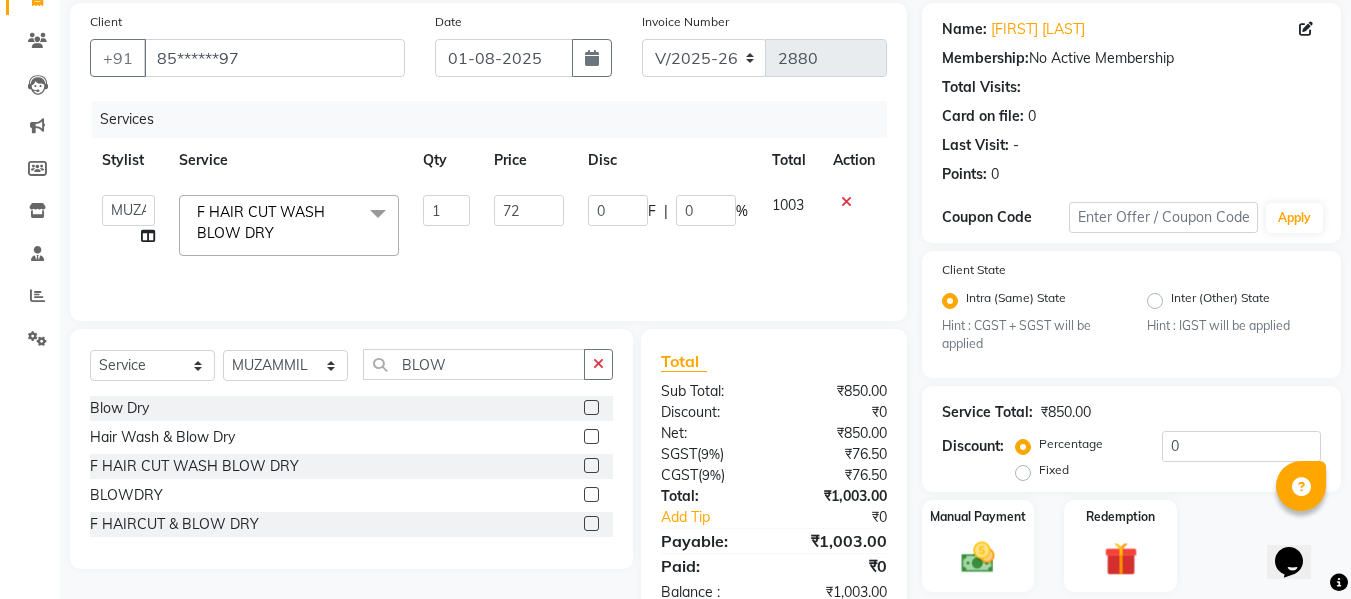type on "721" 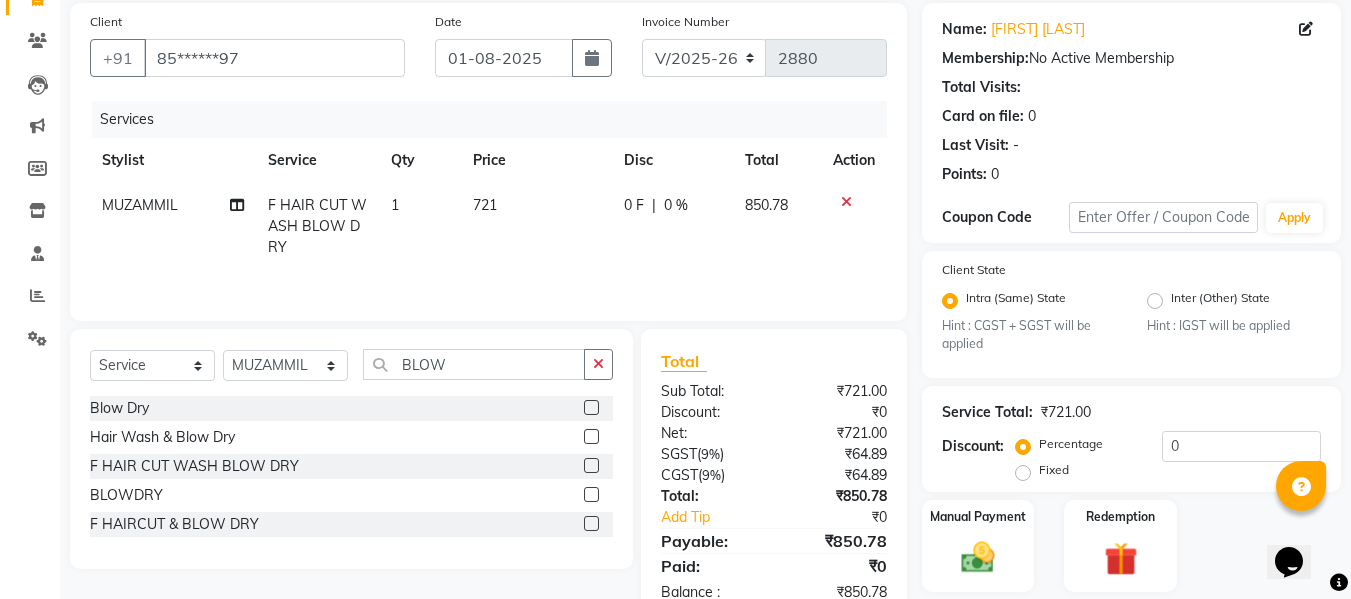 click on "721" 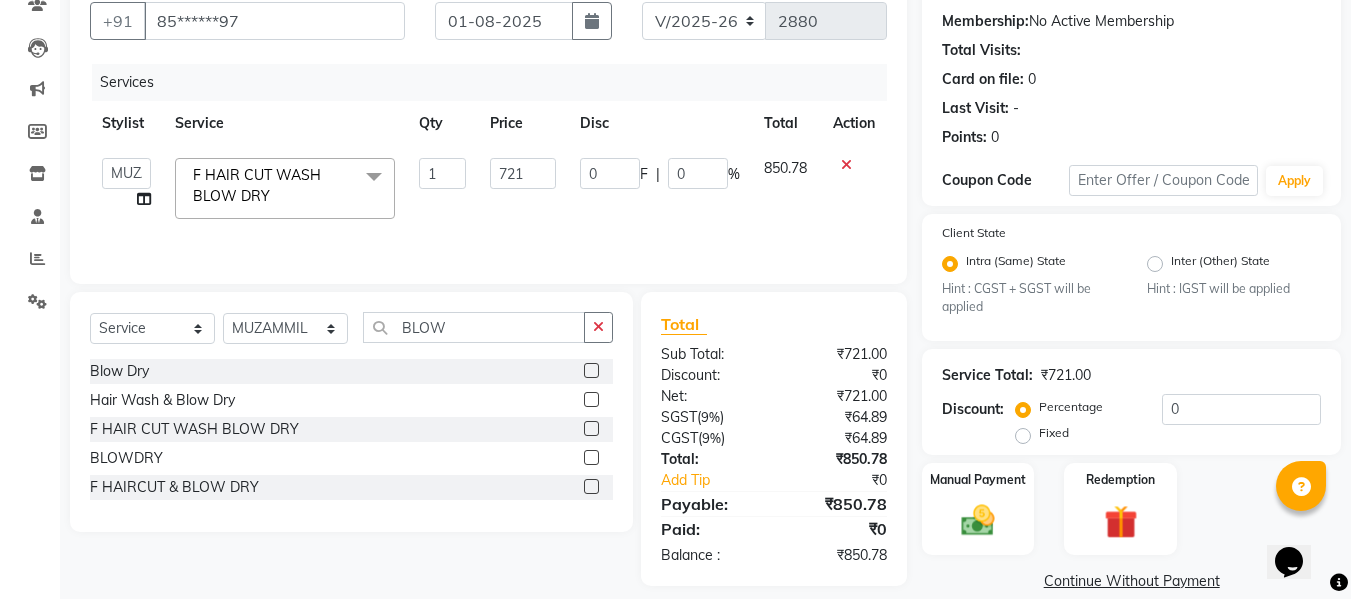 scroll, scrollTop: 211, scrollLeft: 0, axis: vertical 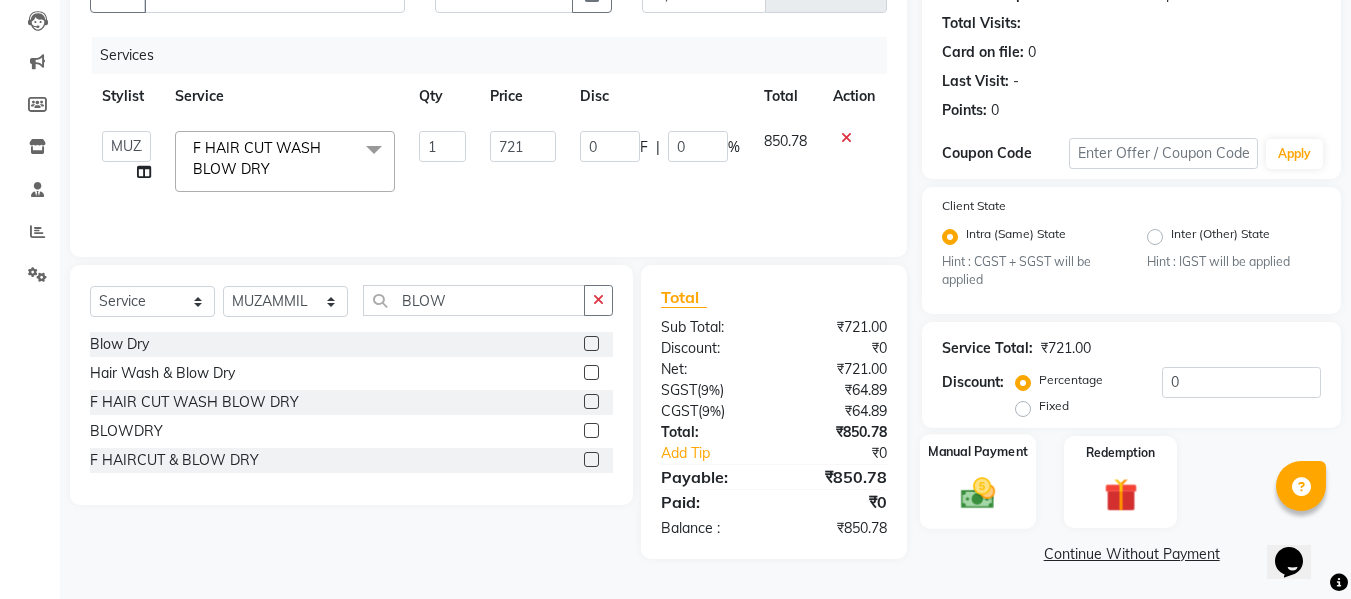 click 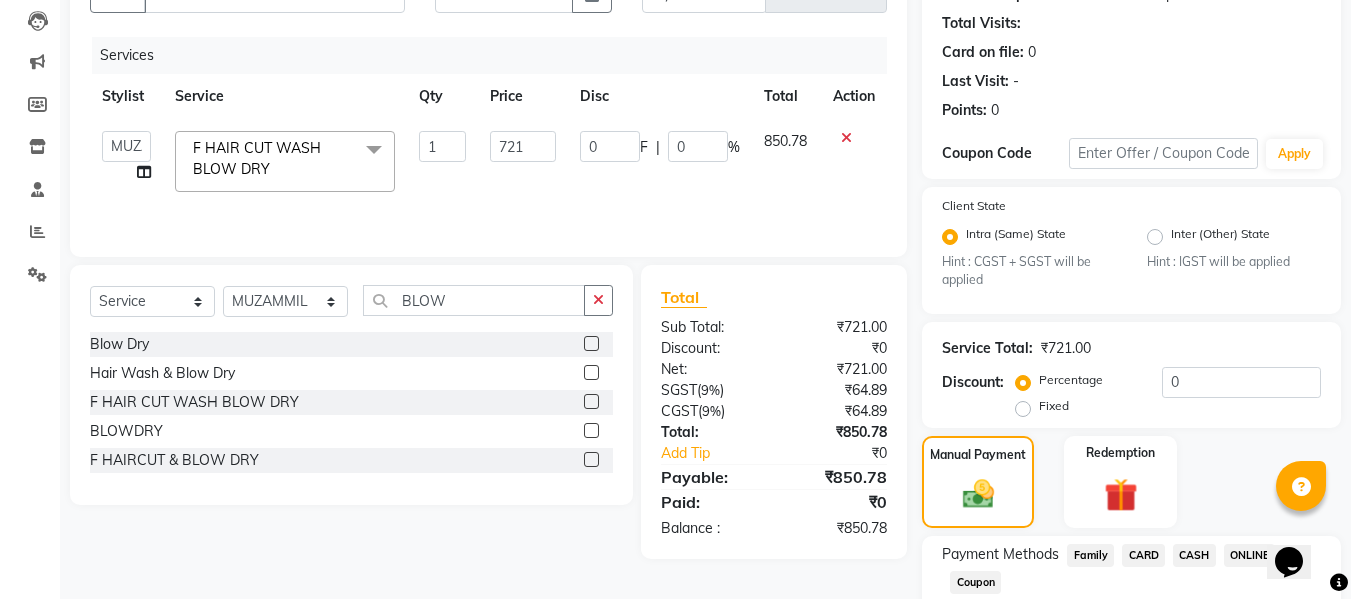 click on "CARD" 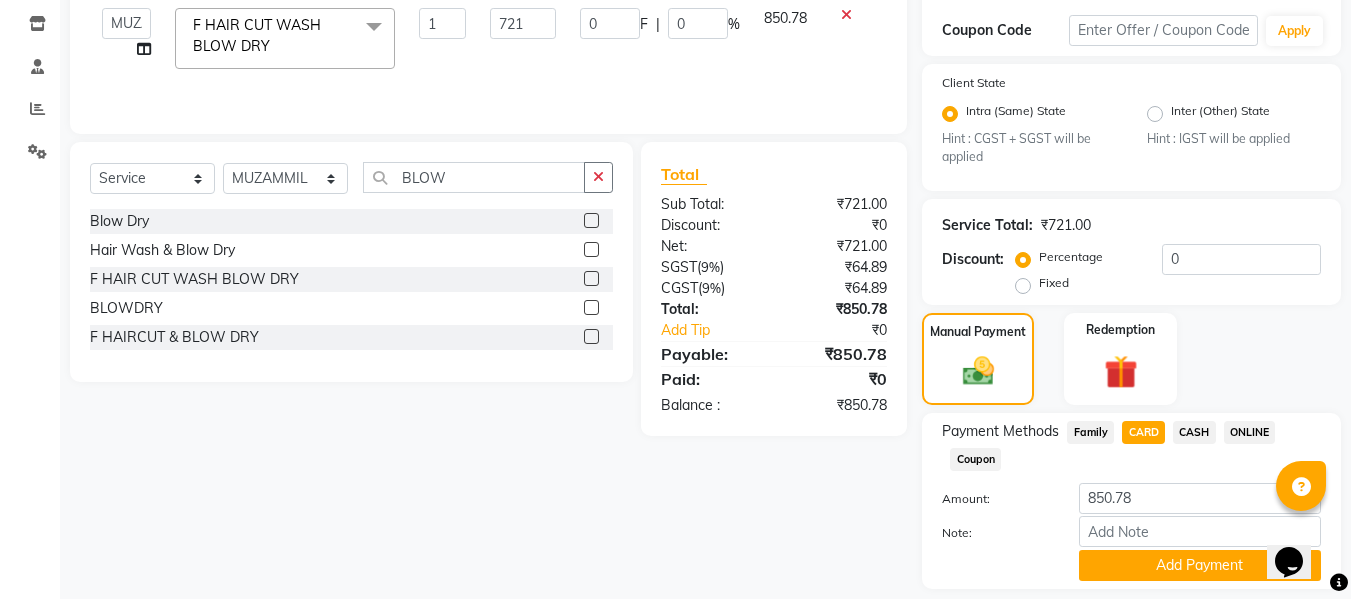scroll, scrollTop: 395, scrollLeft: 0, axis: vertical 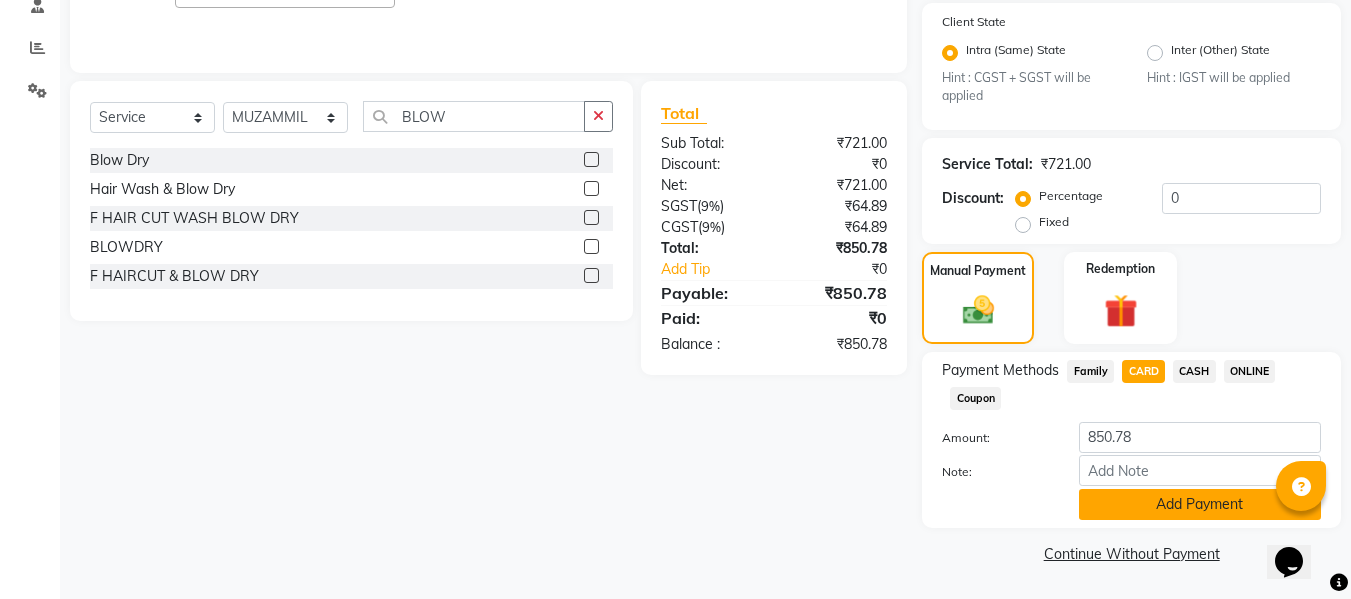 click on "Add Payment" 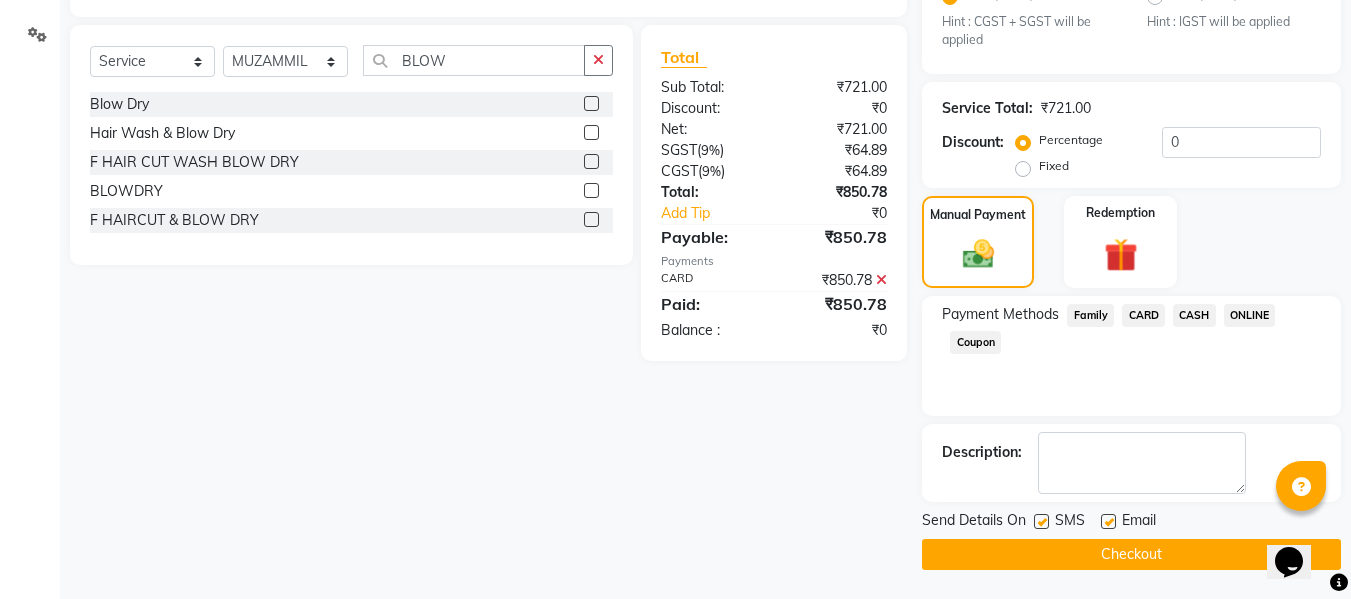 scroll, scrollTop: 452, scrollLeft: 0, axis: vertical 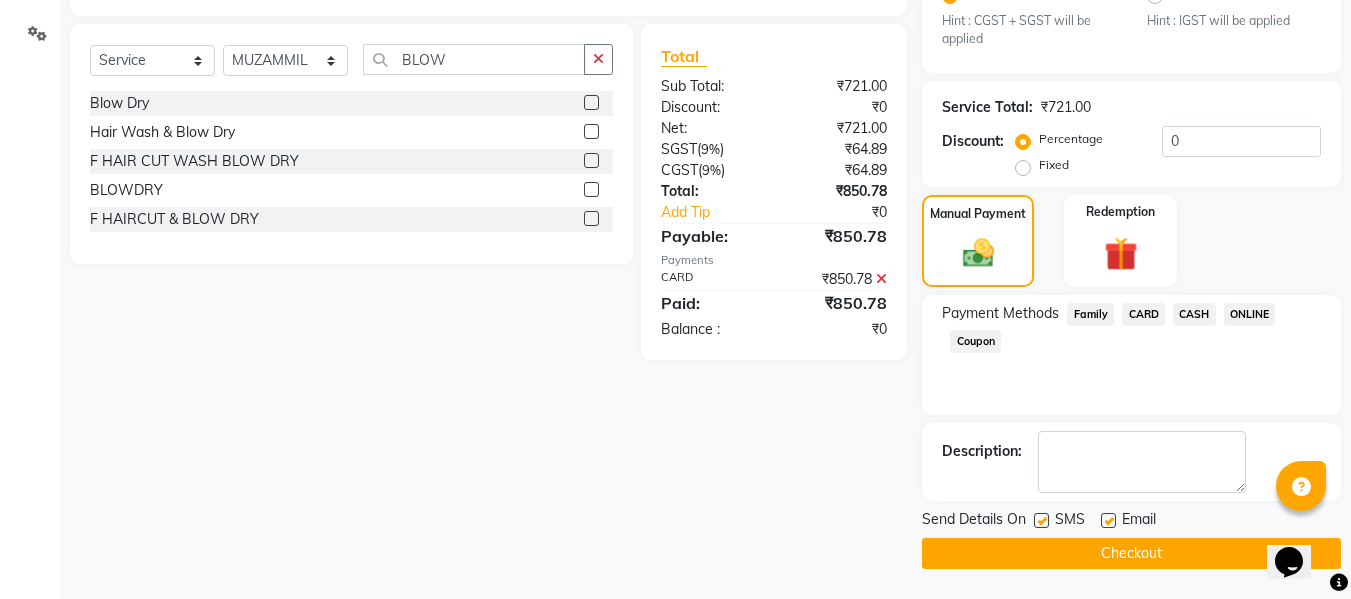 click on "Checkout" 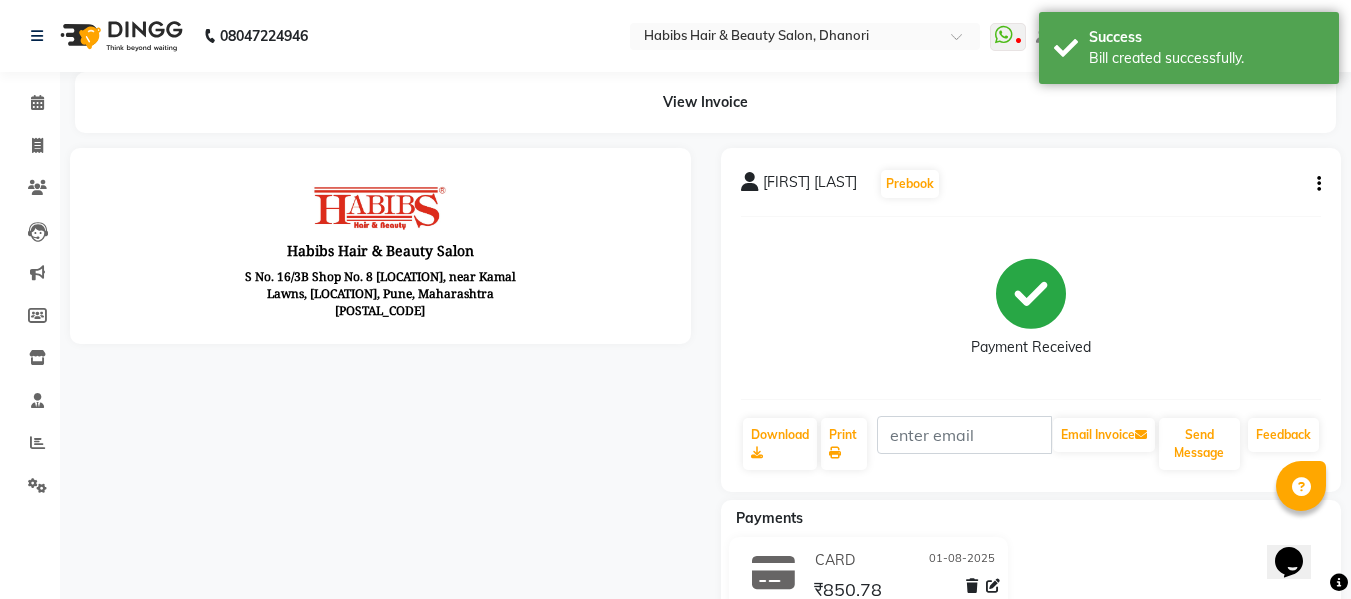 scroll, scrollTop: 0, scrollLeft: 0, axis: both 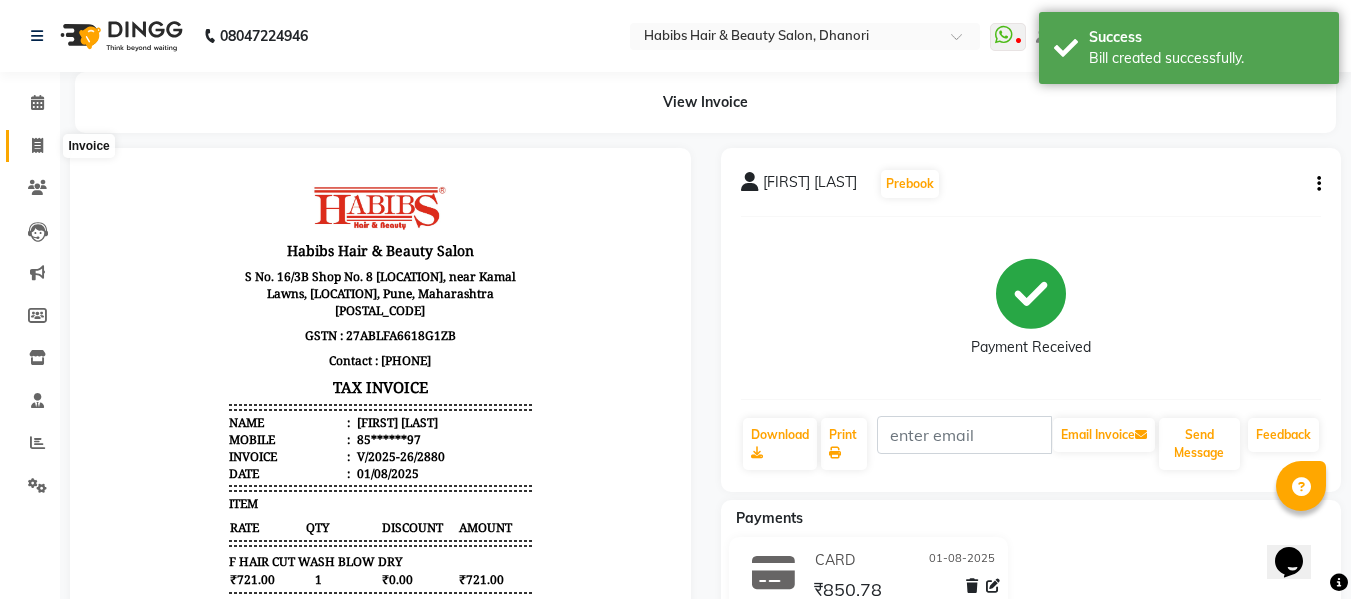 click 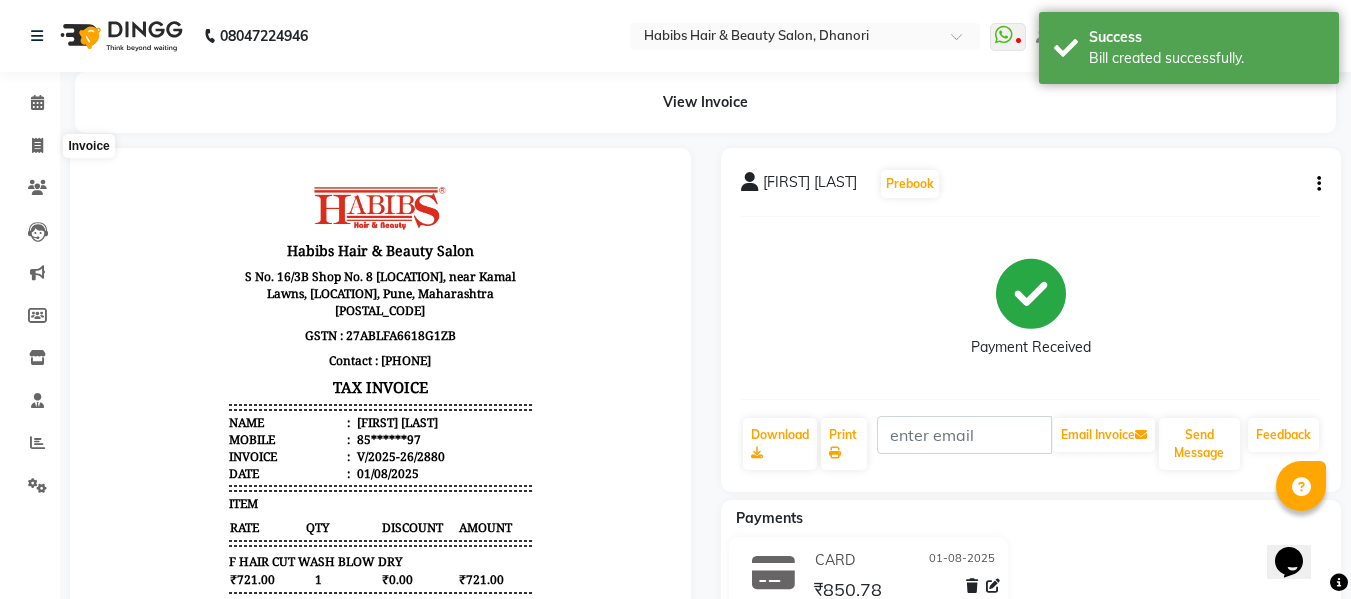 select on "4967" 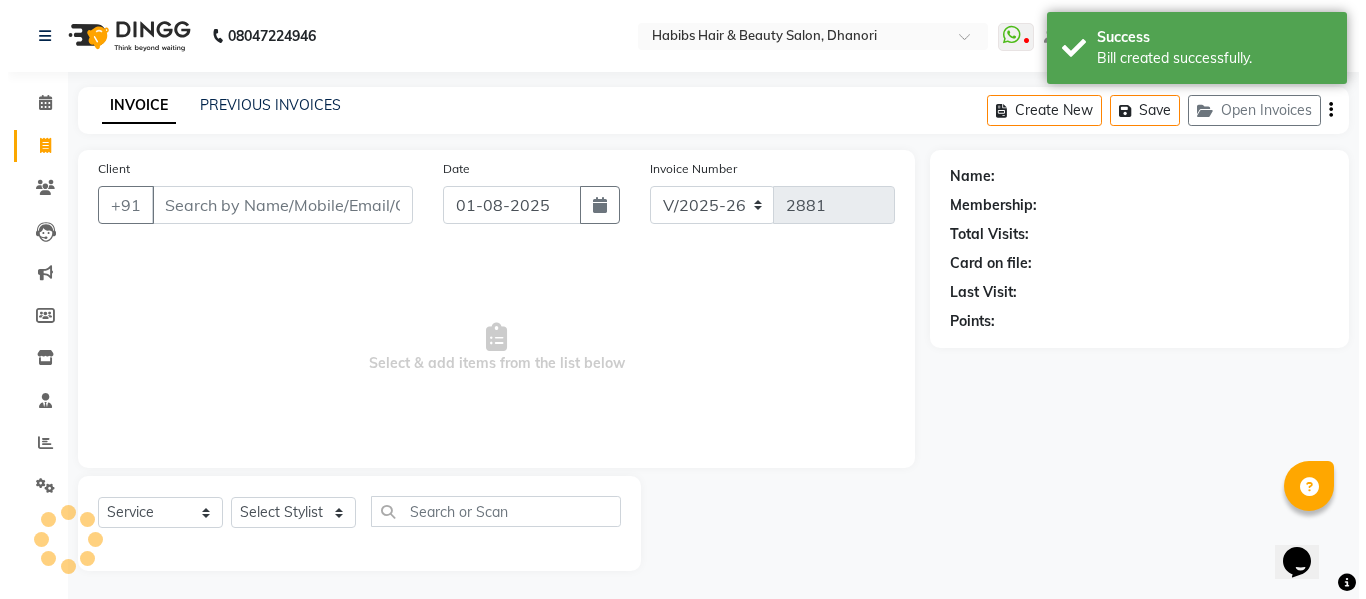 scroll, scrollTop: 2, scrollLeft: 0, axis: vertical 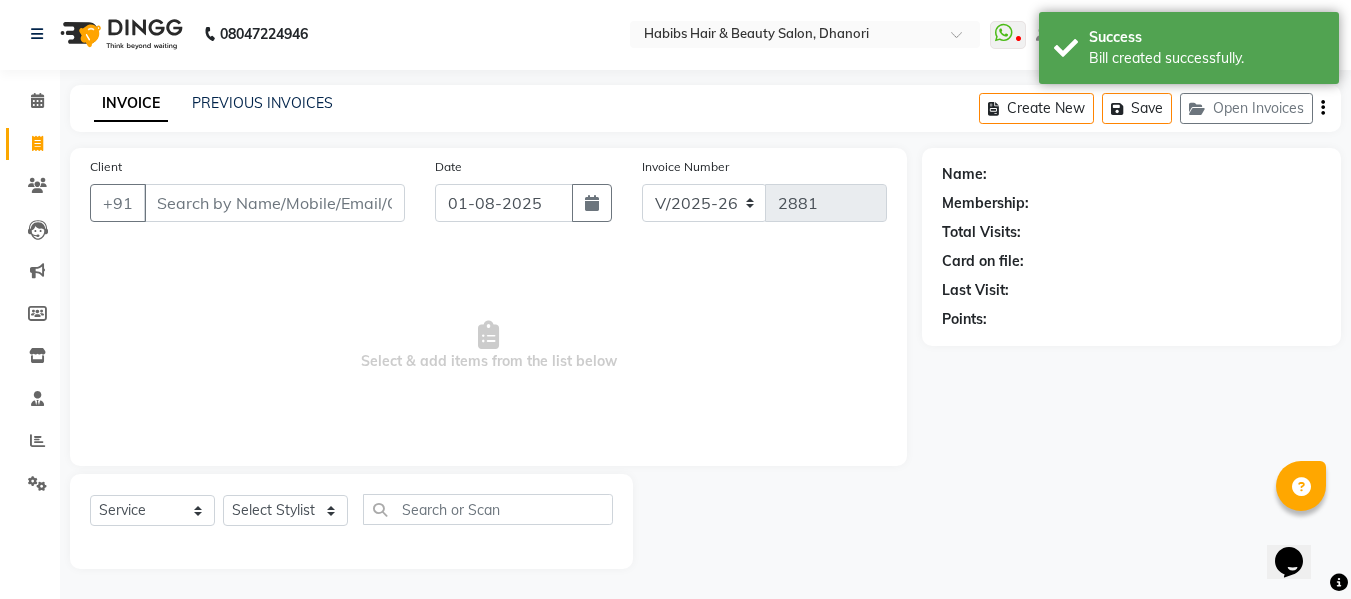 click on "Client" at bounding box center [274, 203] 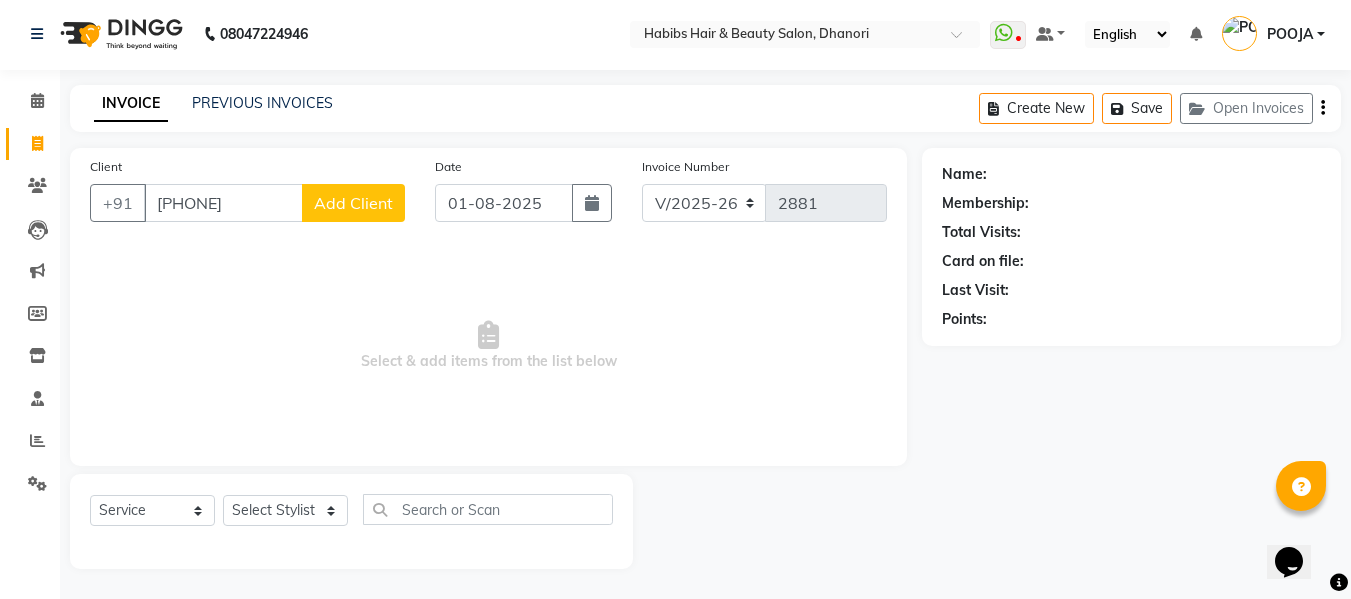 type on "[PHONE]" 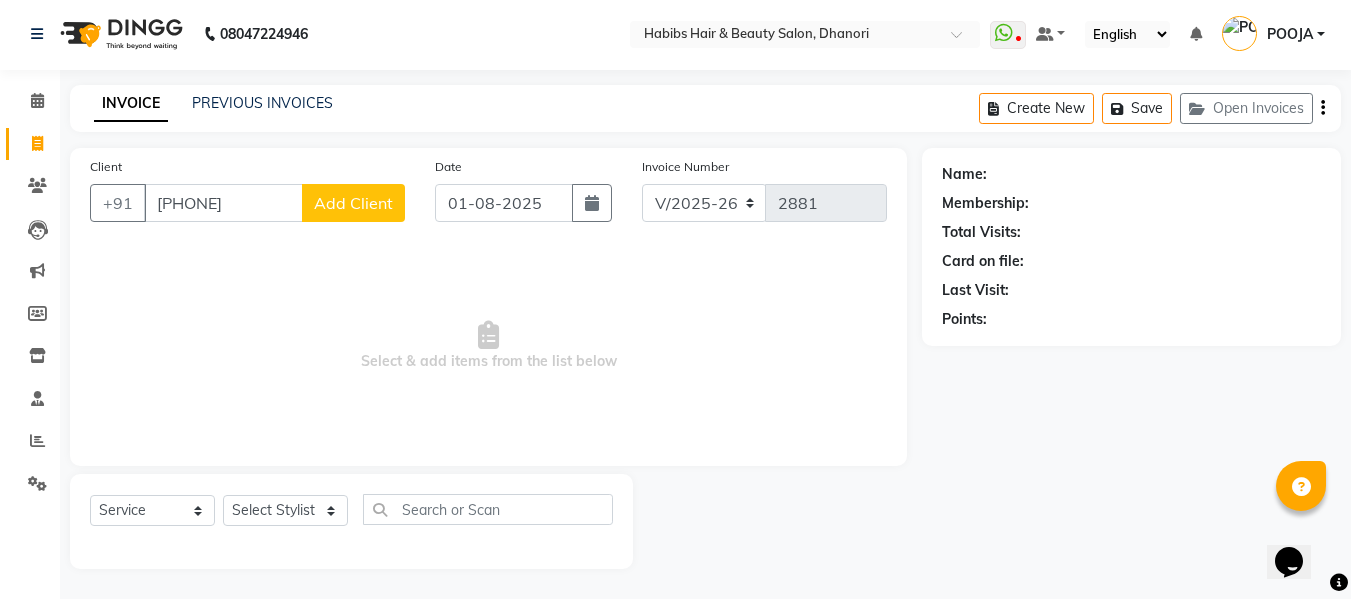 select on "22" 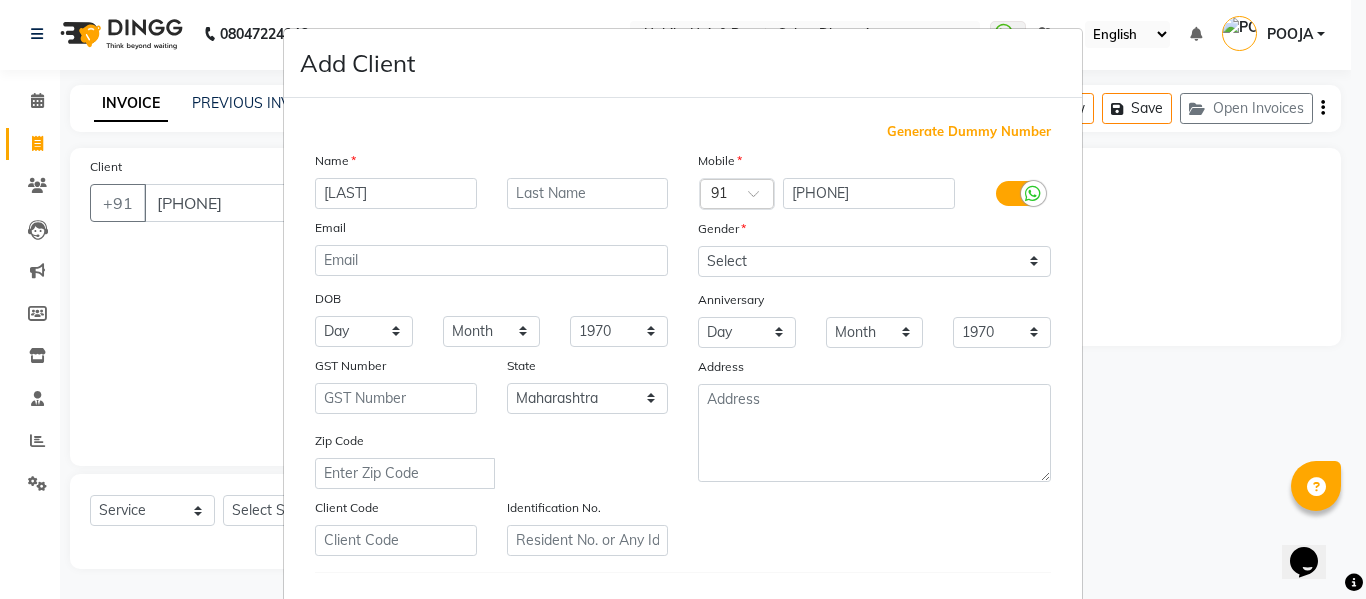 type on "[LAST]" 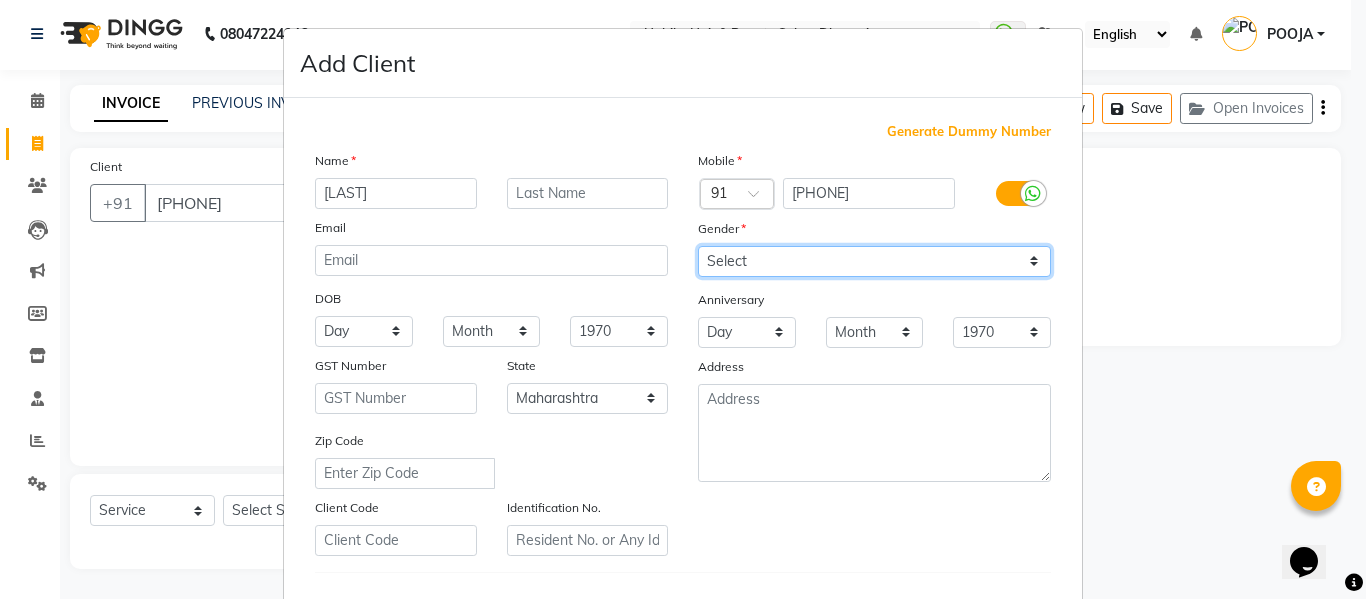 click on "Select Male Female Other Prefer Not To Say" at bounding box center [874, 261] 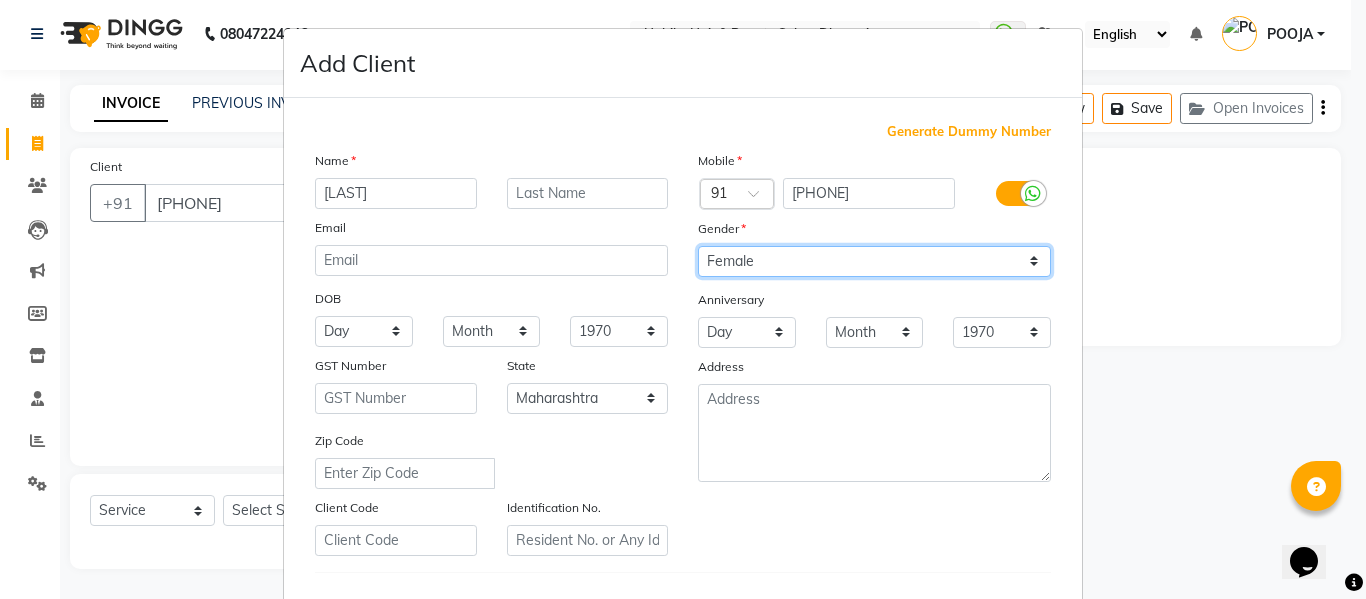 click on "Select Male Female Other Prefer Not To Say" at bounding box center (874, 261) 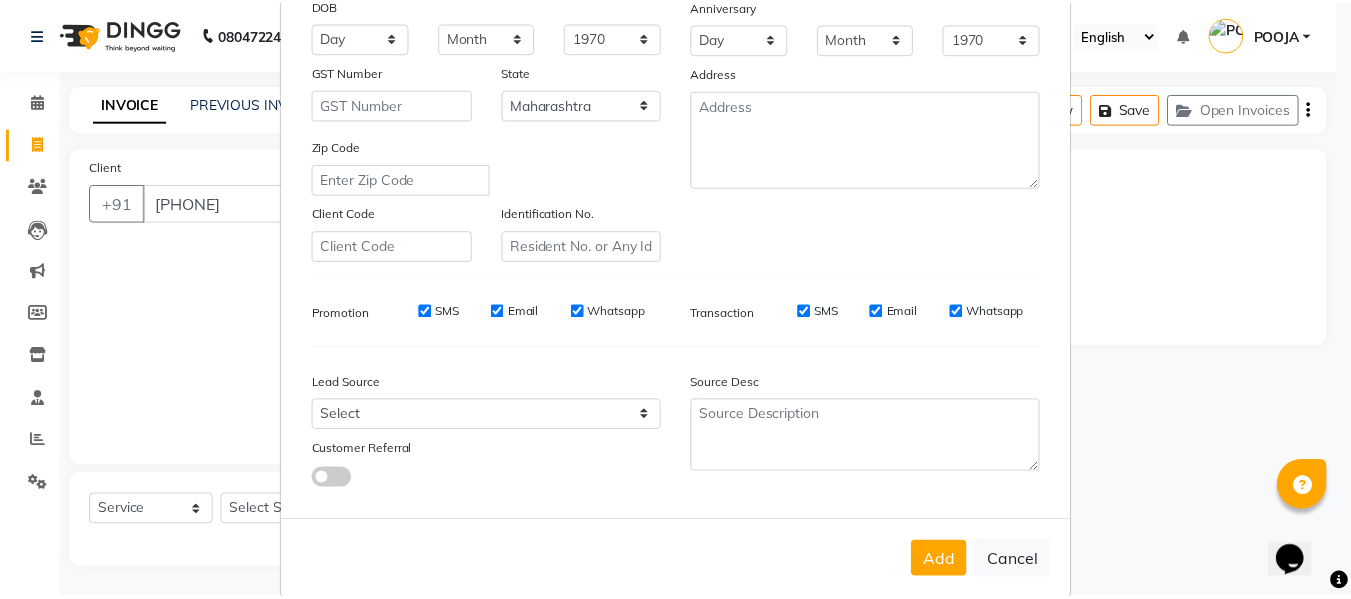 scroll, scrollTop: 324, scrollLeft: 0, axis: vertical 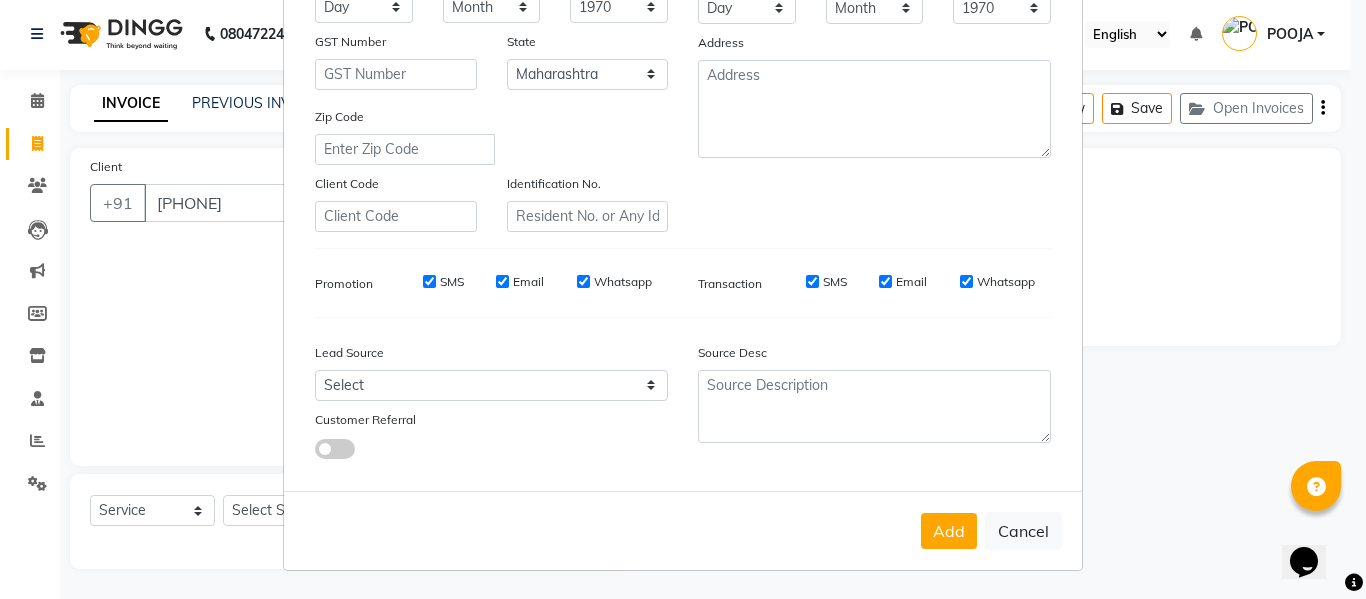 click on "Add   Cancel" at bounding box center [683, 530] 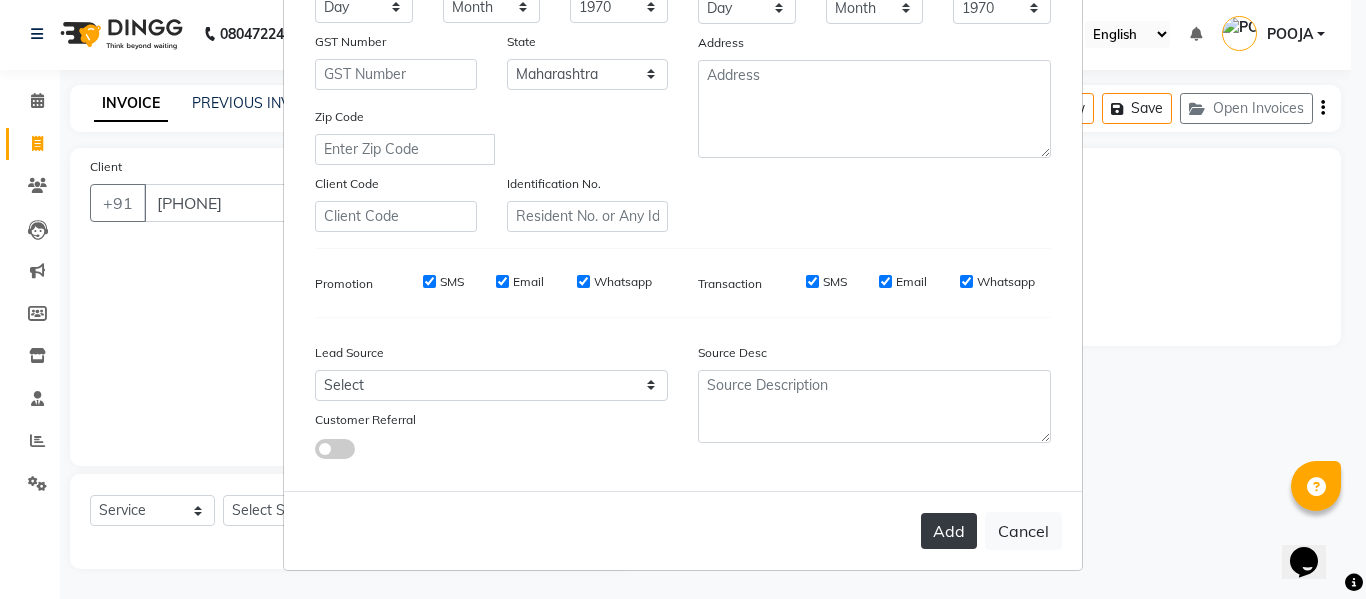 click on "Add" at bounding box center (949, 531) 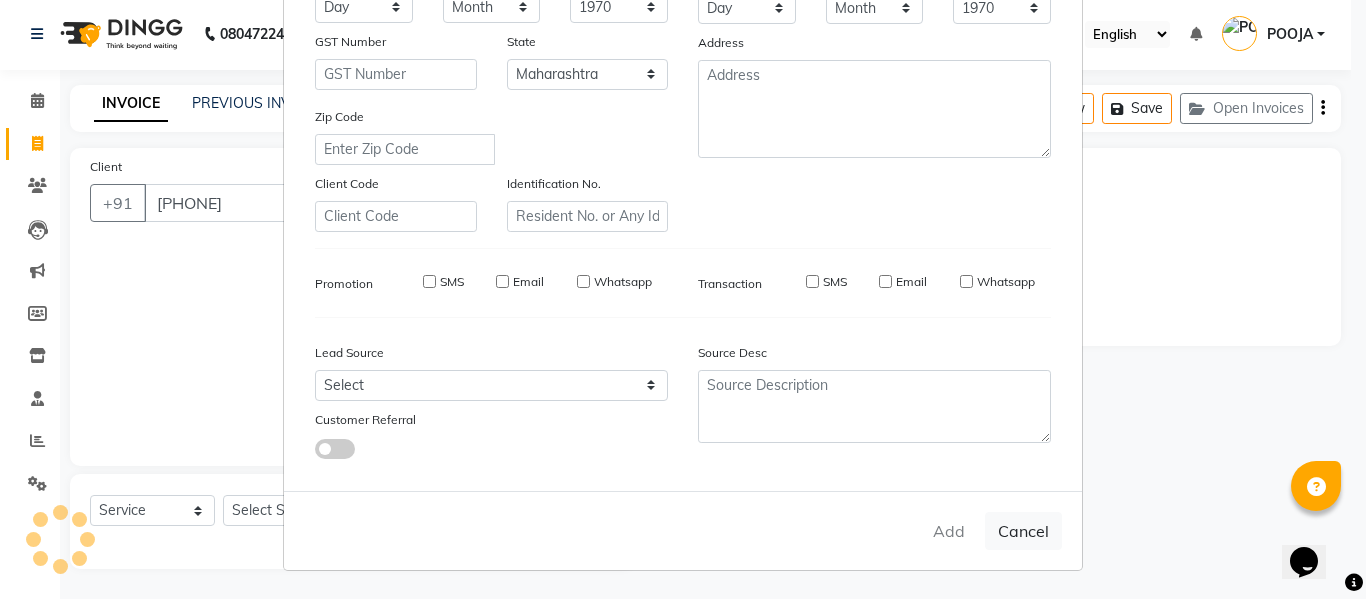 type on "82******72" 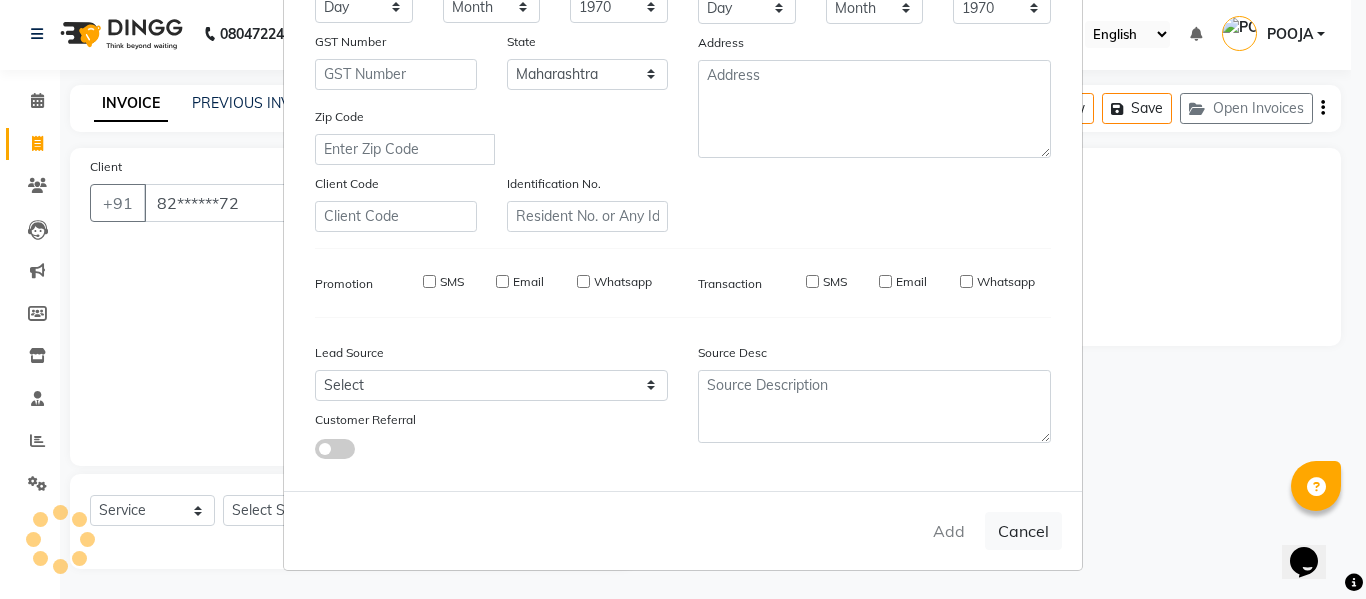 type 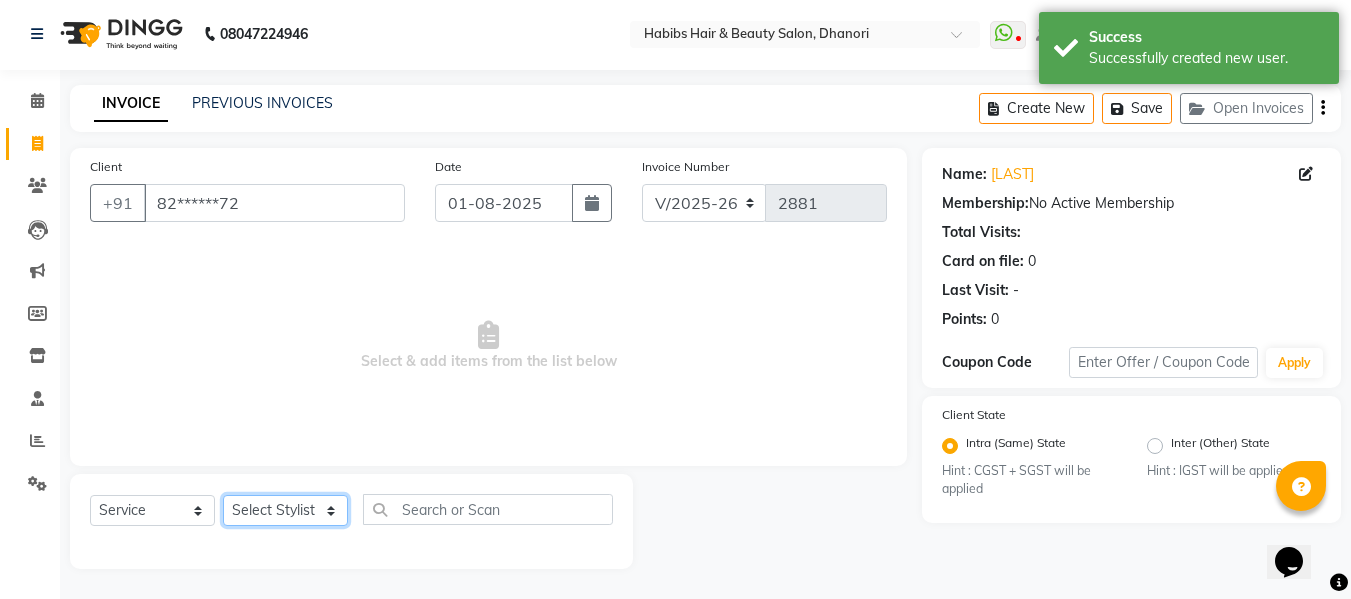 click on "Select Stylist Admin [FIRST] [FIRST] [FIRST] [FIRST] [FIRST] [FIRST] [FIRST] [FIRST] [FIRST] [FIRST] [LAST]" 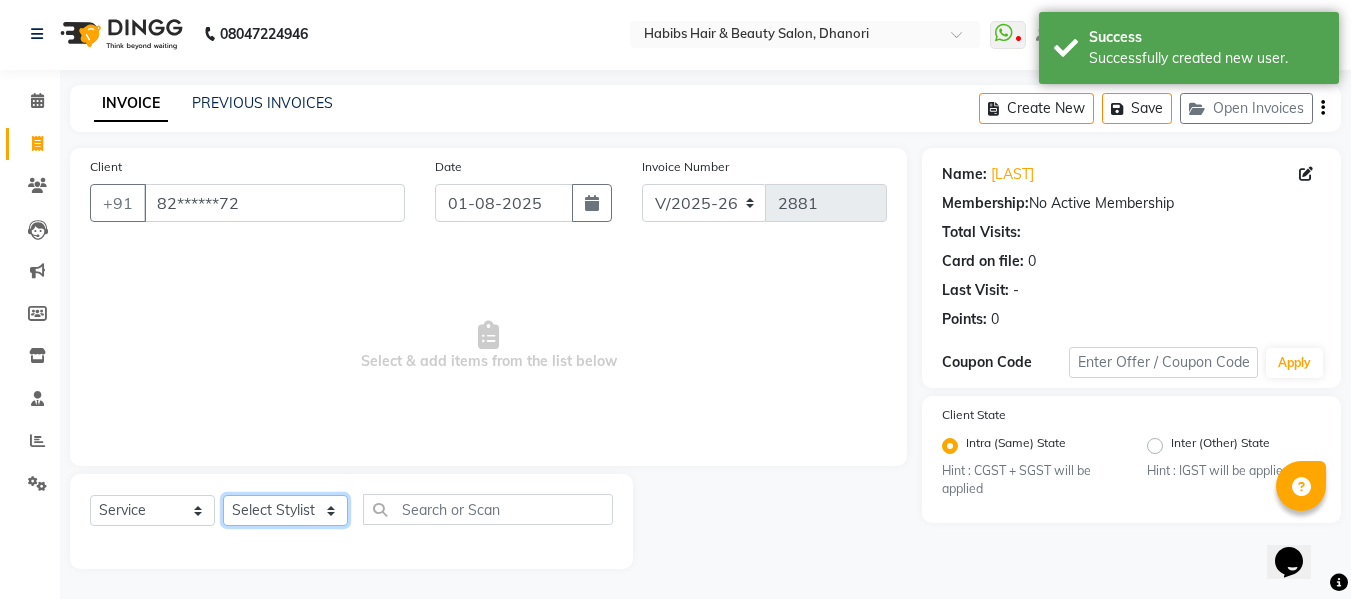 select on "70341" 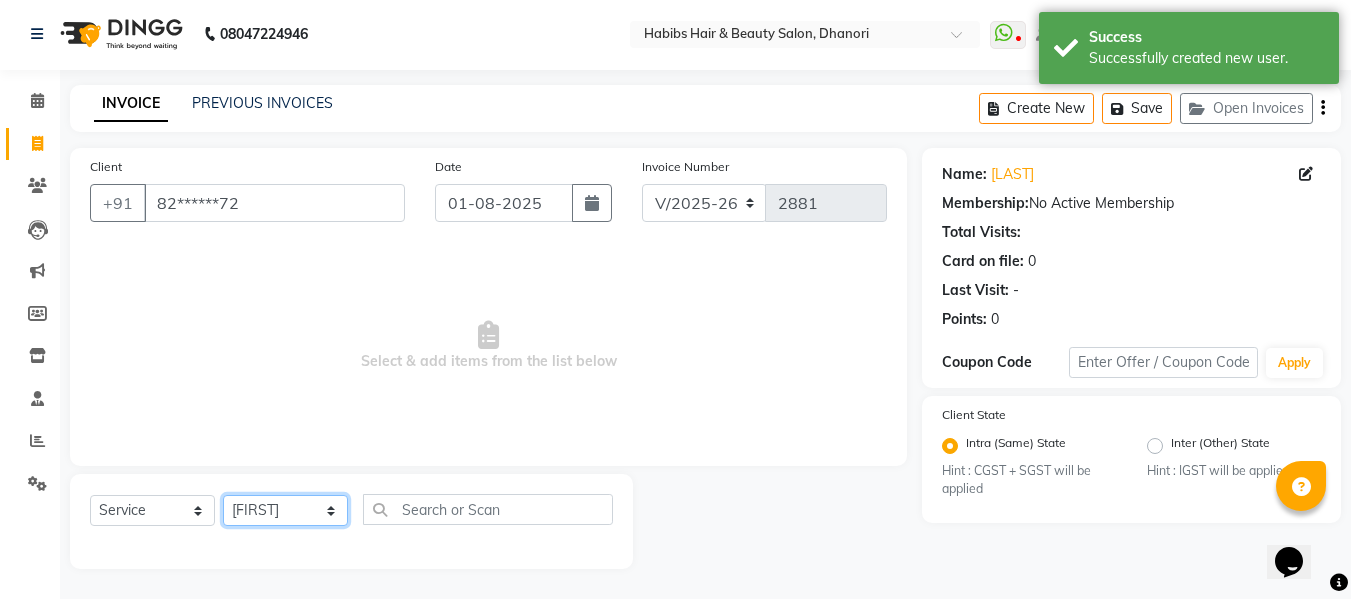 click on "Select Stylist Admin [FIRST] [FIRST] [FIRST] [FIRST] [FIRST] [FIRST] [FIRST] [FIRST] [FIRST] [FIRST] [LAST]" 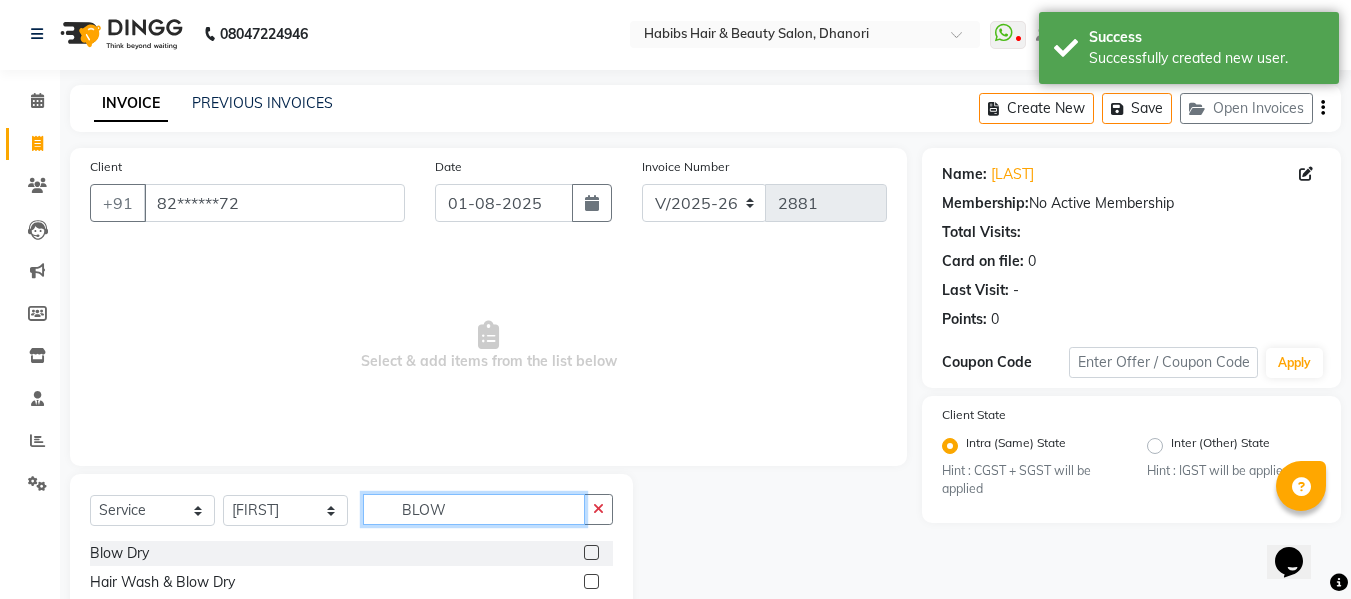 scroll, scrollTop: 147, scrollLeft: 0, axis: vertical 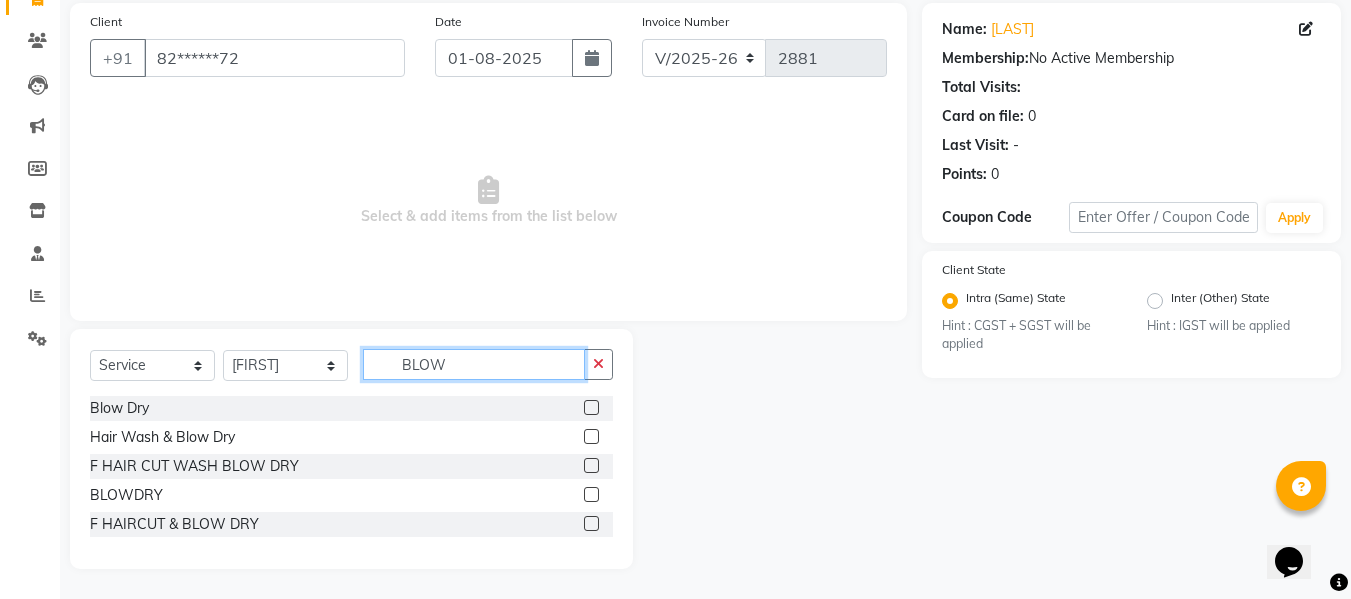 type on "BLOW" 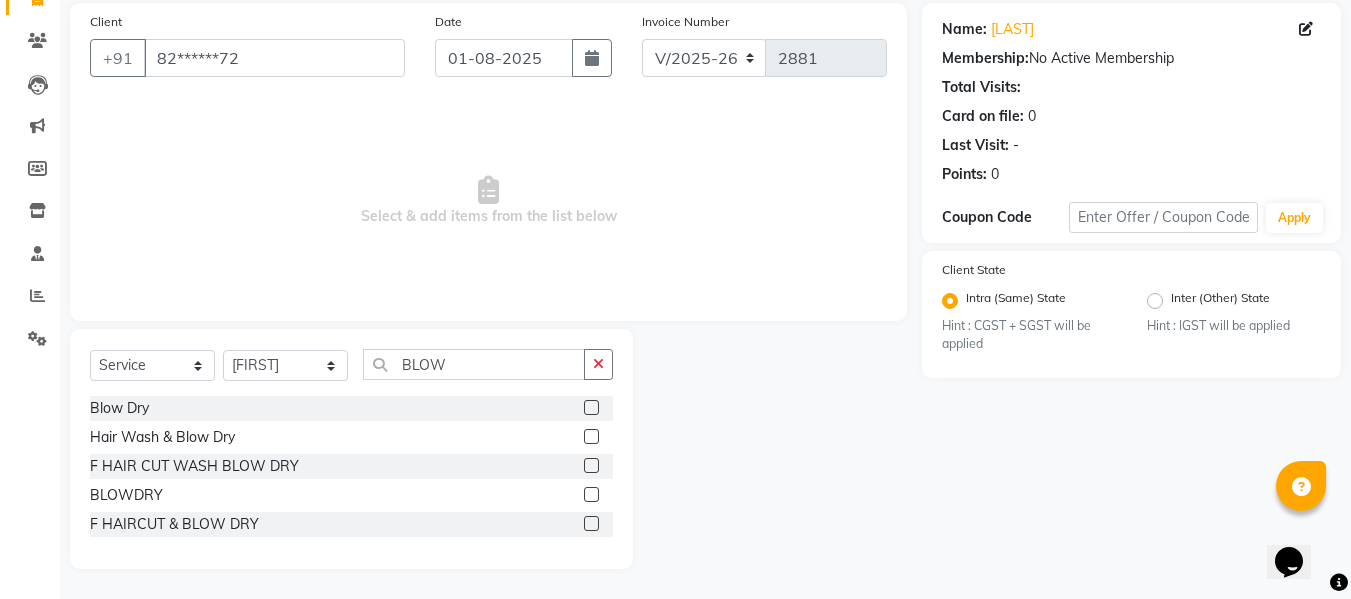 click 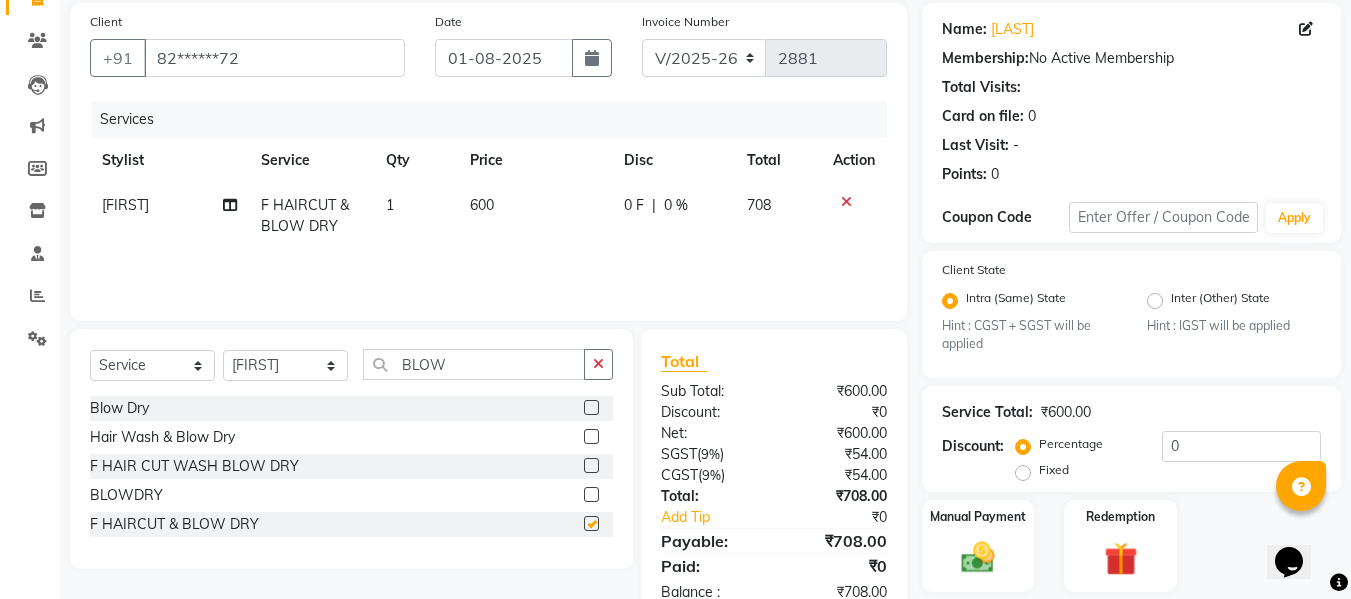 checkbox on "false" 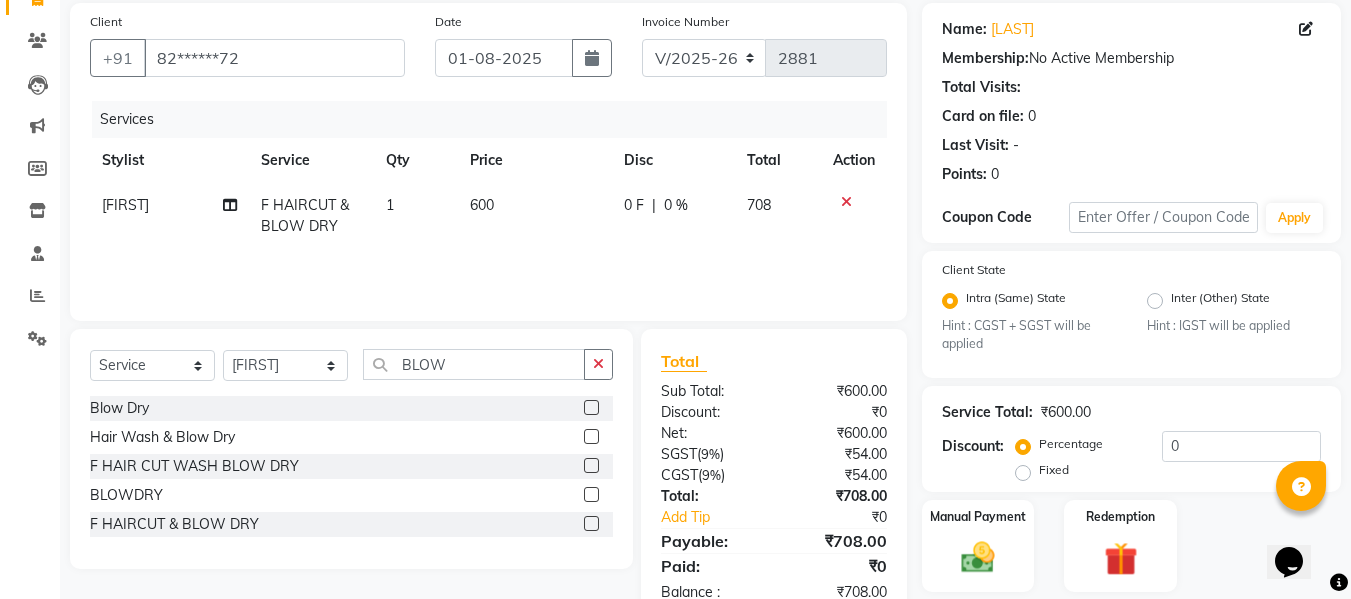 click on "600" 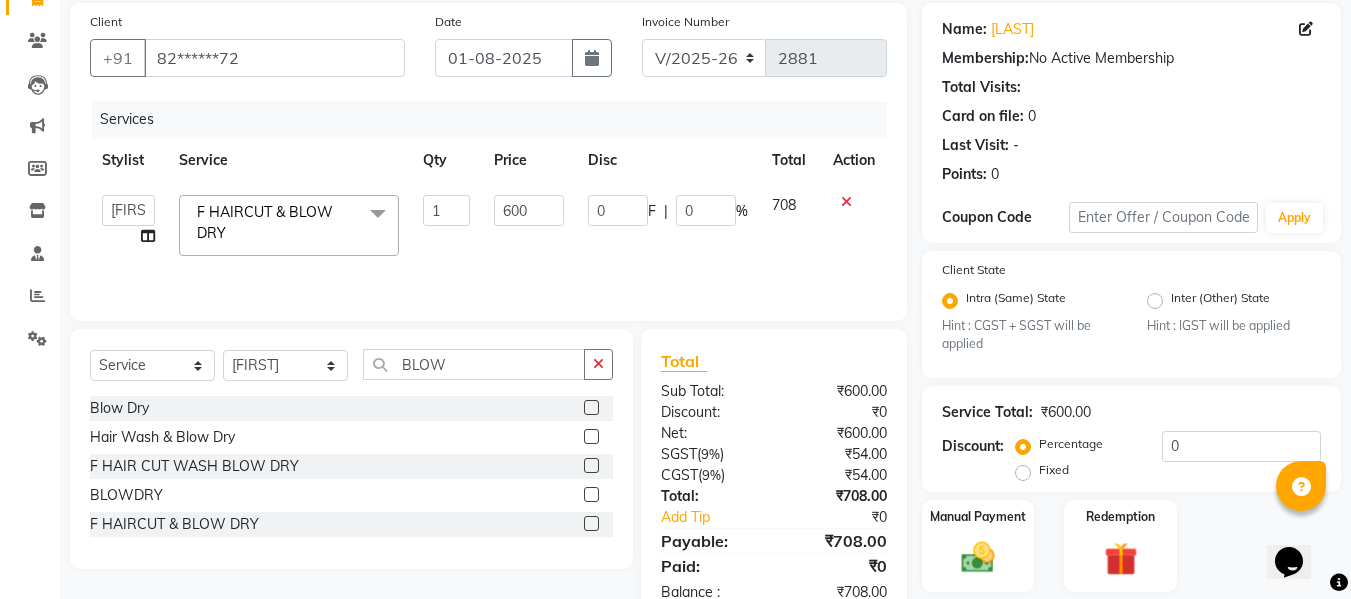 click on "600" 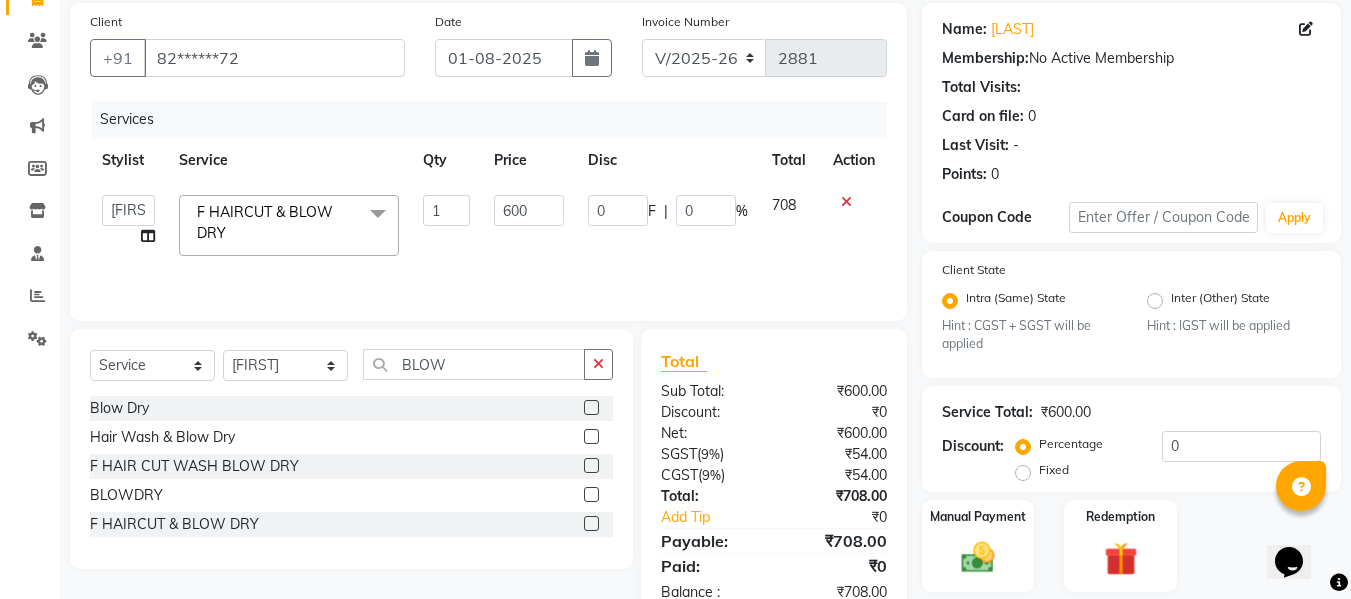click on "600" 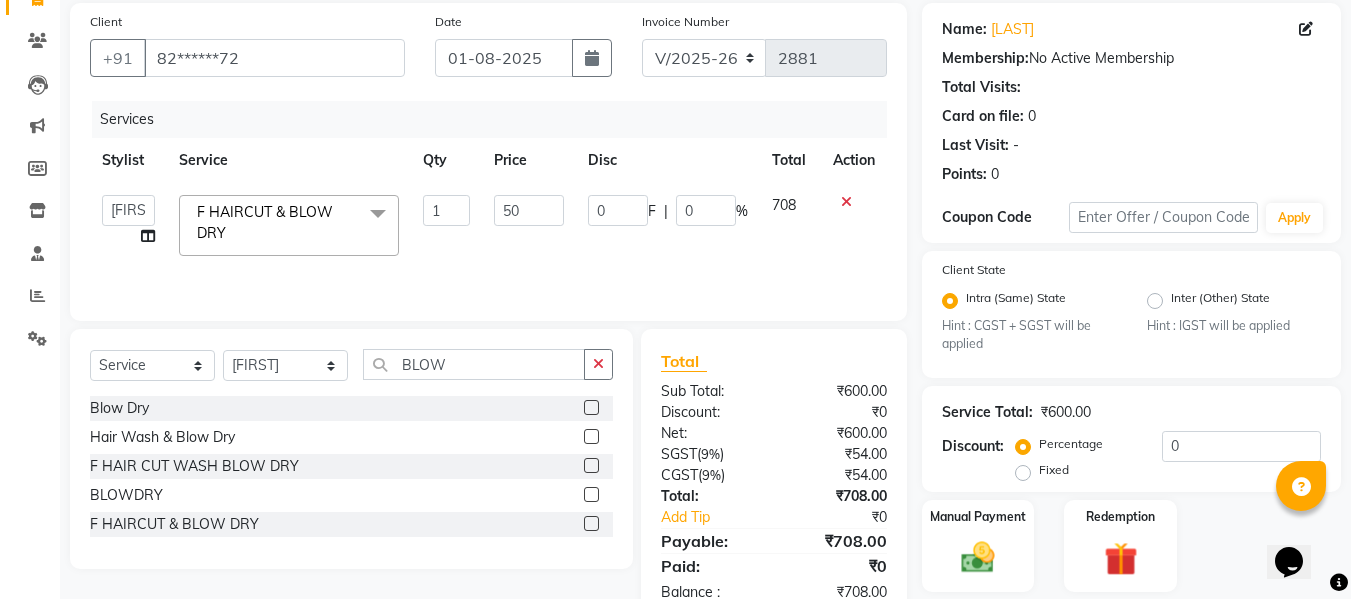 type on "509" 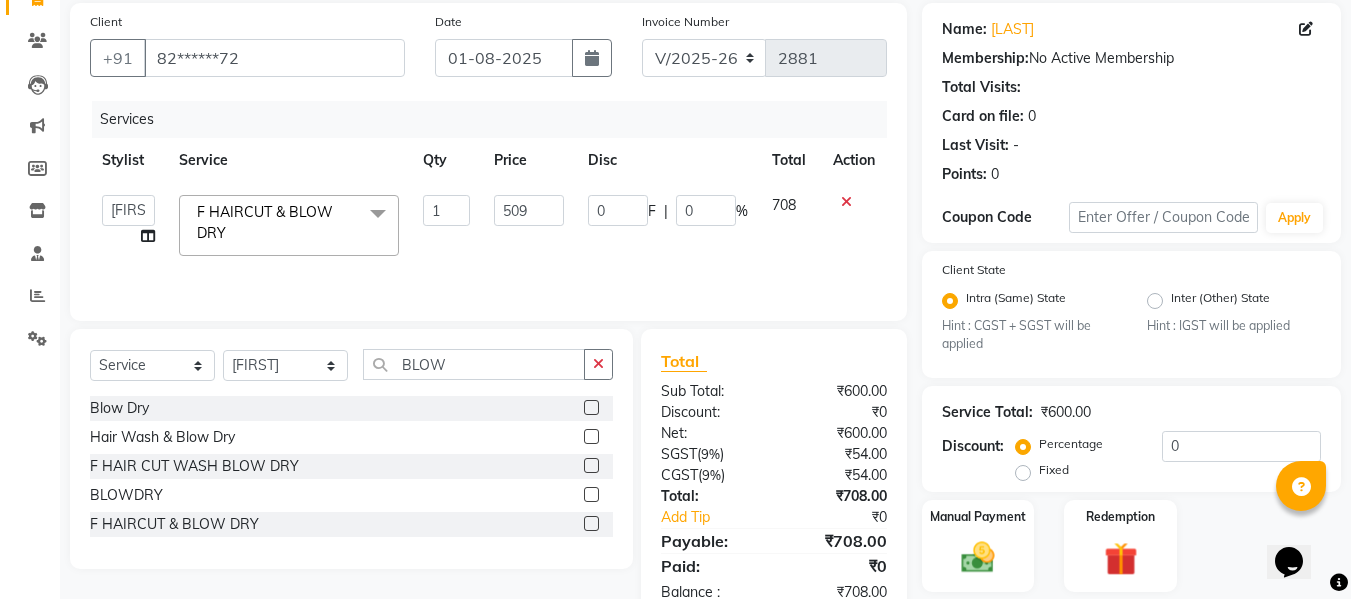 click on "509" 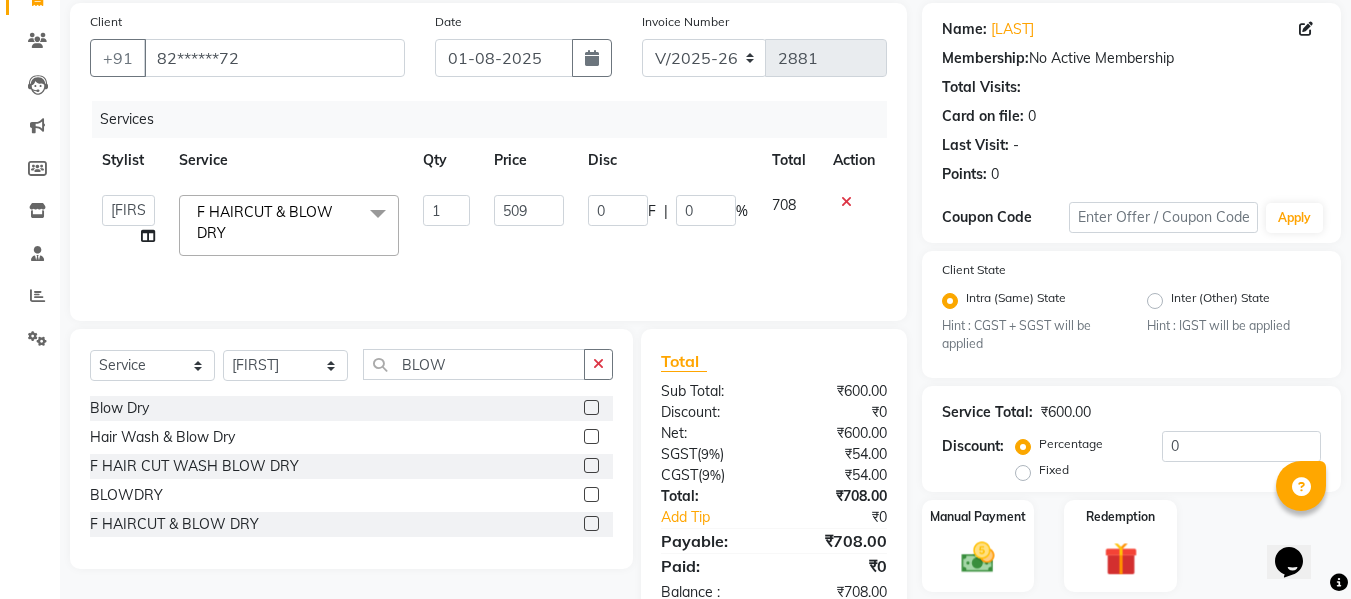 select on "70341" 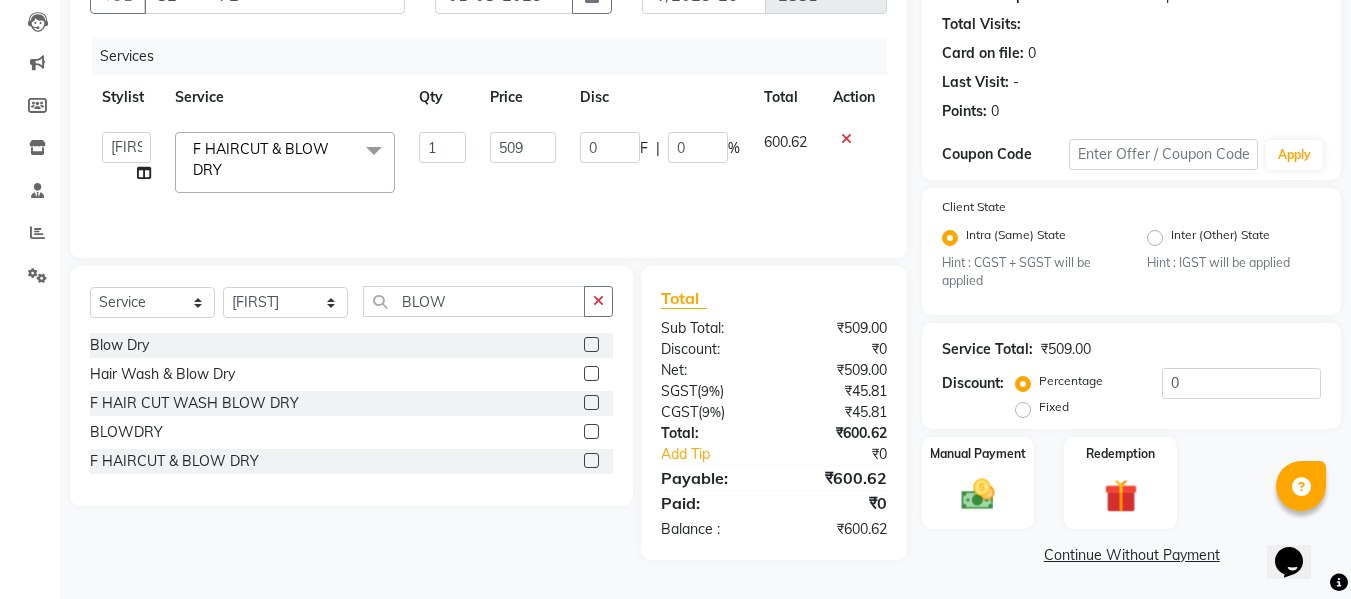 scroll, scrollTop: 211, scrollLeft: 0, axis: vertical 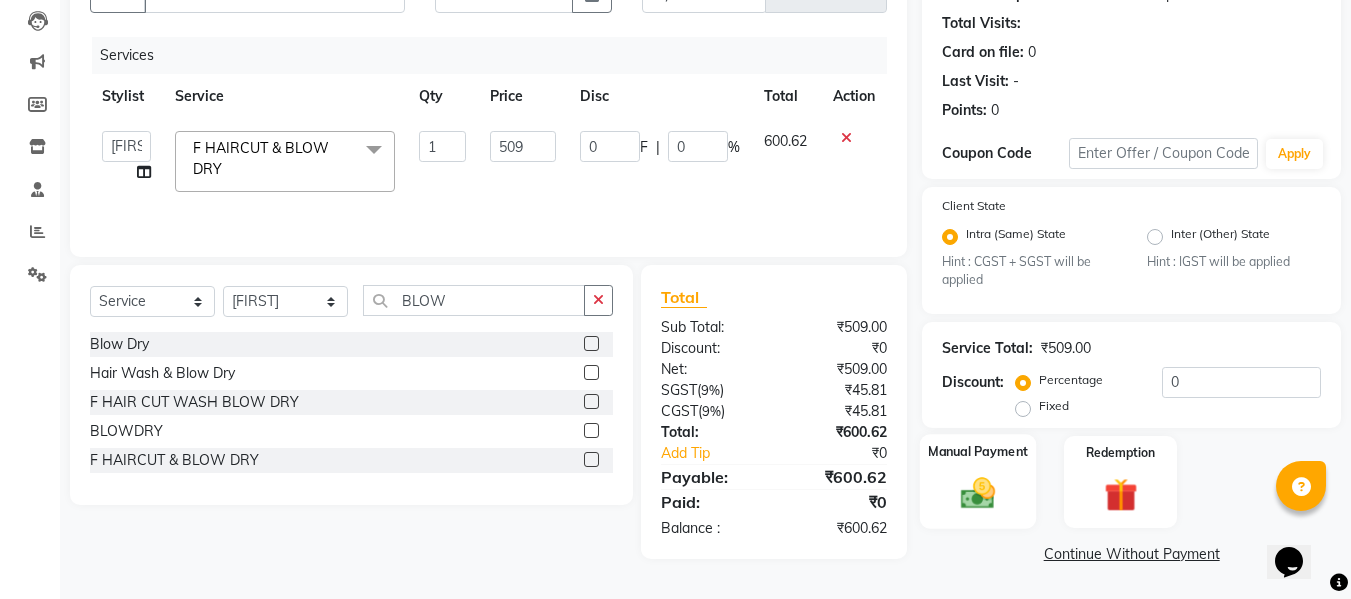 click on "Manual Payment" 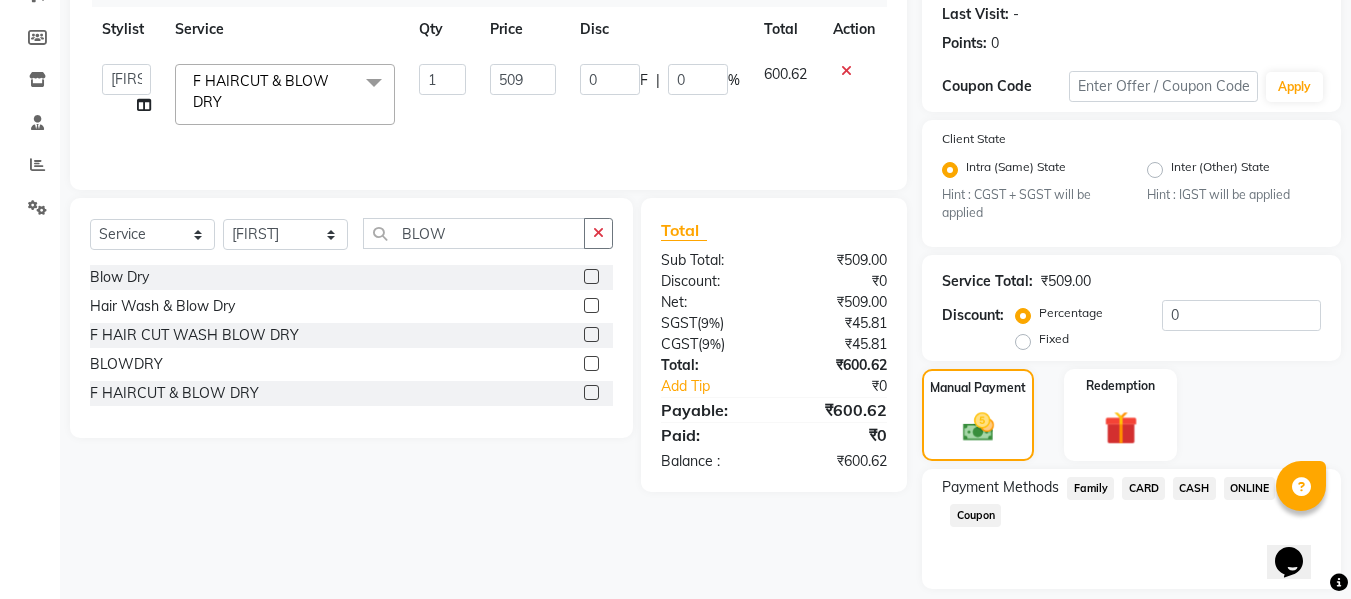 scroll, scrollTop: 339, scrollLeft: 0, axis: vertical 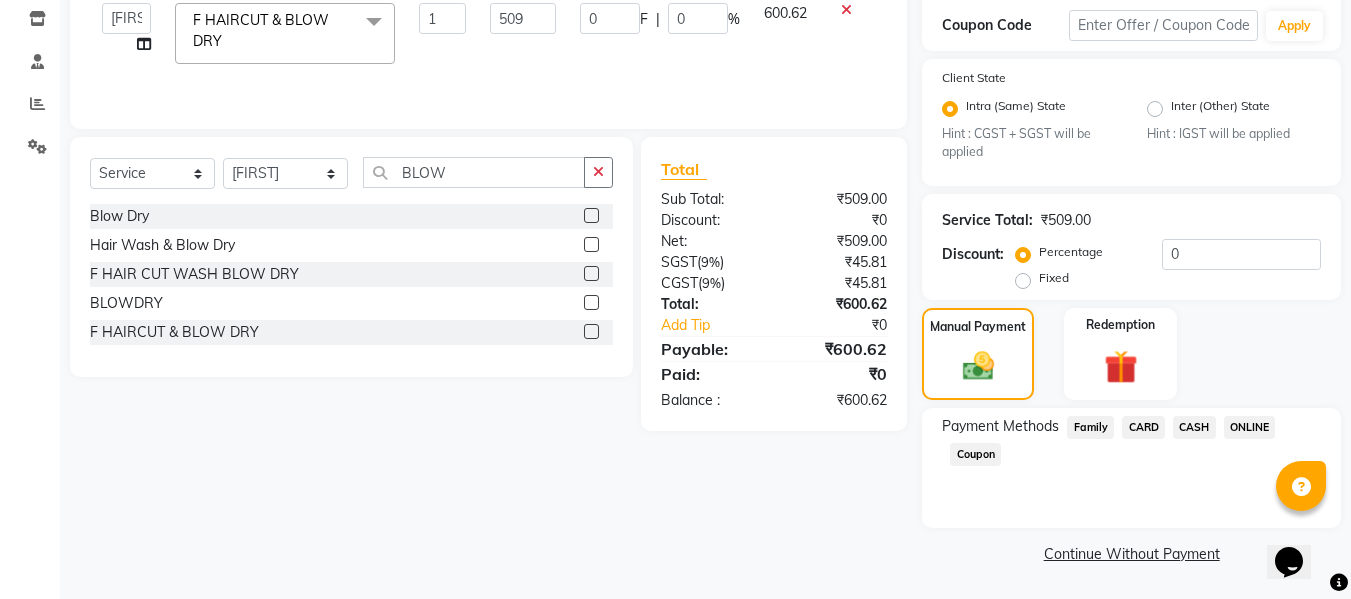 click on "ONLINE" 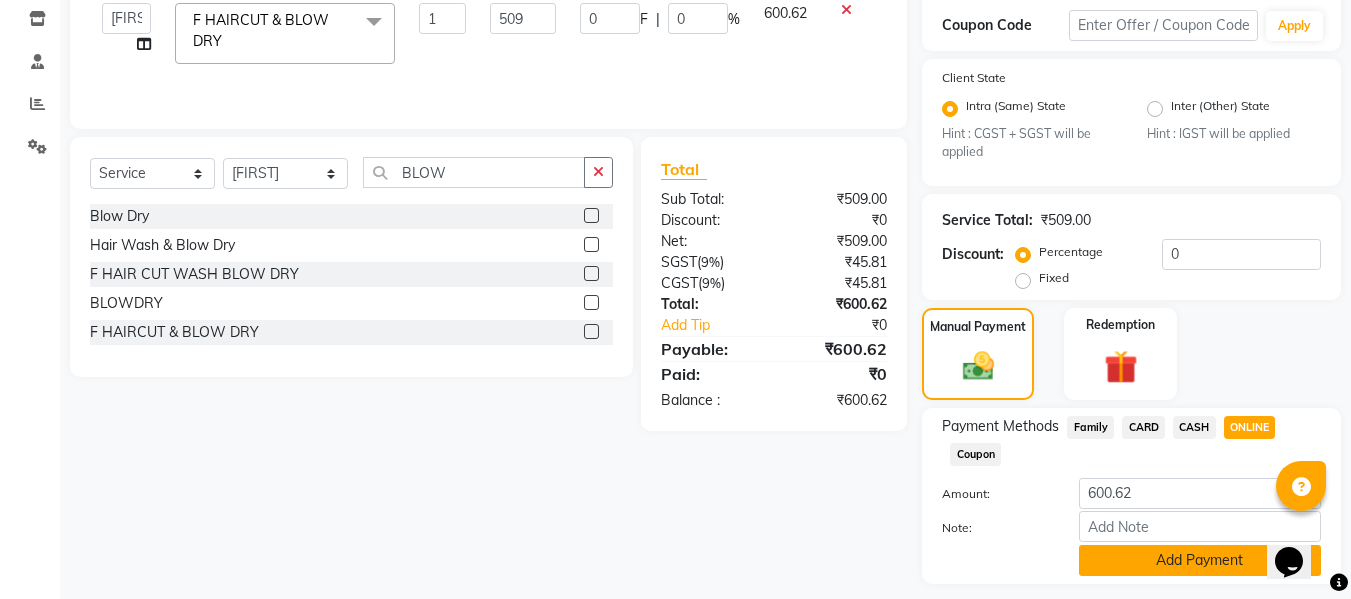 click on "Add Payment" 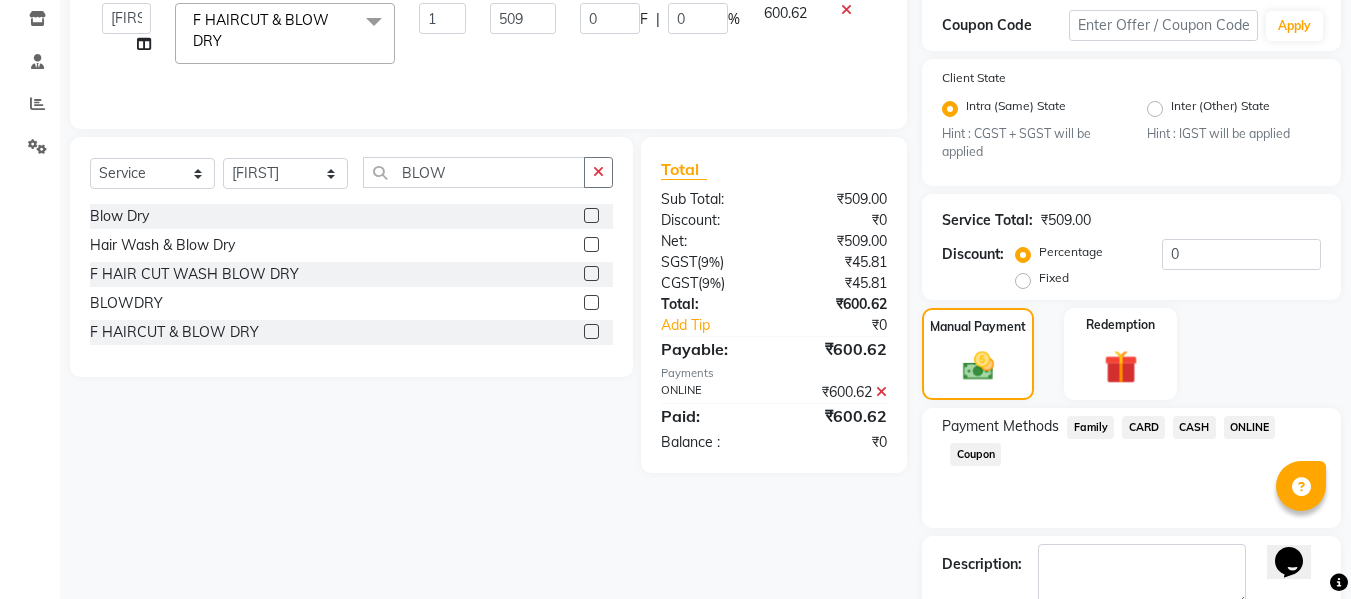 scroll, scrollTop: 452, scrollLeft: 0, axis: vertical 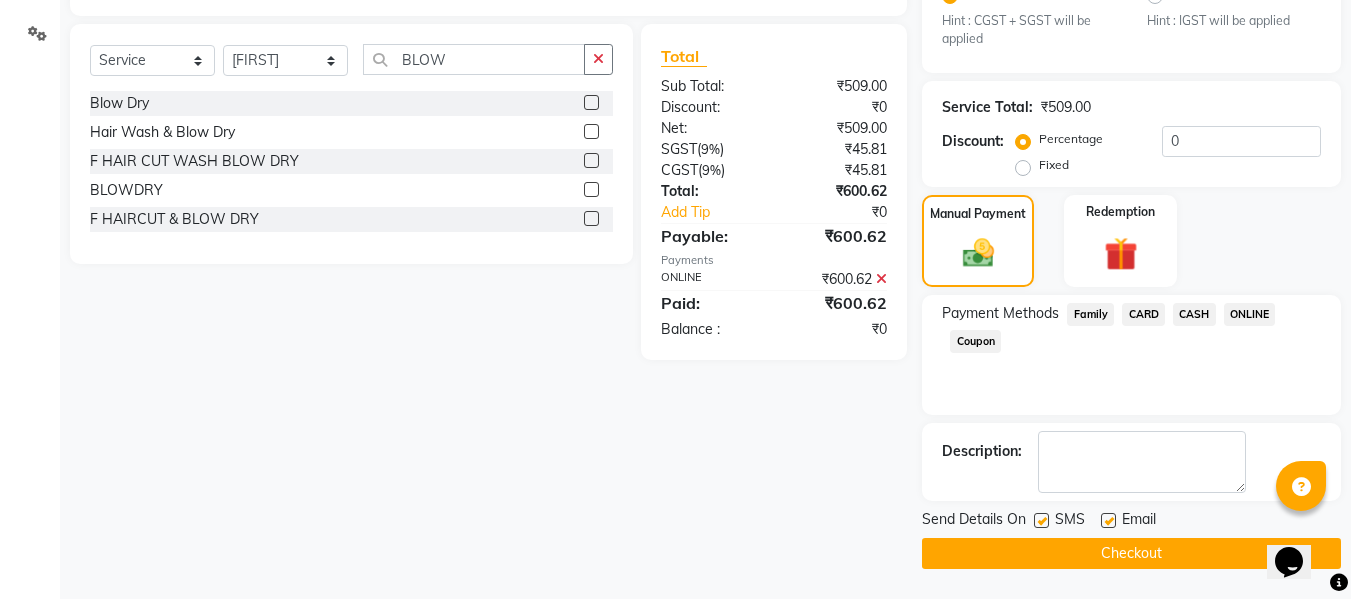 click on "Checkout" 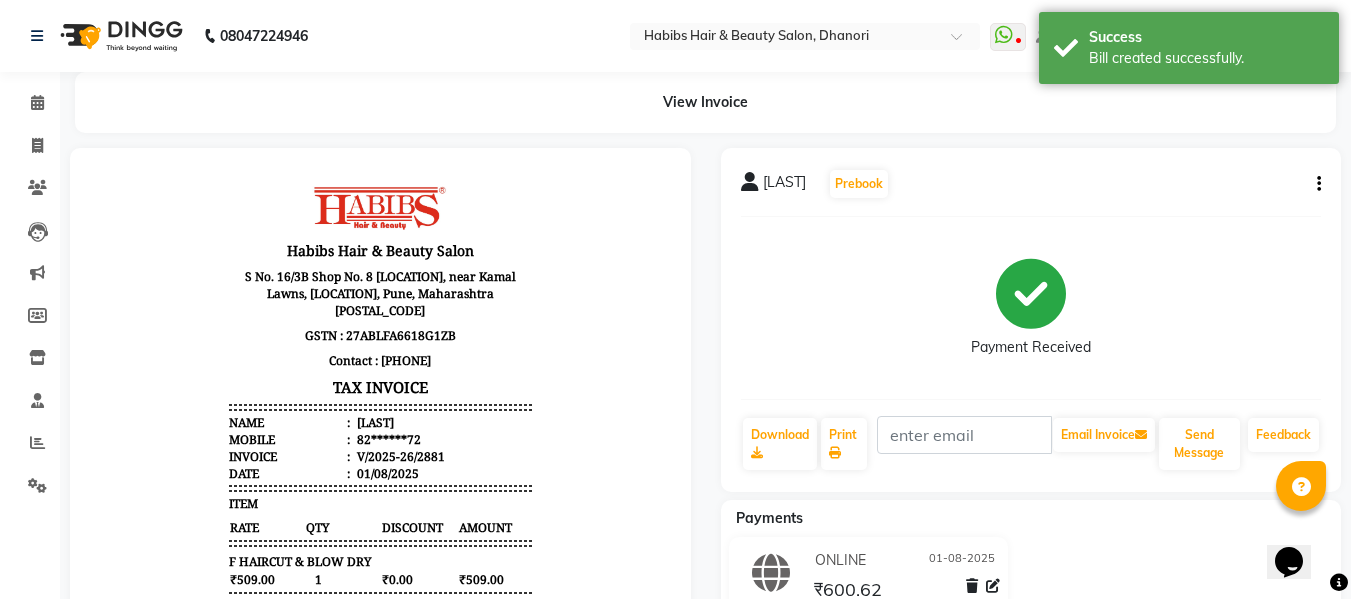 scroll, scrollTop: 0, scrollLeft: 0, axis: both 